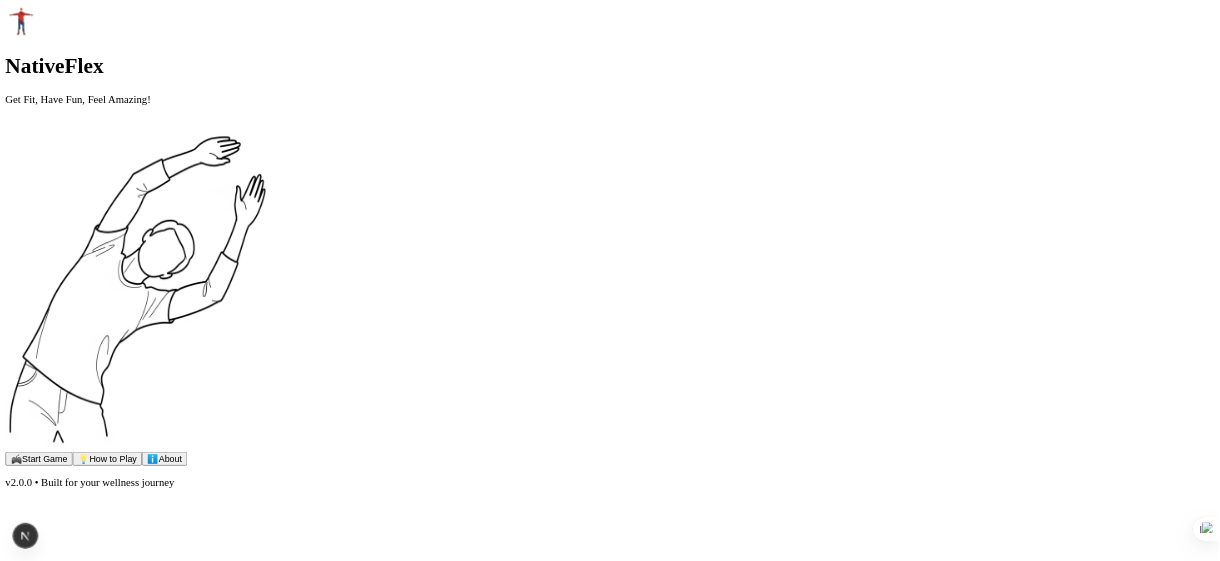 scroll, scrollTop: 0, scrollLeft: 0, axis: both 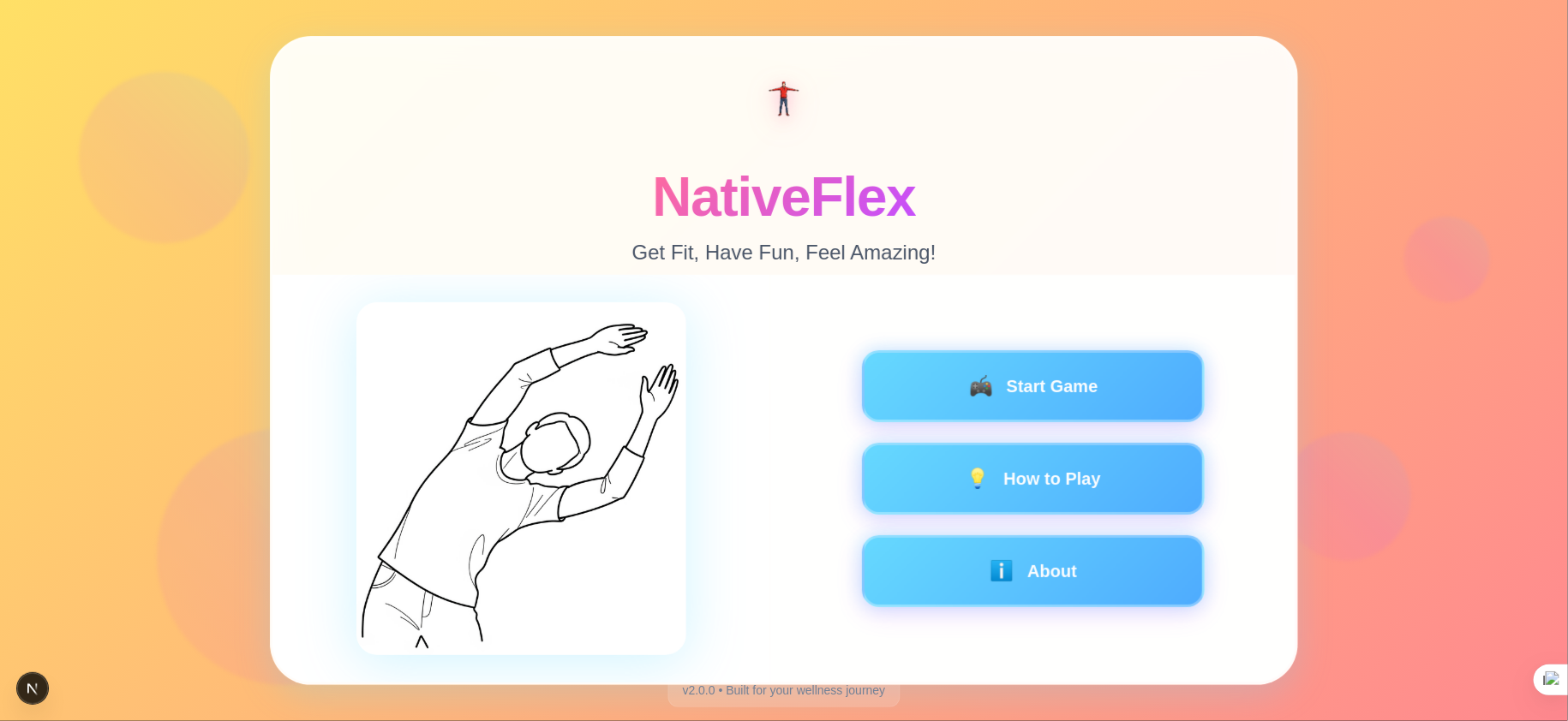 click on "NativeFlex Get Fit, Have Fun, Feel Amazing!" at bounding box center [784, 157] 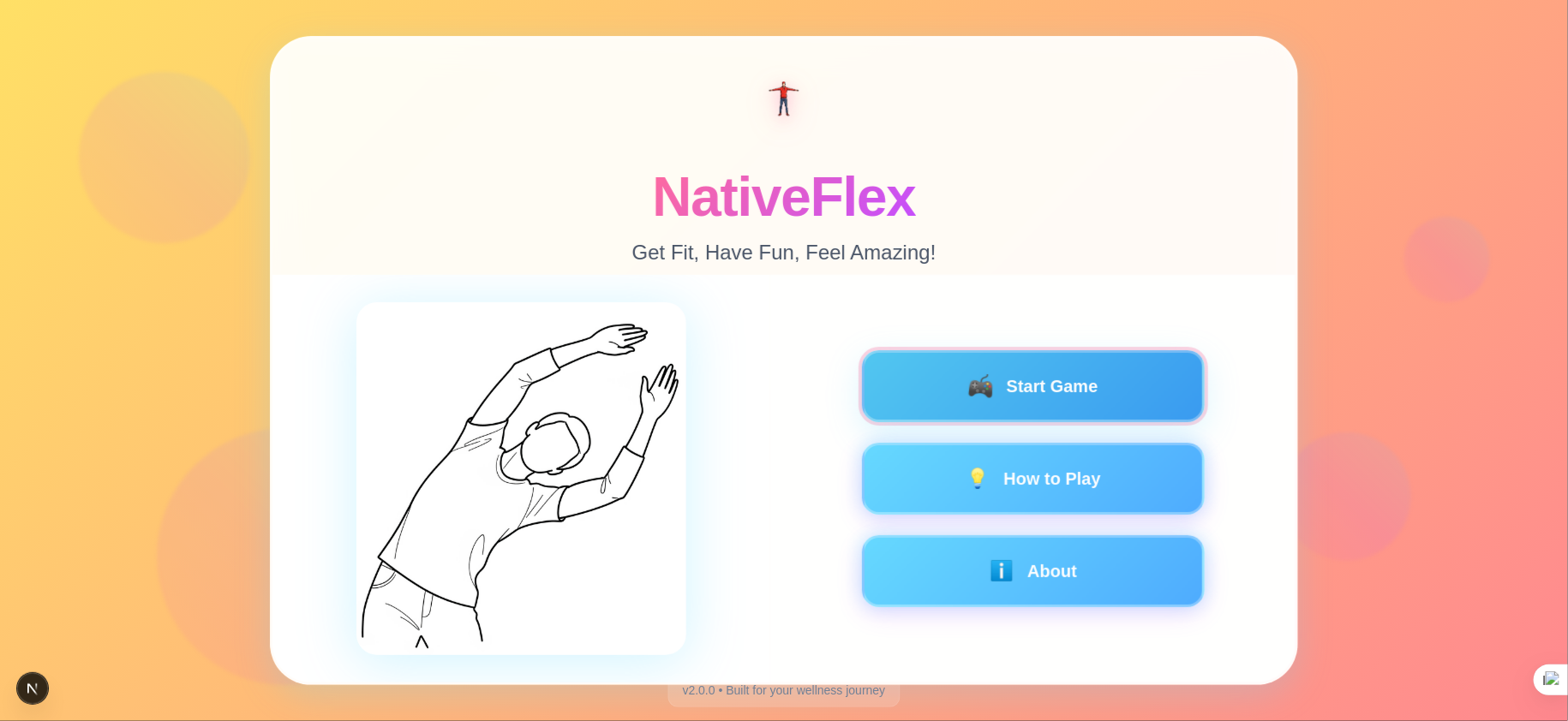 click on "🎮 Start Game" at bounding box center [1033, 386] 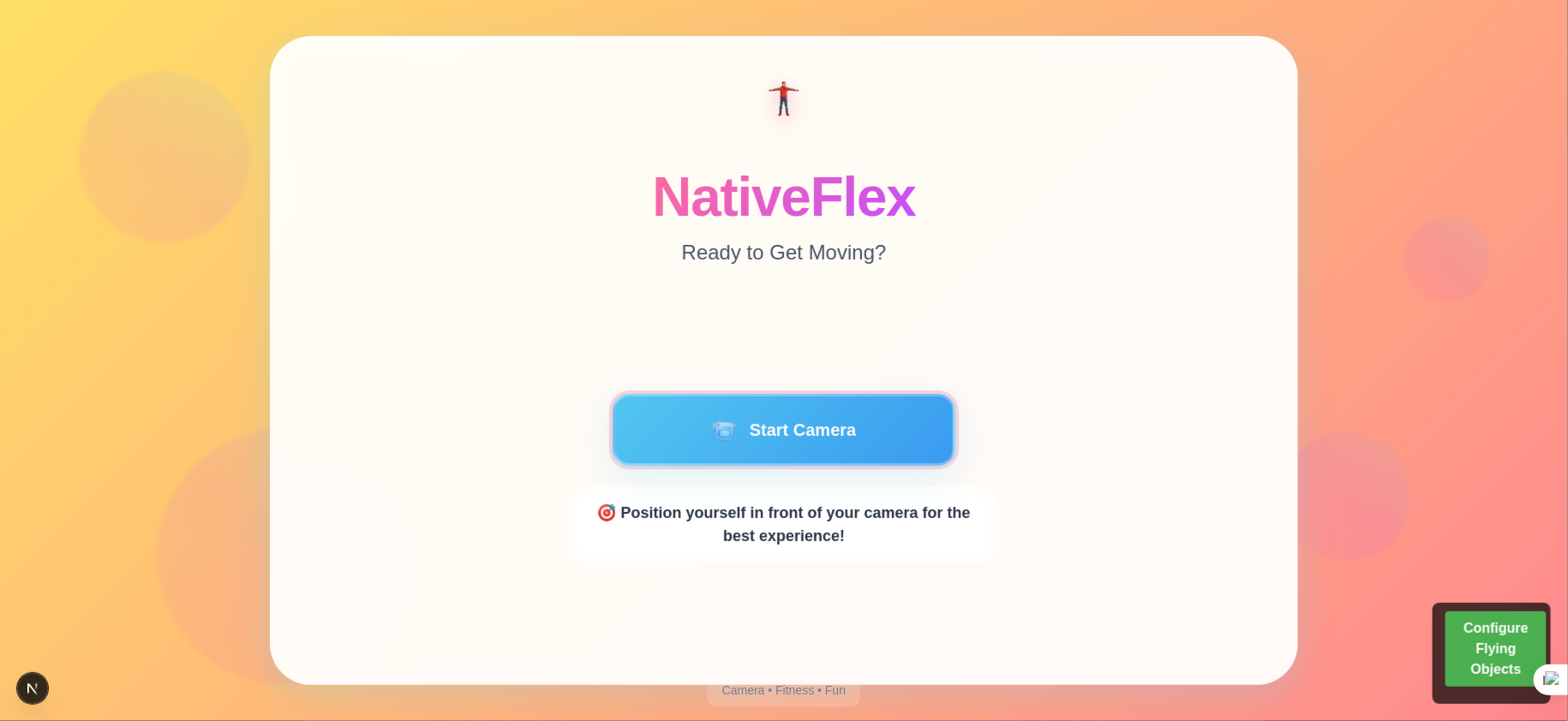 click on "📹 Start Camera" at bounding box center (784, 430) 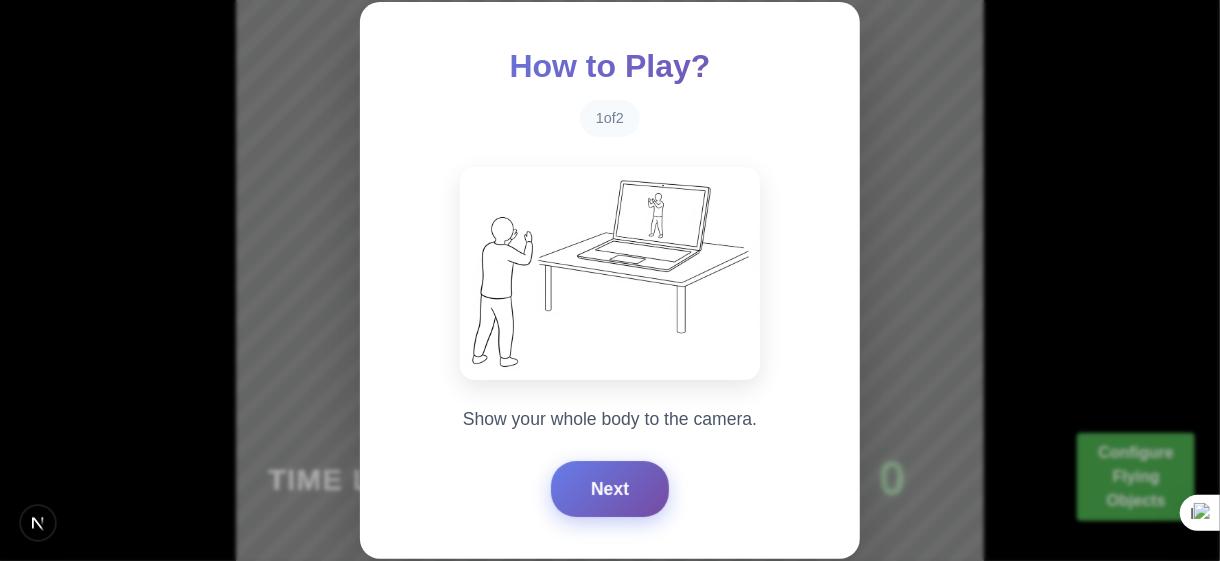 click on "Next" at bounding box center [610, 489] 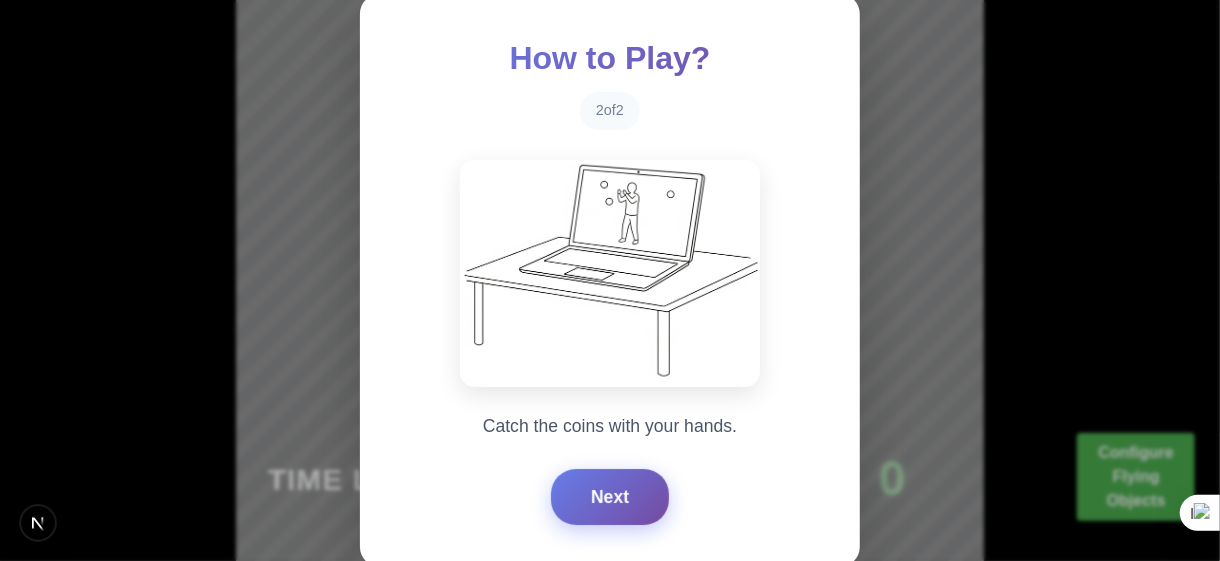 click on "Next" at bounding box center (610, 497) 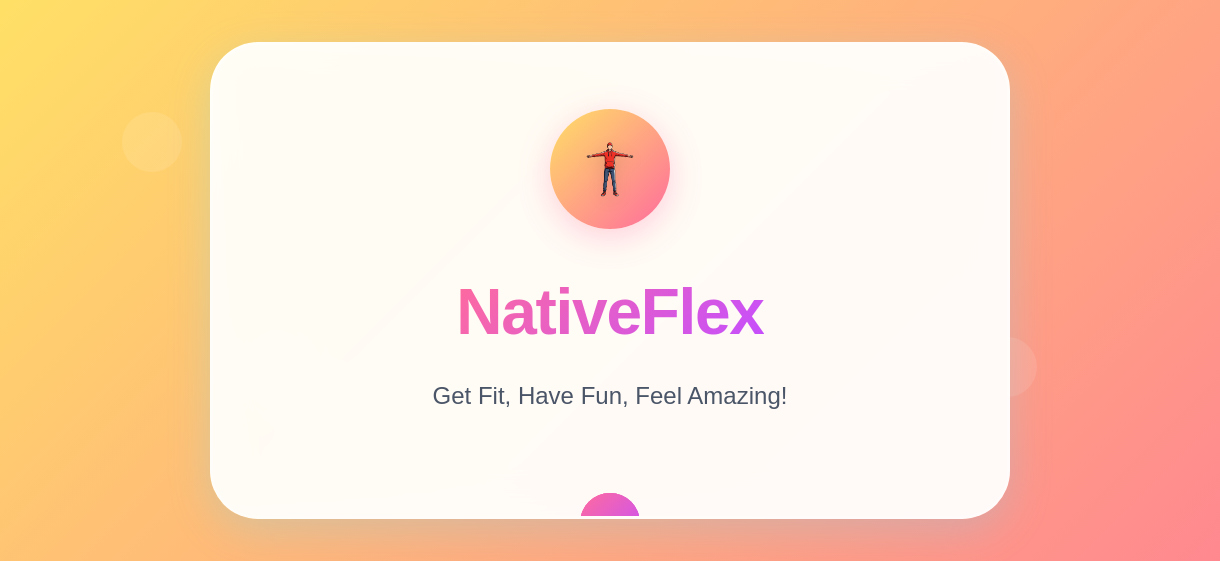 scroll, scrollTop: 0, scrollLeft: 0, axis: both 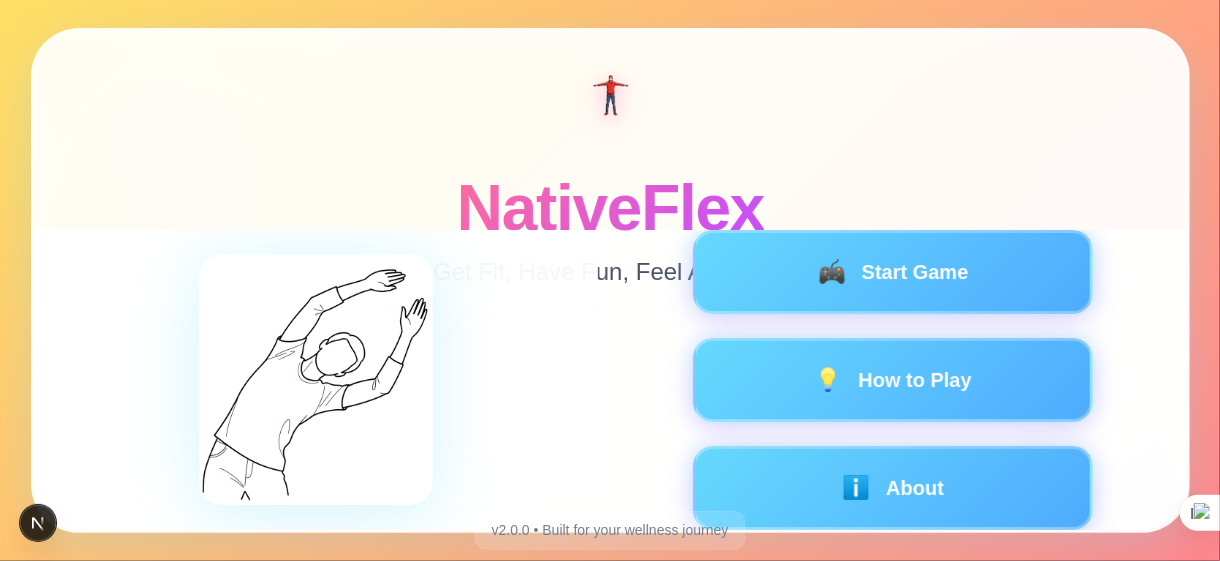 click on "NativeFlex Get Fit, Have Fun, Feel Amazing!" at bounding box center (610, 130) 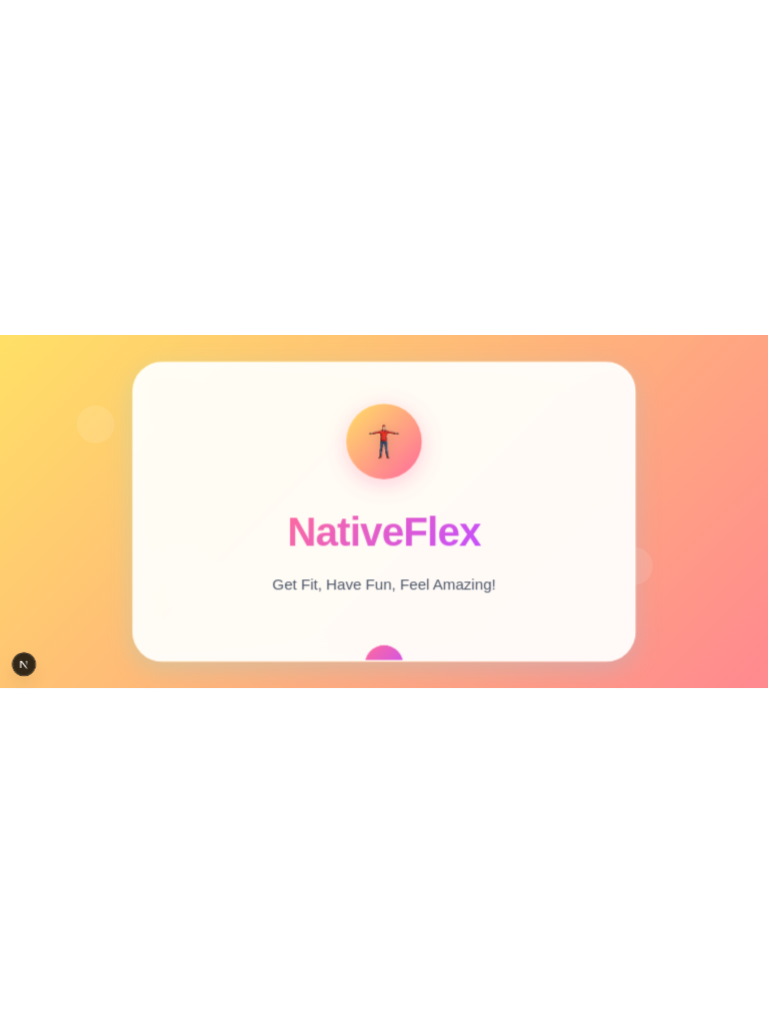 scroll, scrollTop: 0, scrollLeft: 0, axis: both 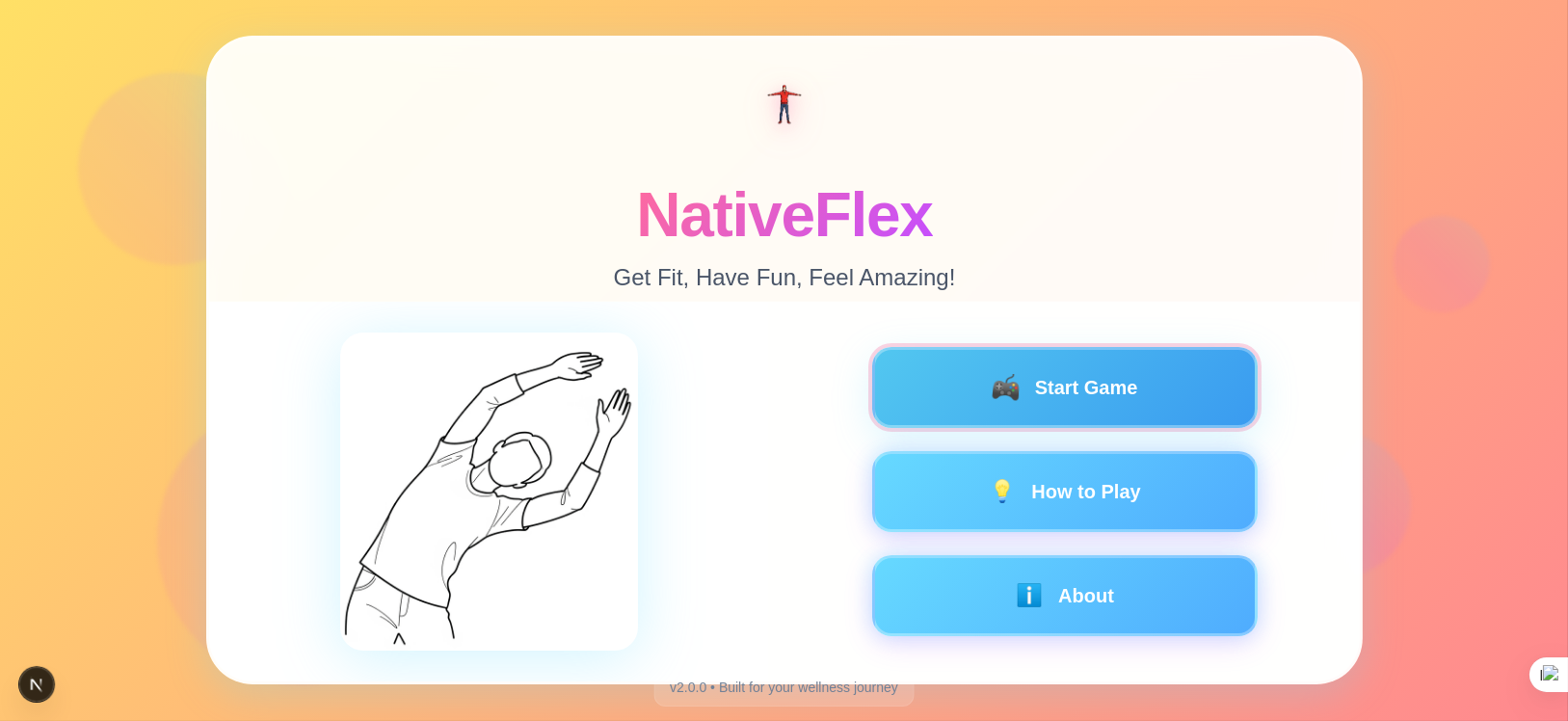click on "🎮 Start Game" at bounding box center [1064, 388] 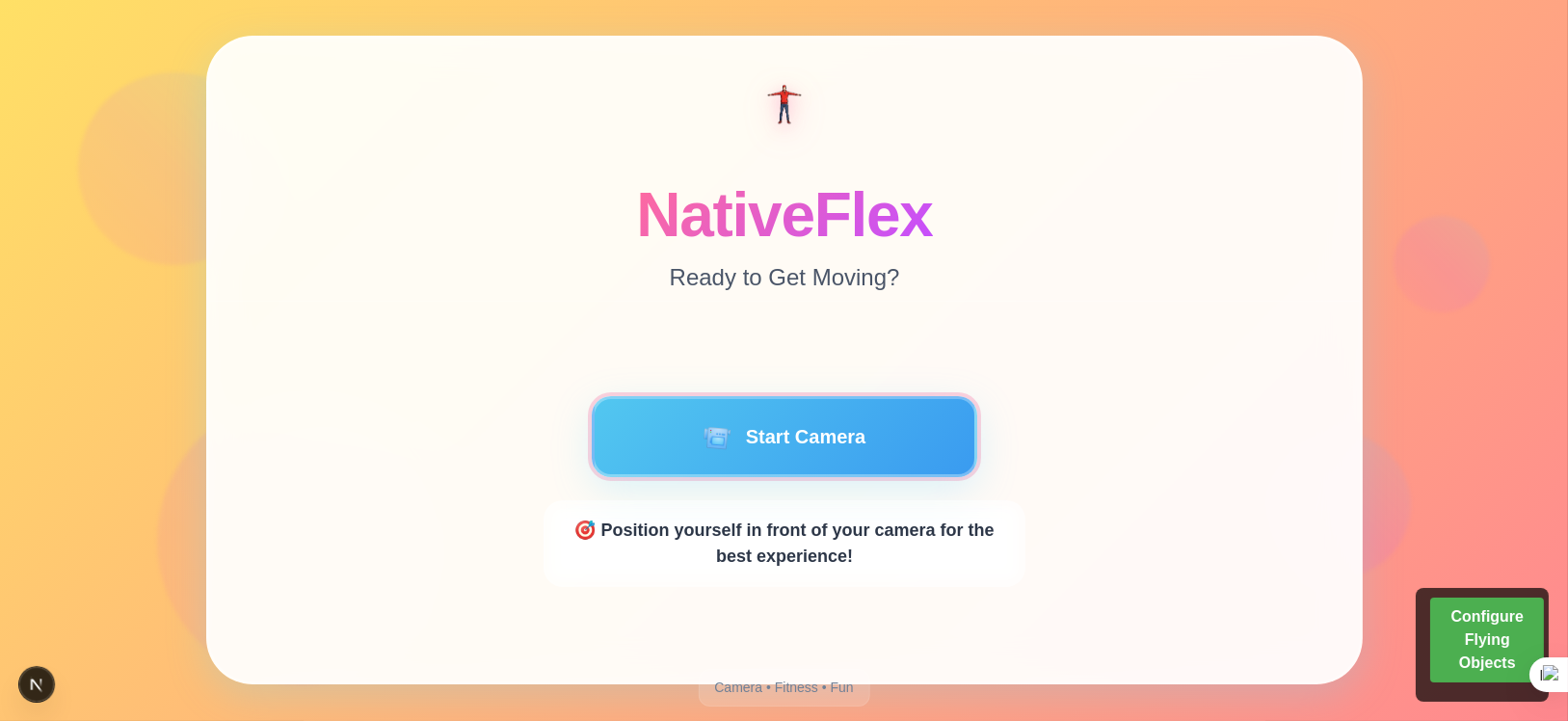 click on "📹 Start Camera" at bounding box center (784, 438) 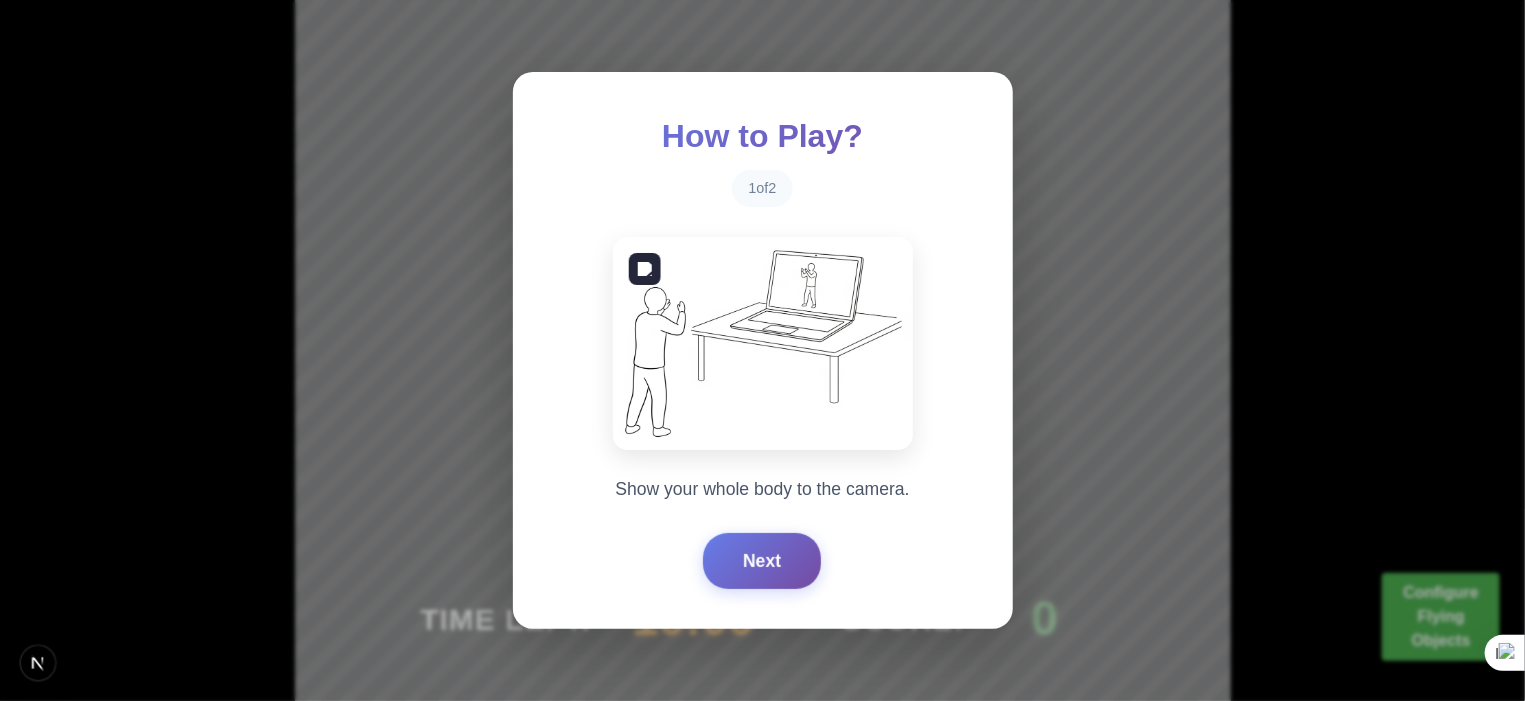 click at bounding box center (763, 343) 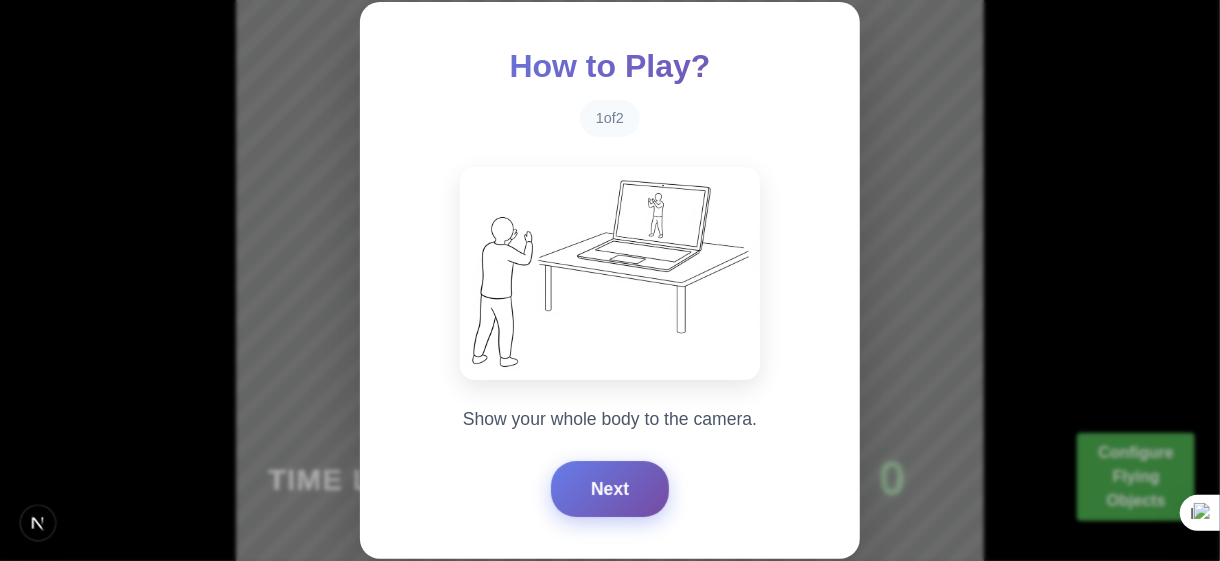 click on "Next" at bounding box center [610, 489] 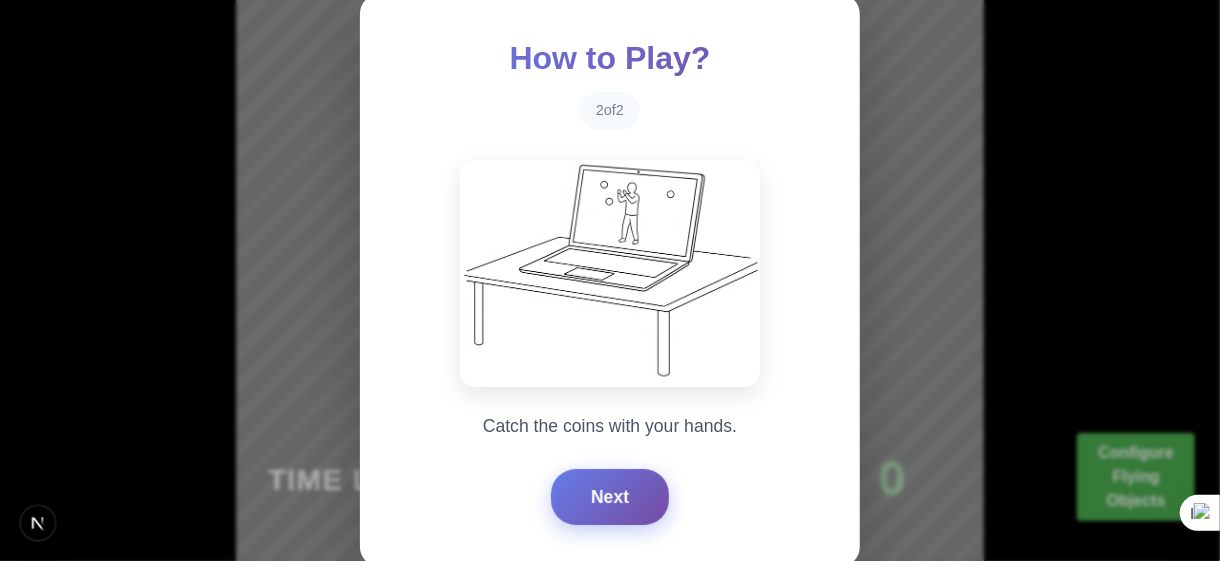 click on "Next" at bounding box center (610, 497) 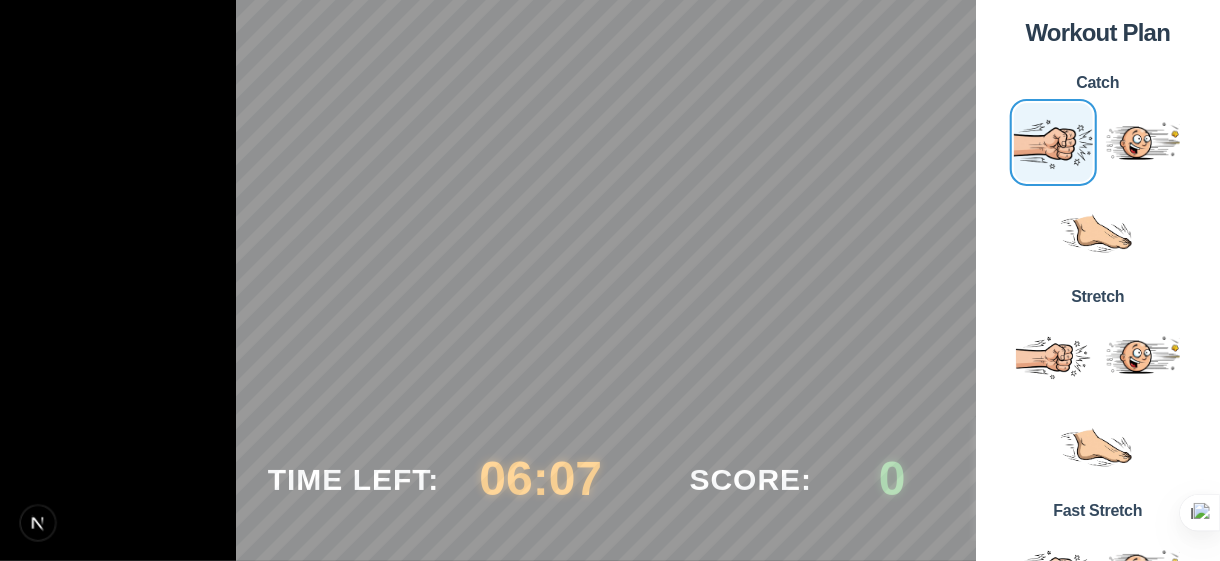 click at bounding box center [1053, 142] 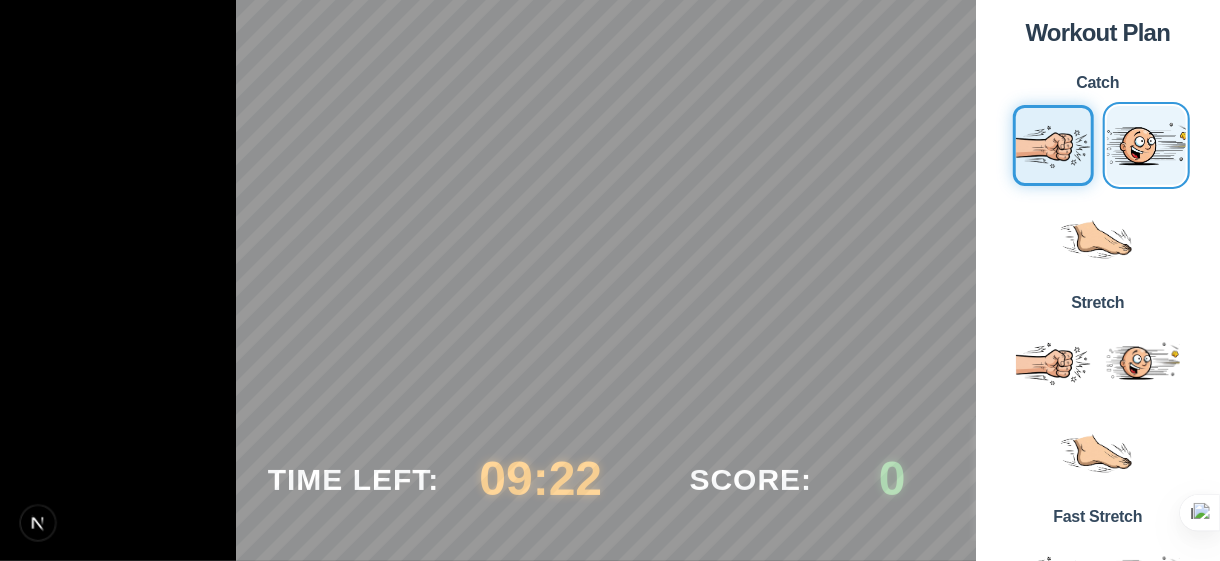 click at bounding box center [1146, 145] 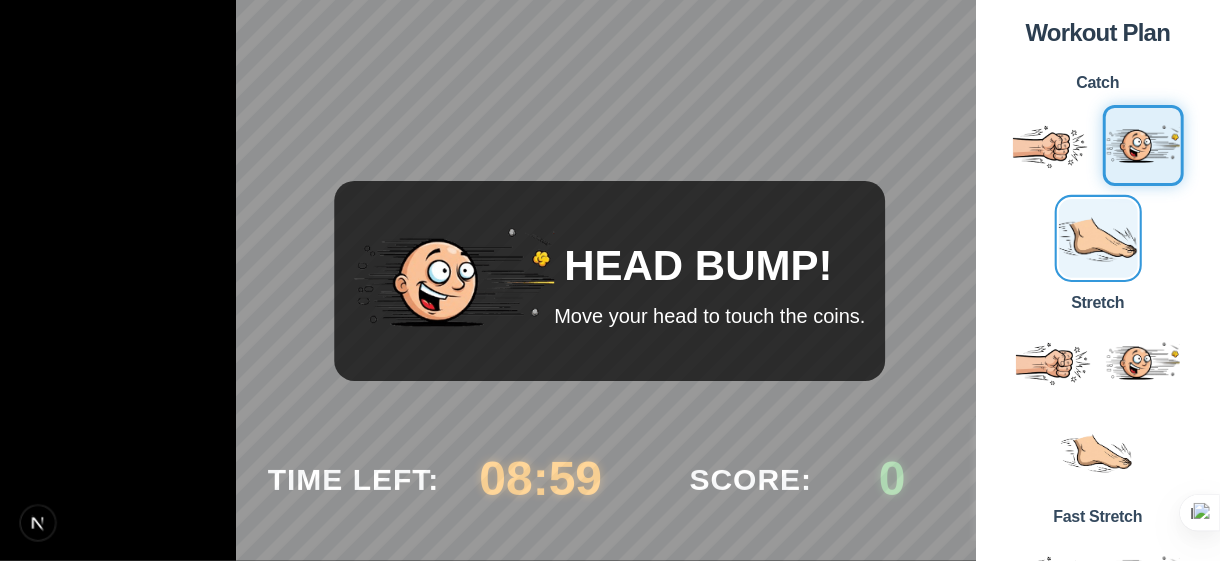 click at bounding box center (1098, 238) 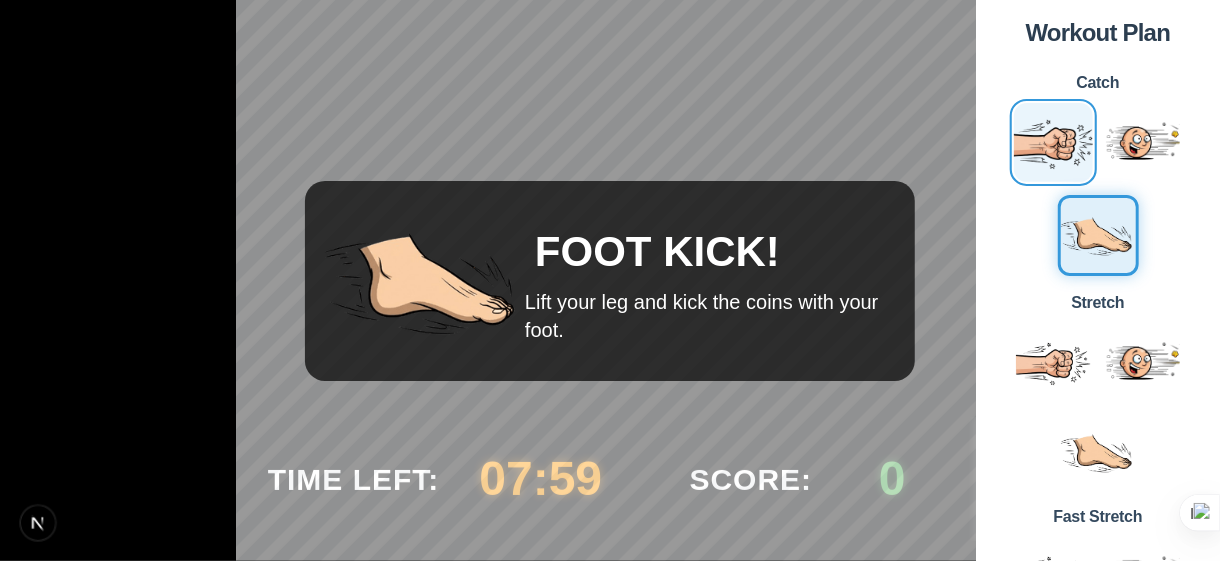 click at bounding box center (1053, 142) 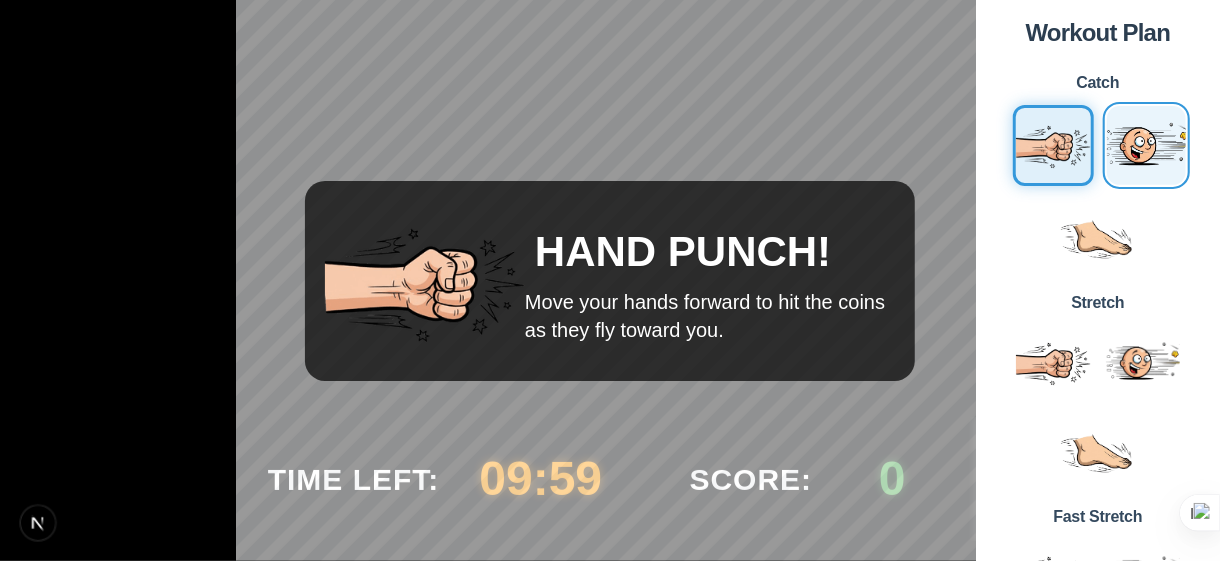 click at bounding box center (1146, 145) 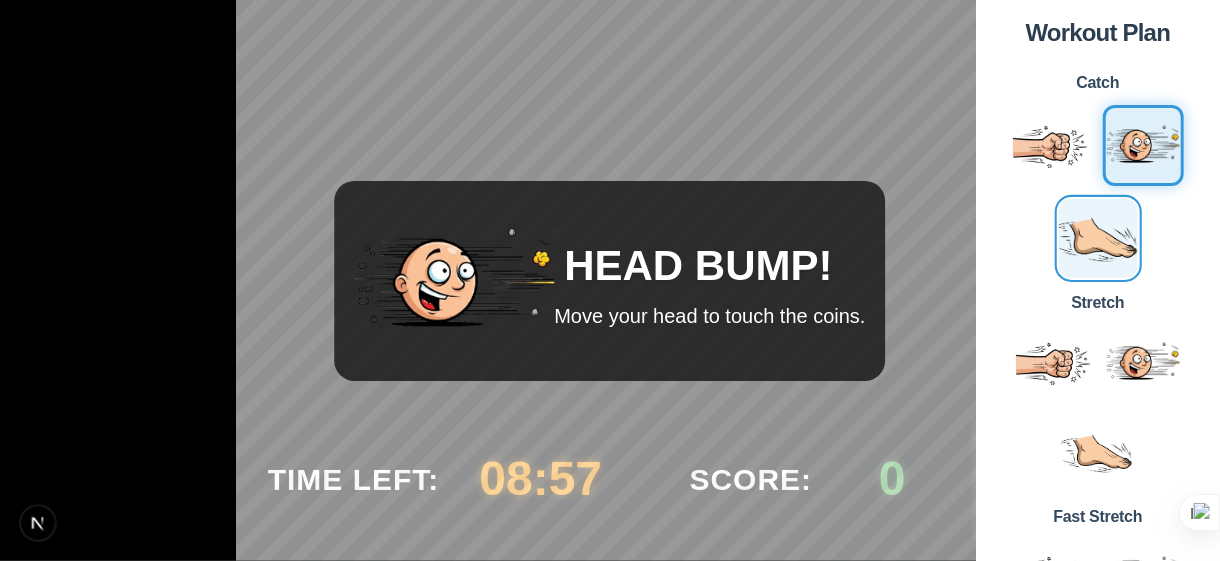 click at bounding box center (1098, 238) 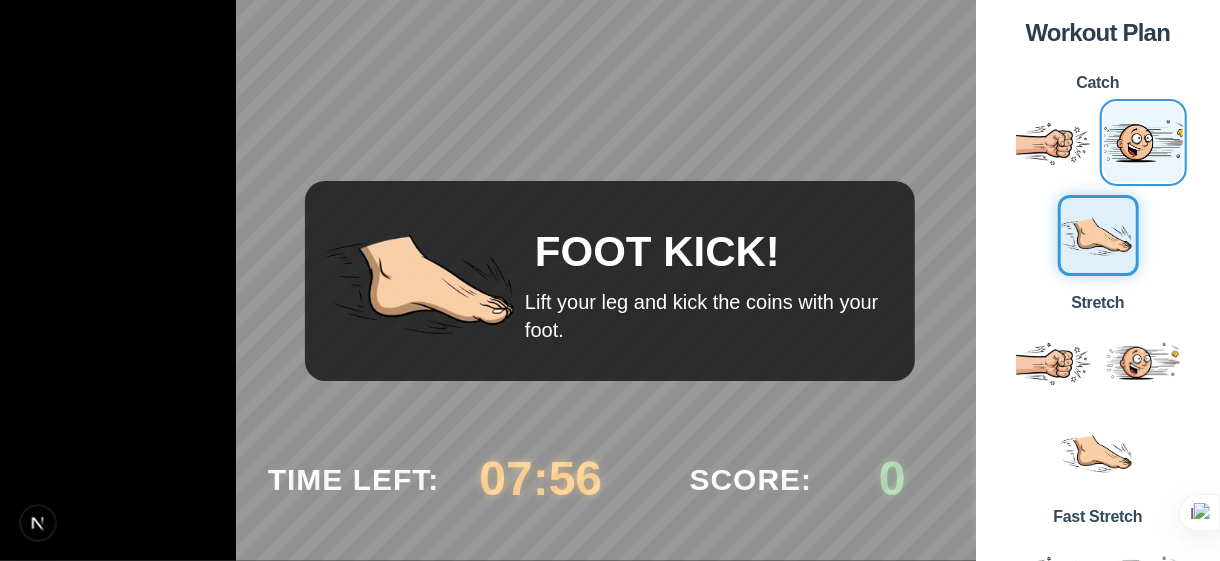 click at bounding box center [1143, 142] 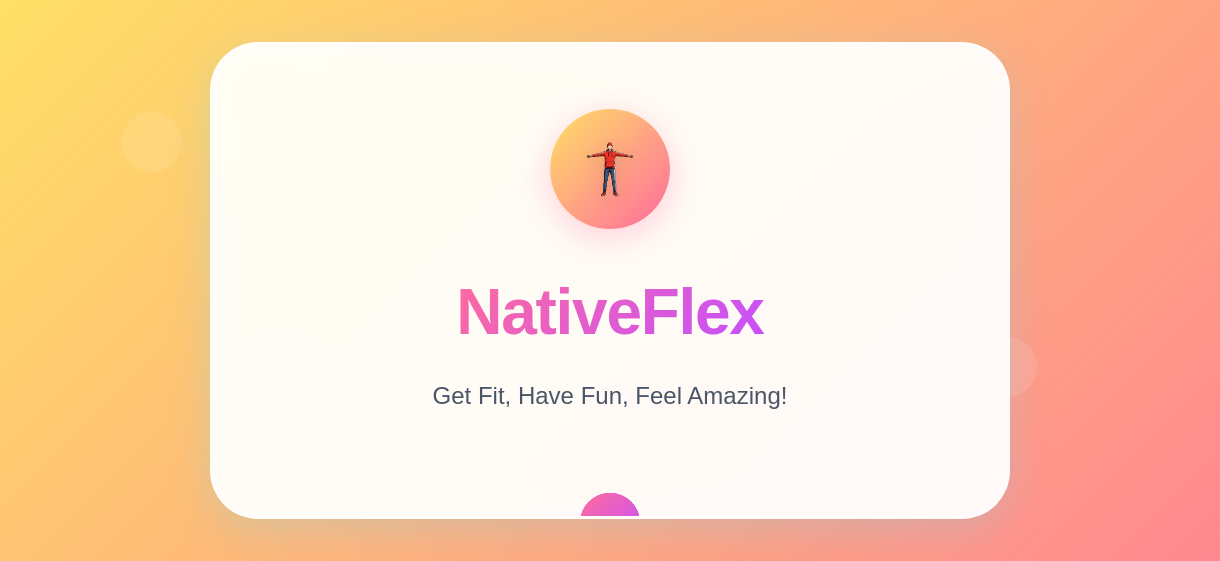 scroll, scrollTop: 0, scrollLeft: 0, axis: both 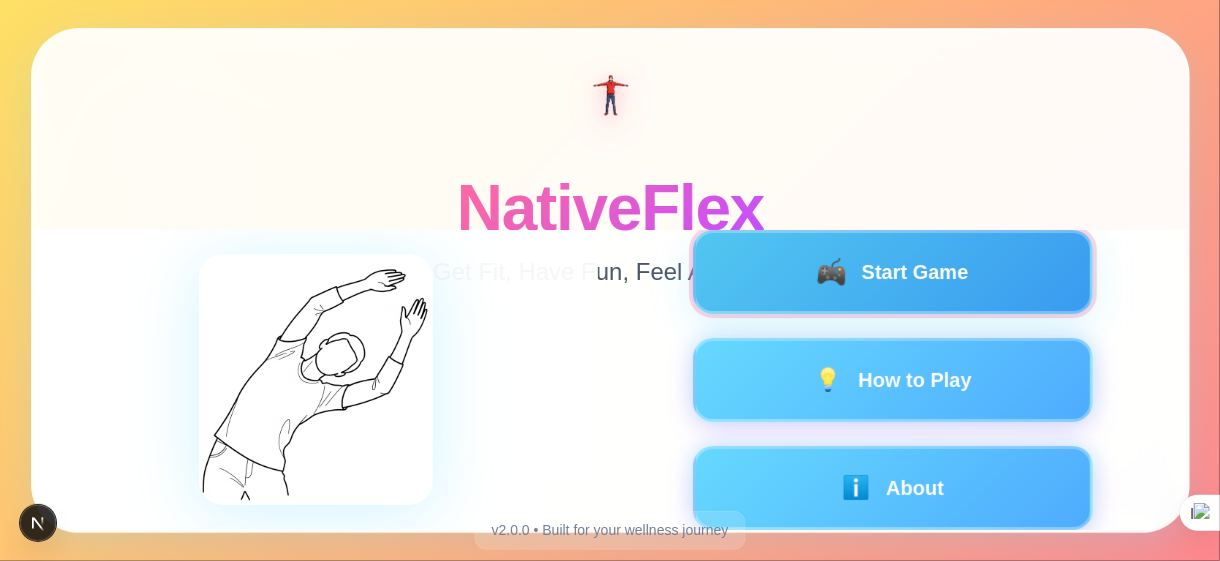 click on "🎮" at bounding box center [830, 271] 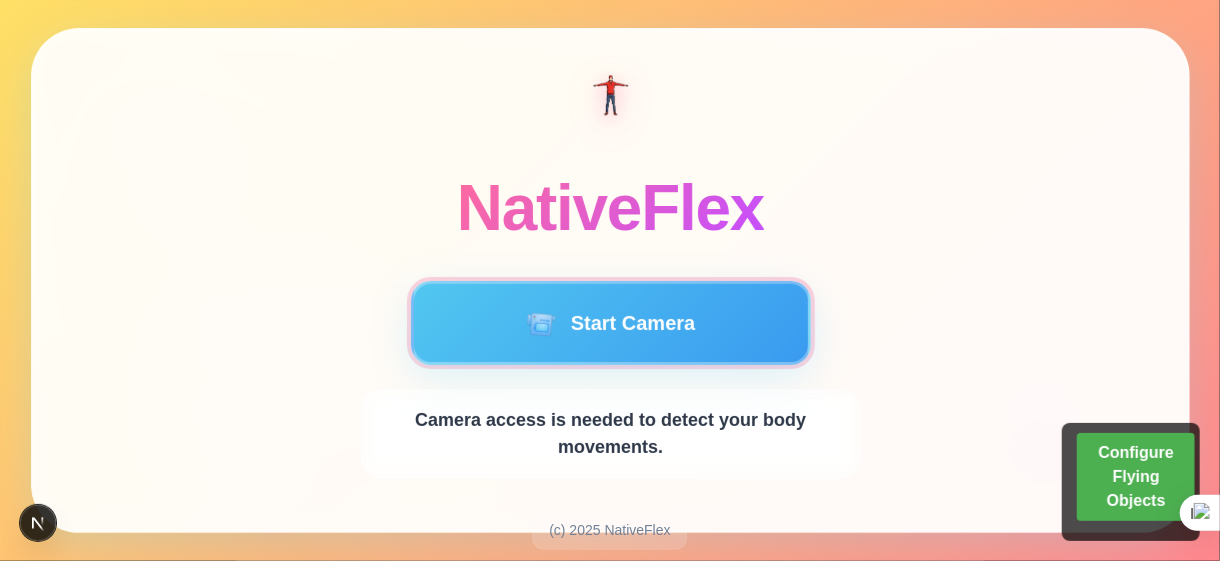 click on "📹 Start Camera" at bounding box center [610, 323] 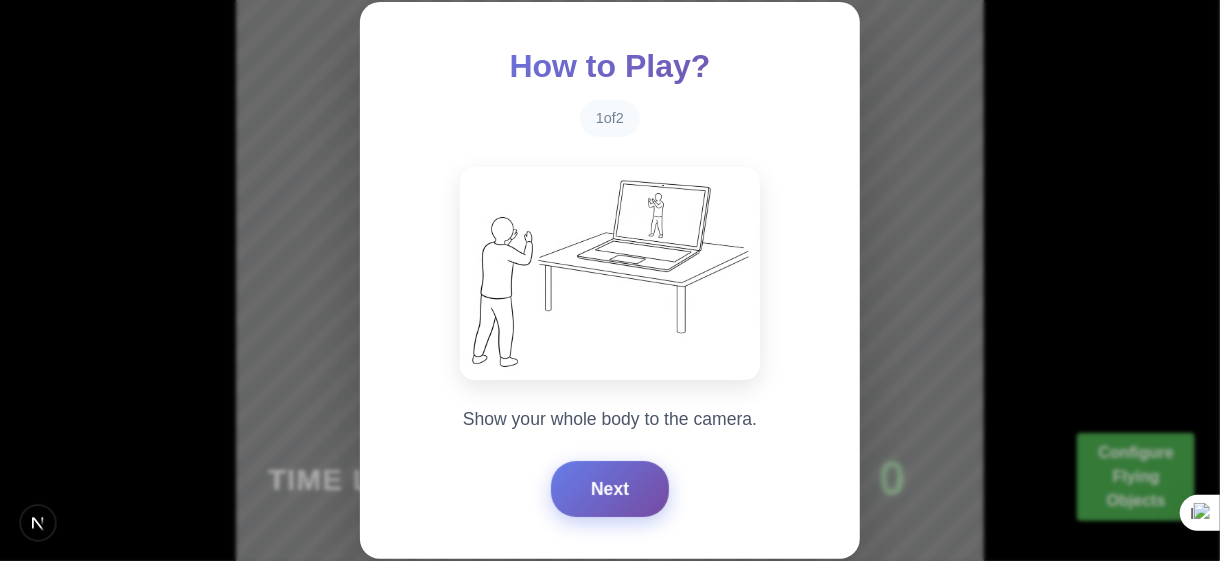 click on "Next" at bounding box center (610, 489) 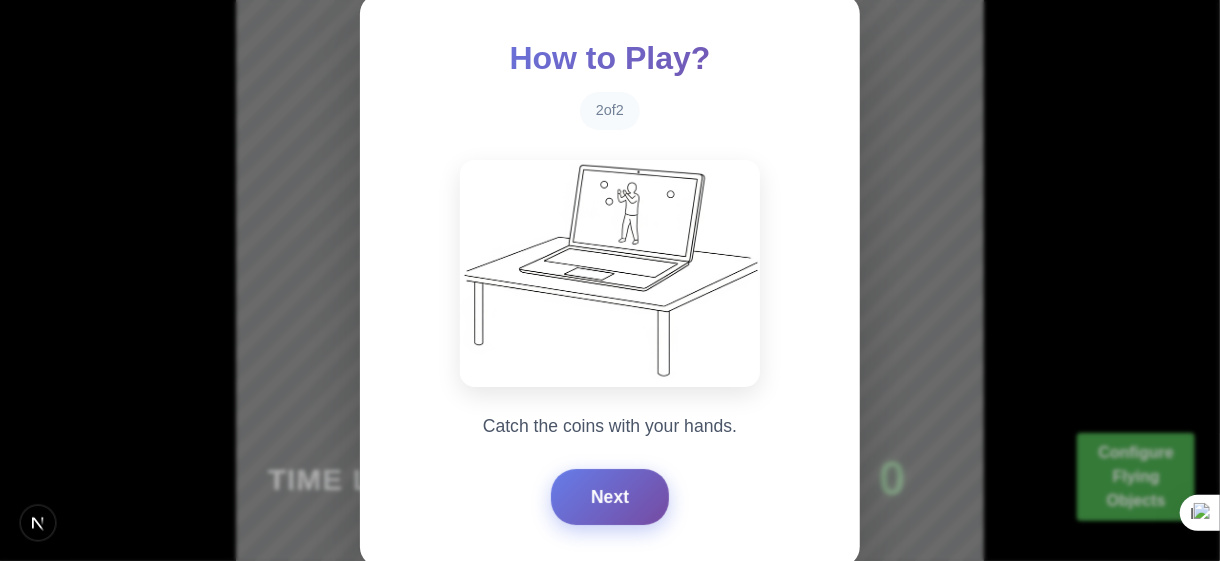 click on "Next" at bounding box center [610, 497] 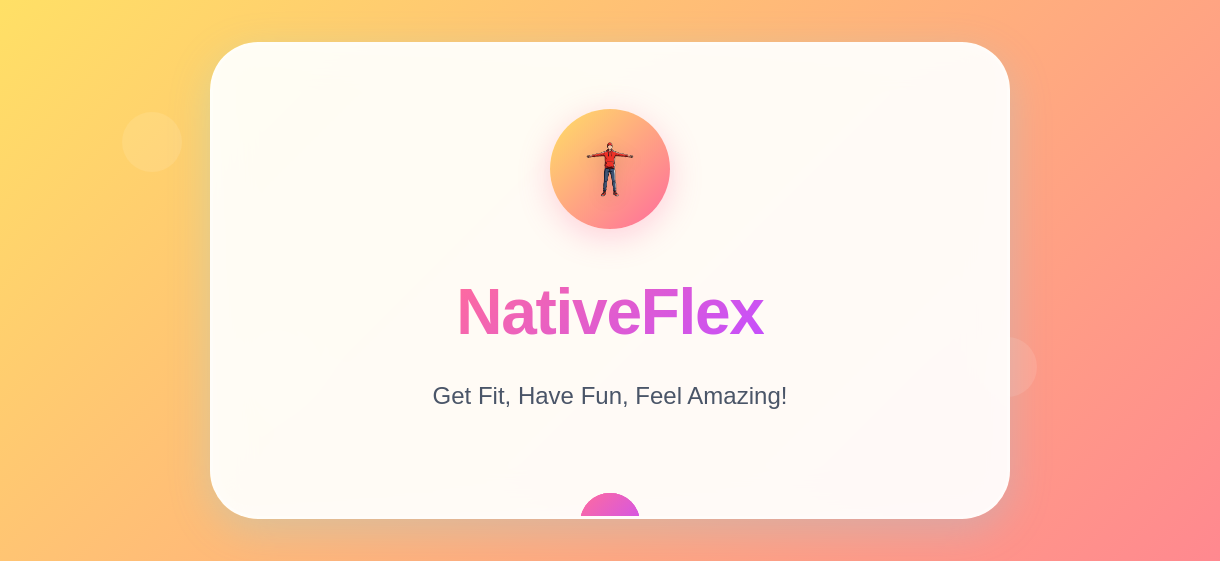 scroll, scrollTop: 0, scrollLeft: 0, axis: both 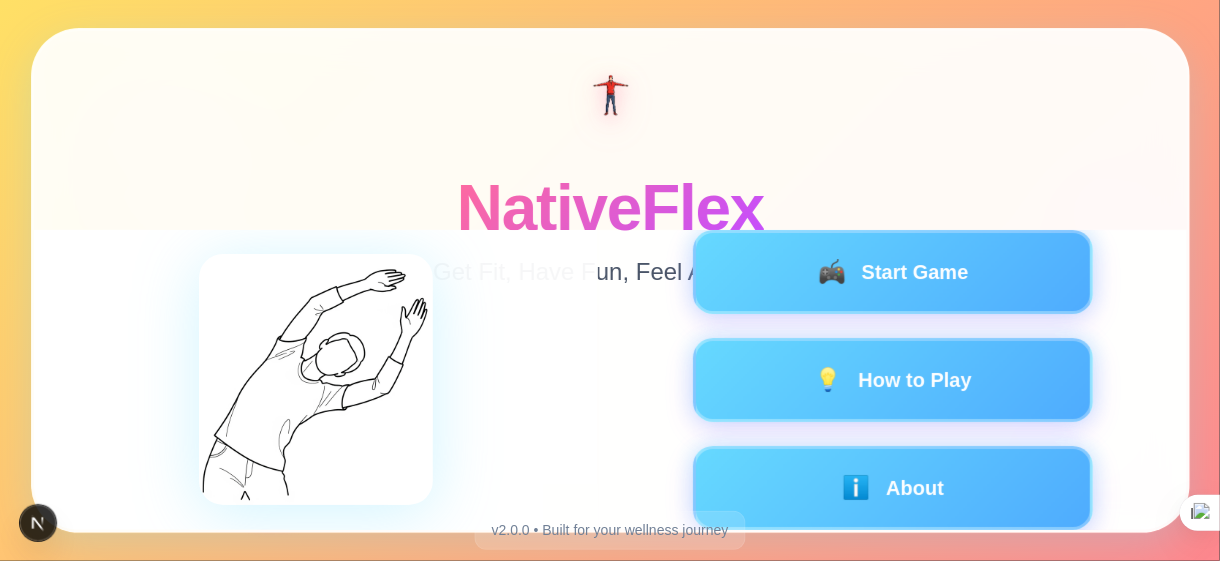 click on "NativeFlex Get Fit, Have Fun, Feel Amazing!" at bounding box center (610, 130) 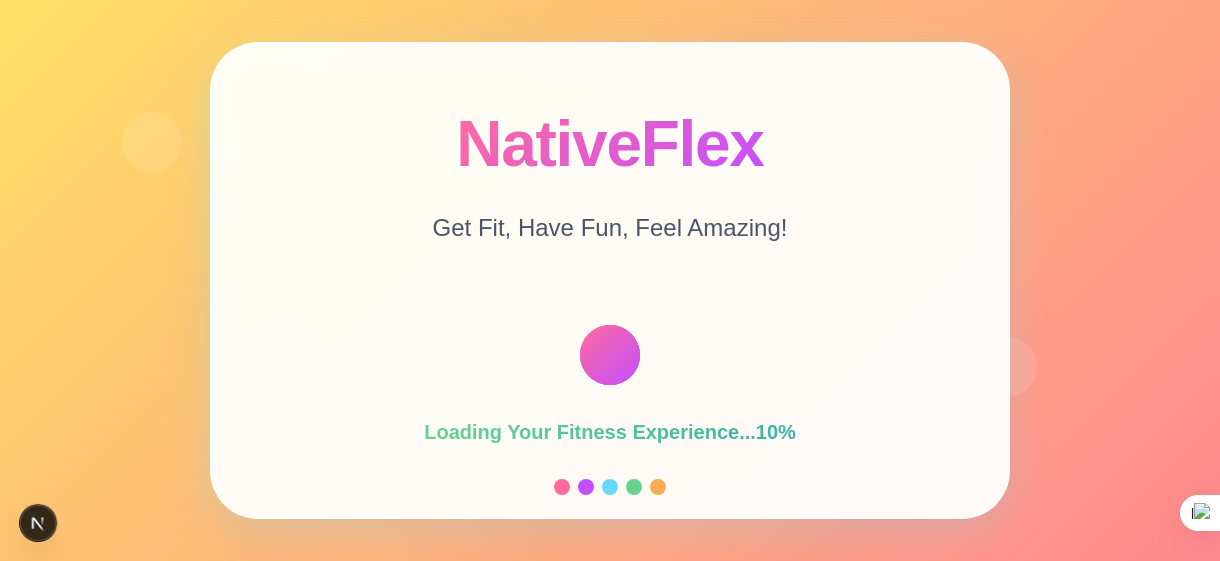 scroll, scrollTop: 0, scrollLeft: 0, axis: both 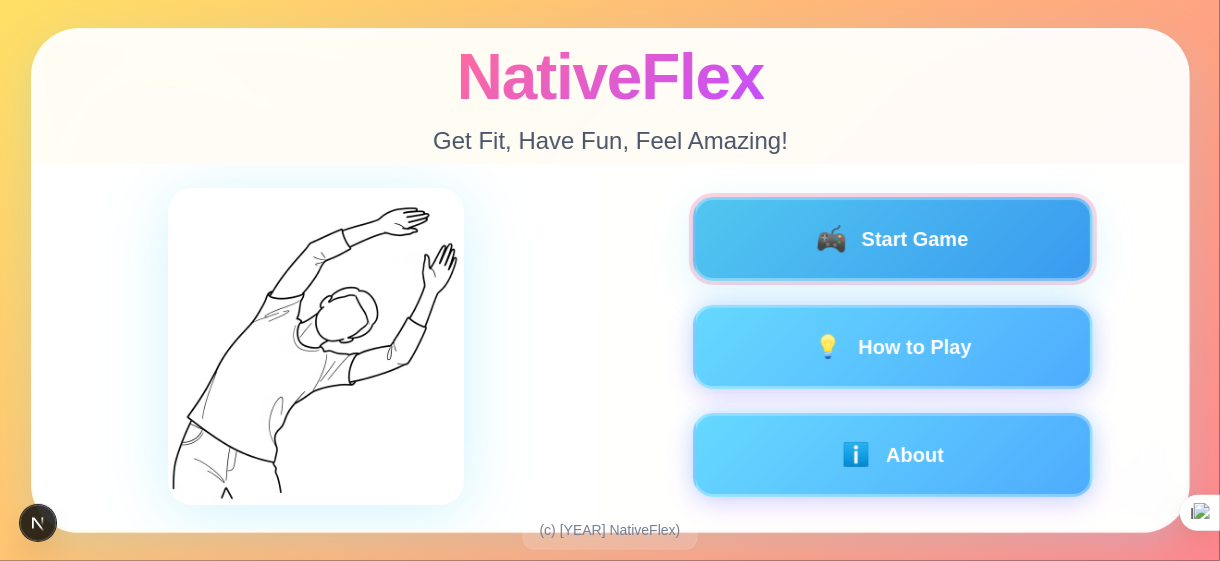 click on "🎮 Start Game" at bounding box center (892, 239) 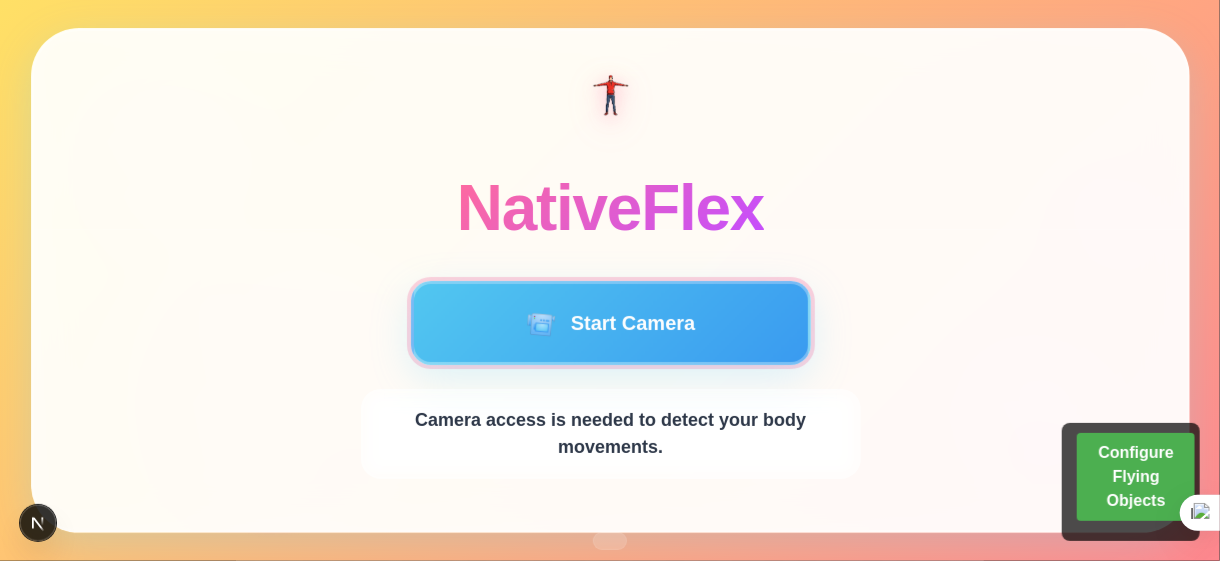 click on "📹 Start Camera" at bounding box center (610, 323) 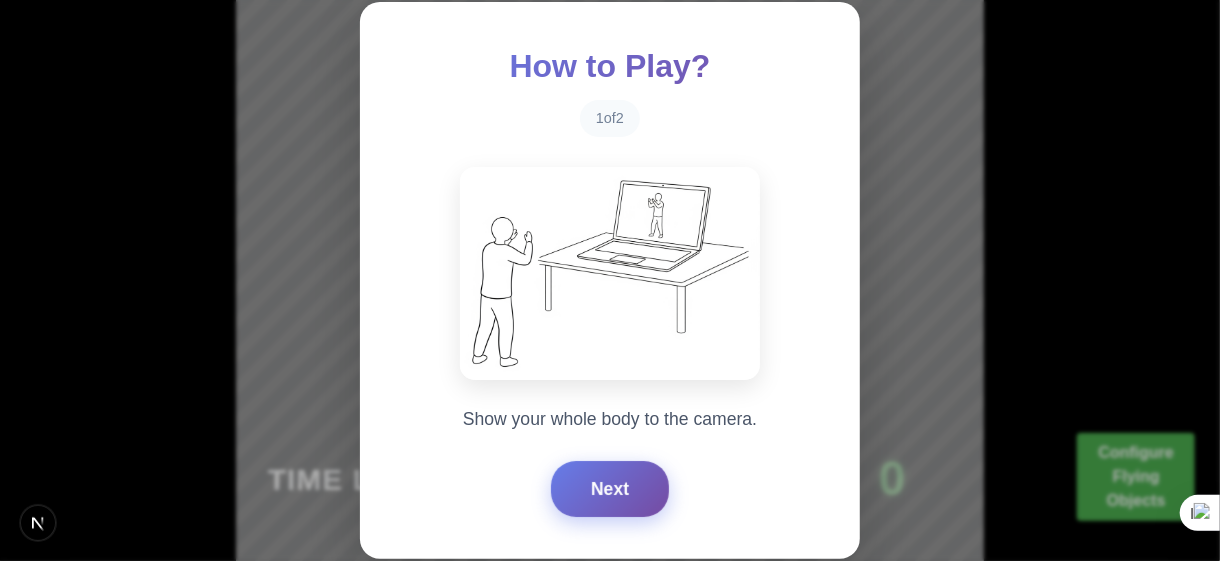 click on "Next" at bounding box center [610, 489] 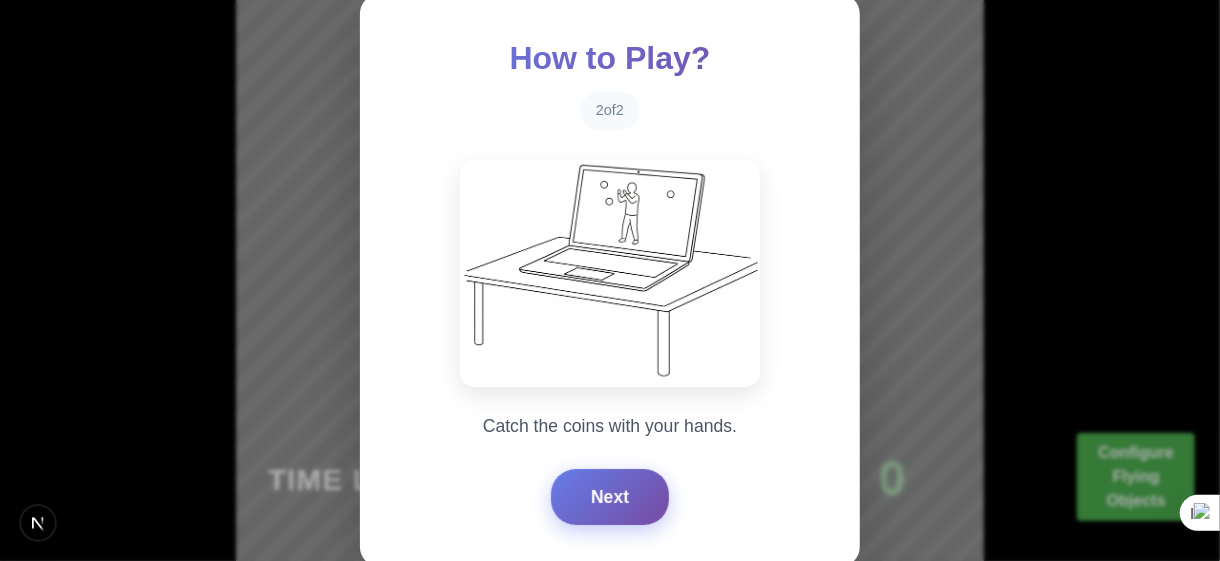 click on "Next" at bounding box center (610, 497) 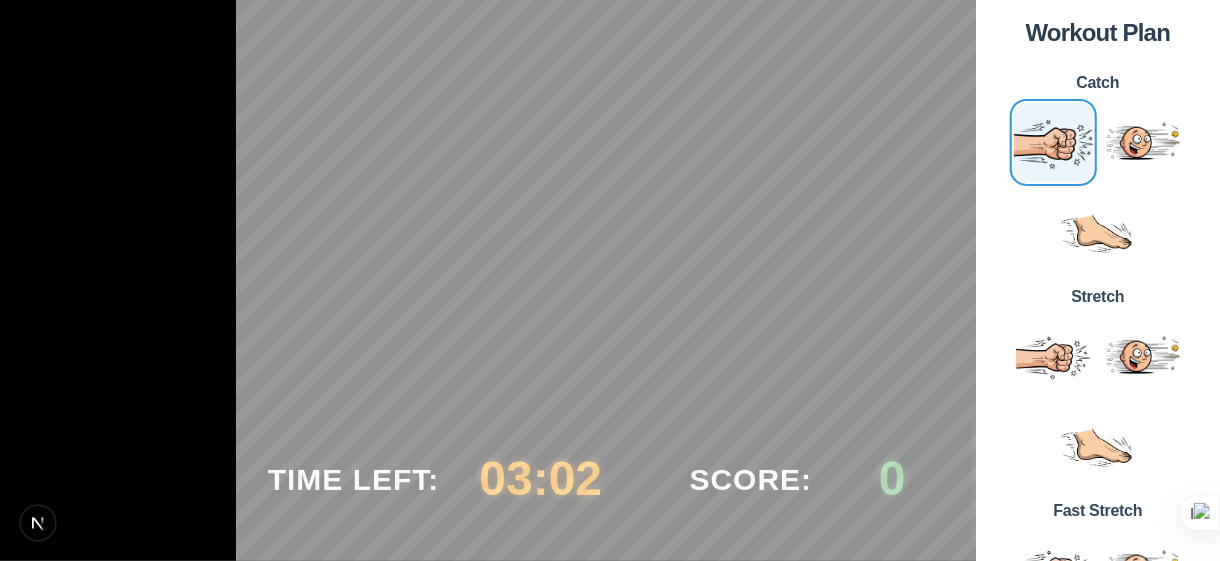 click at bounding box center [1053, 142] 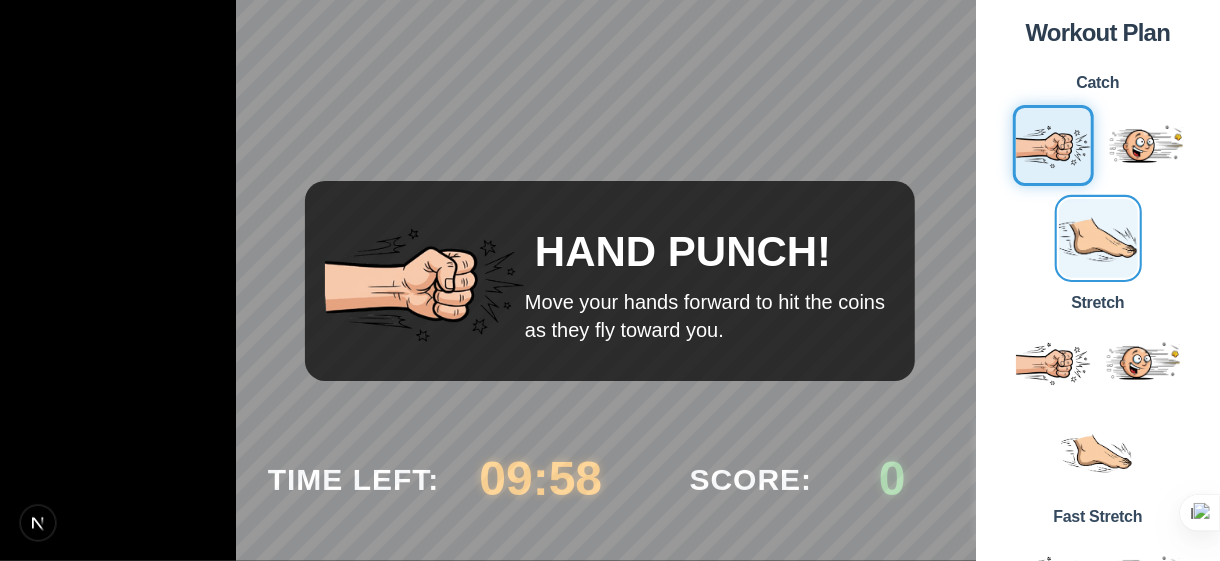 click at bounding box center (1098, 238) 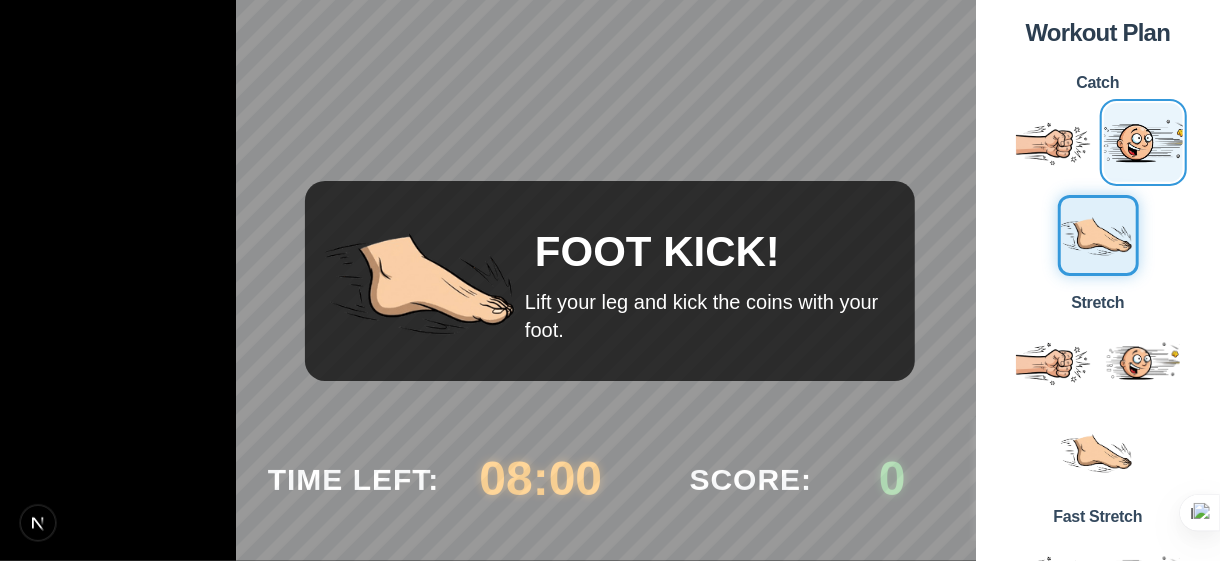 click at bounding box center [1143, 142] 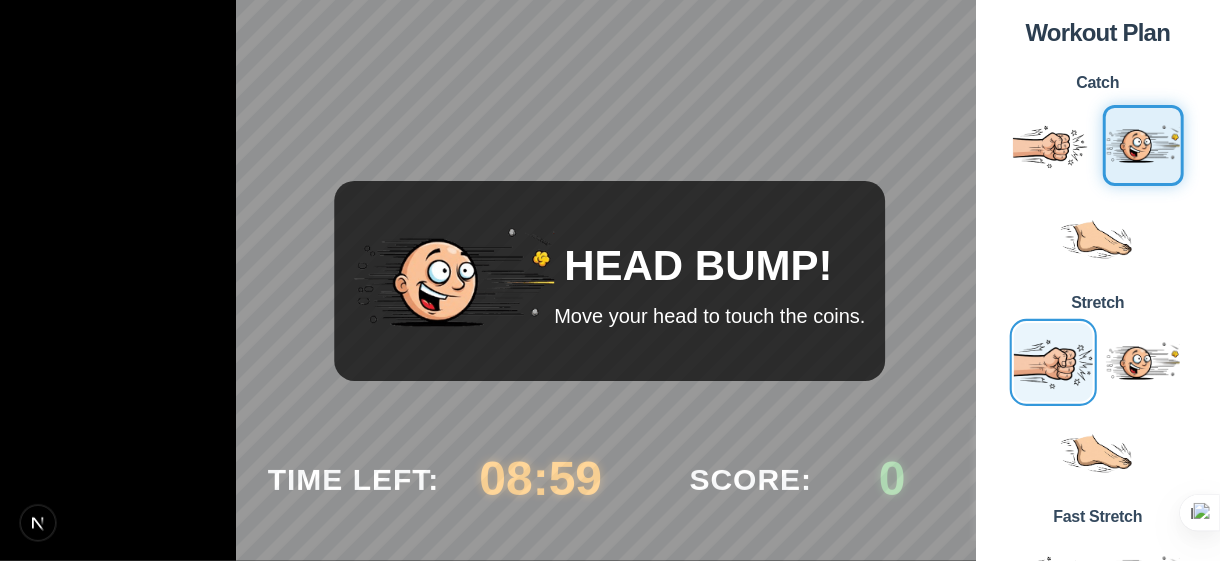click at bounding box center (1053, 362) 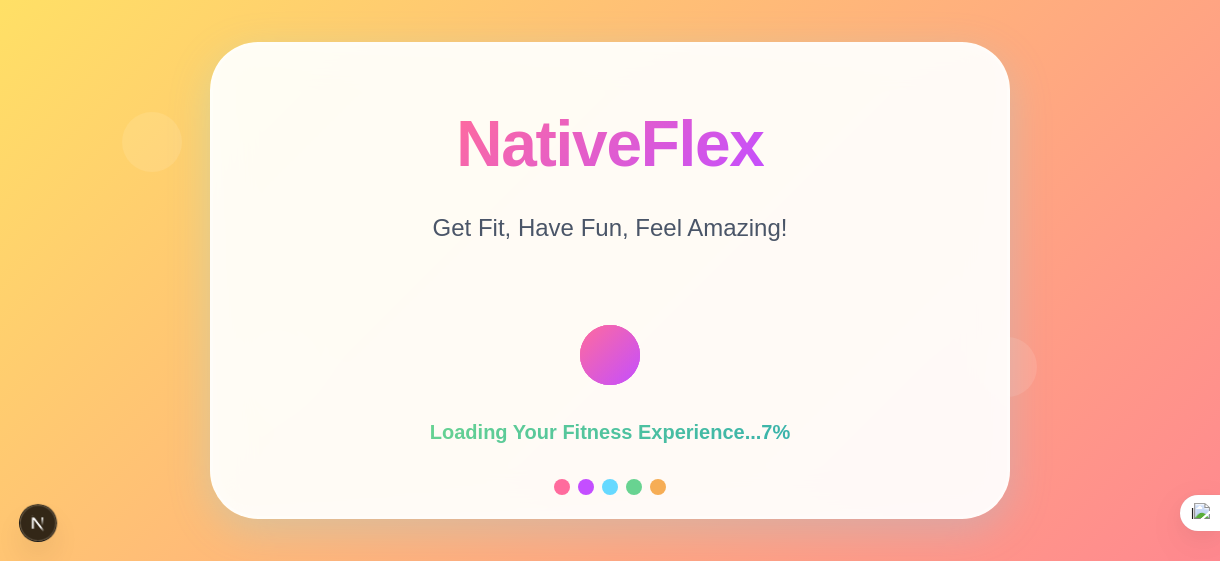 scroll, scrollTop: 0, scrollLeft: 0, axis: both 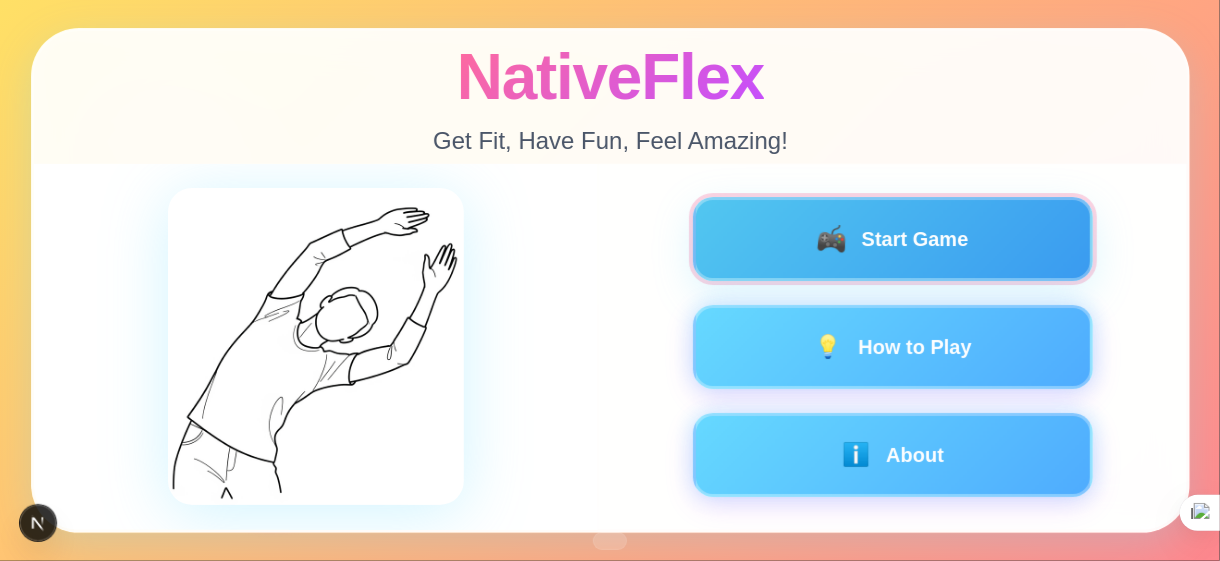 click on "🎮 Start Game" at bounding box center [892, 239] 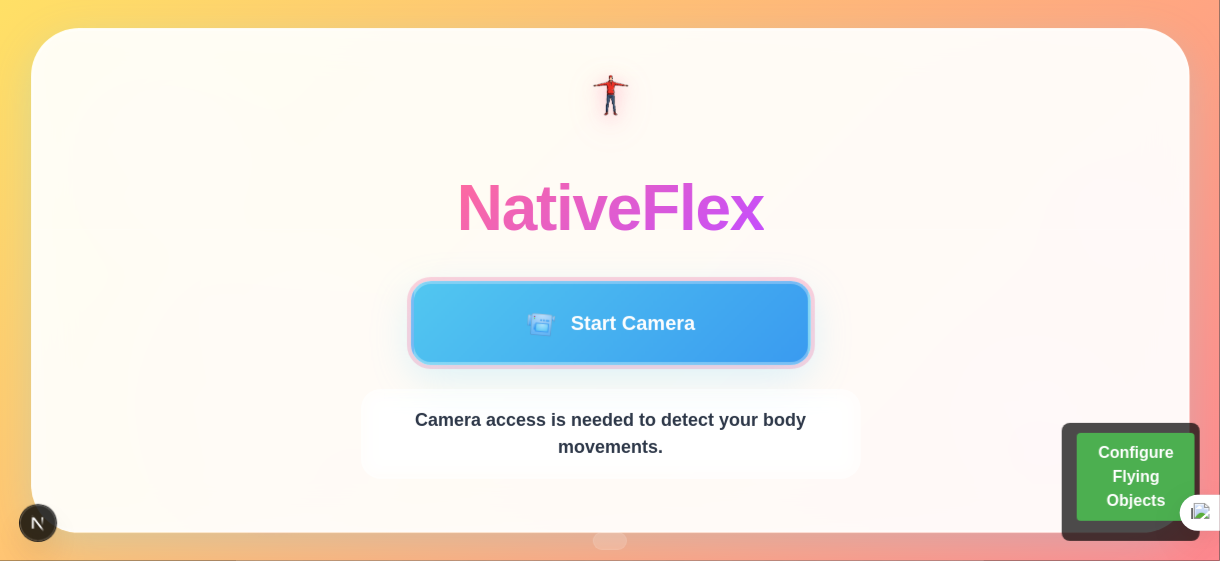 click on "📹 Start Camera" at bounding box center [610, 323] 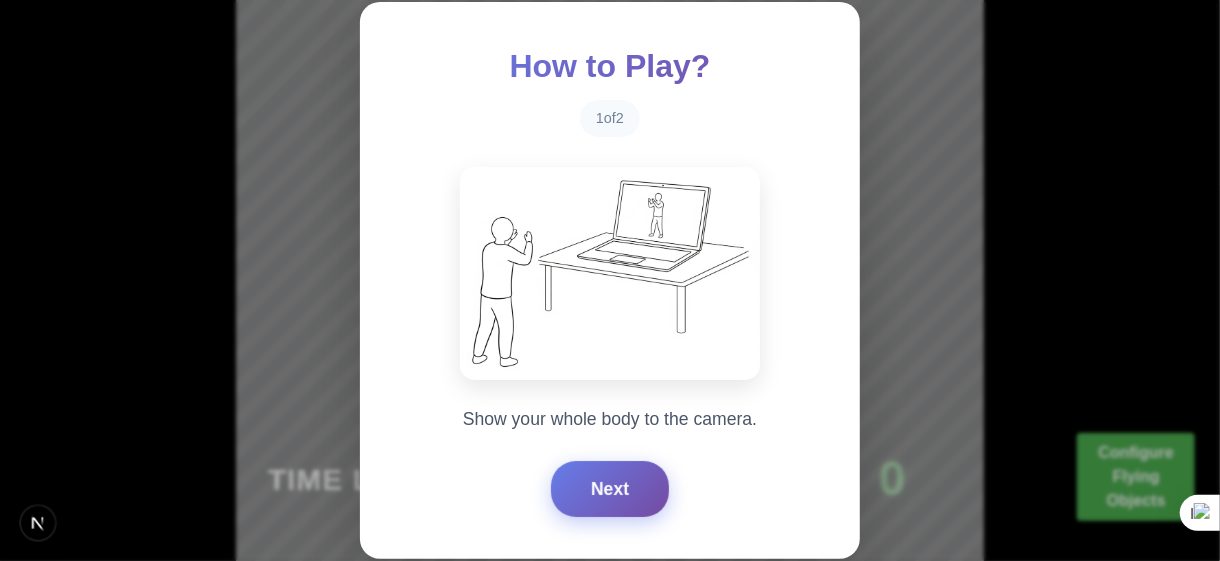 click on "Next" at bounding box center (610, 489) 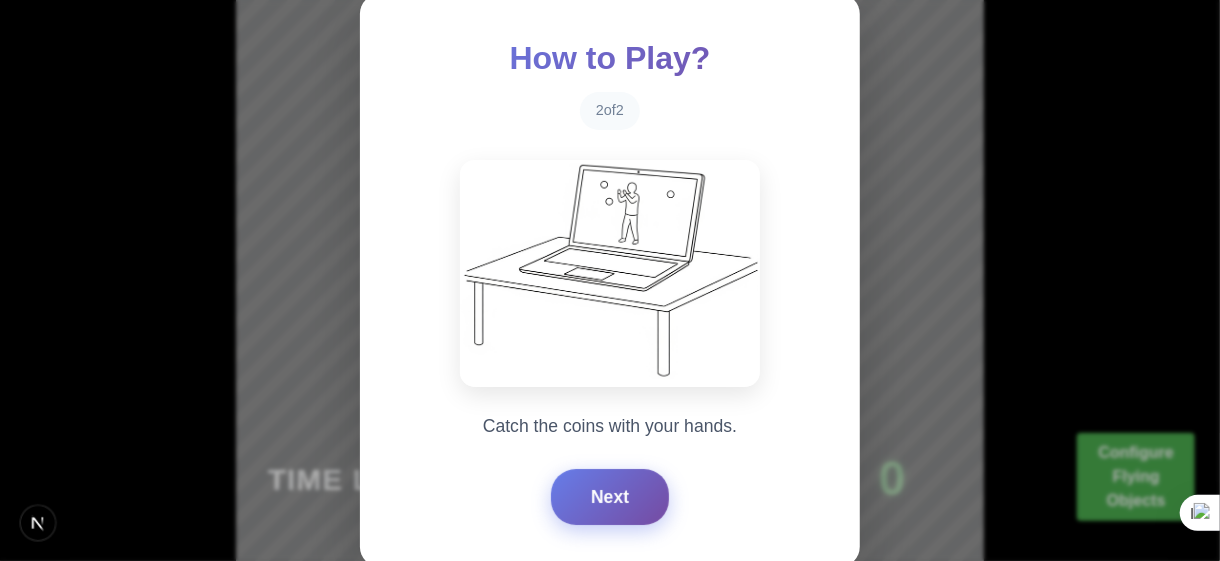click on "Next" at bounding box center (610, 497) 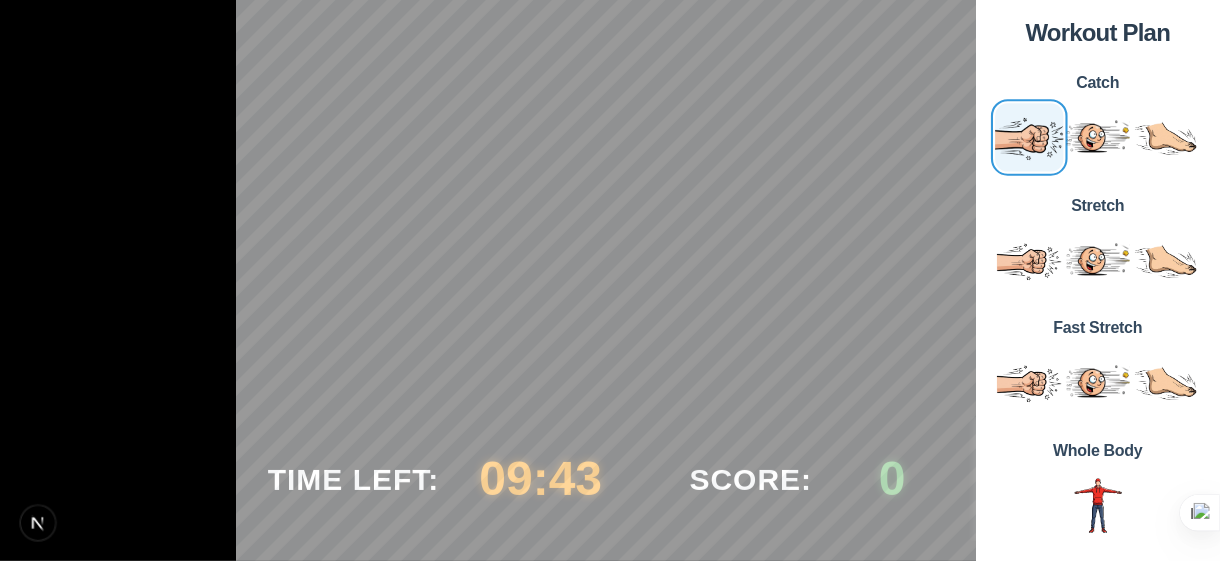 click at bounding box center [1028, 137] 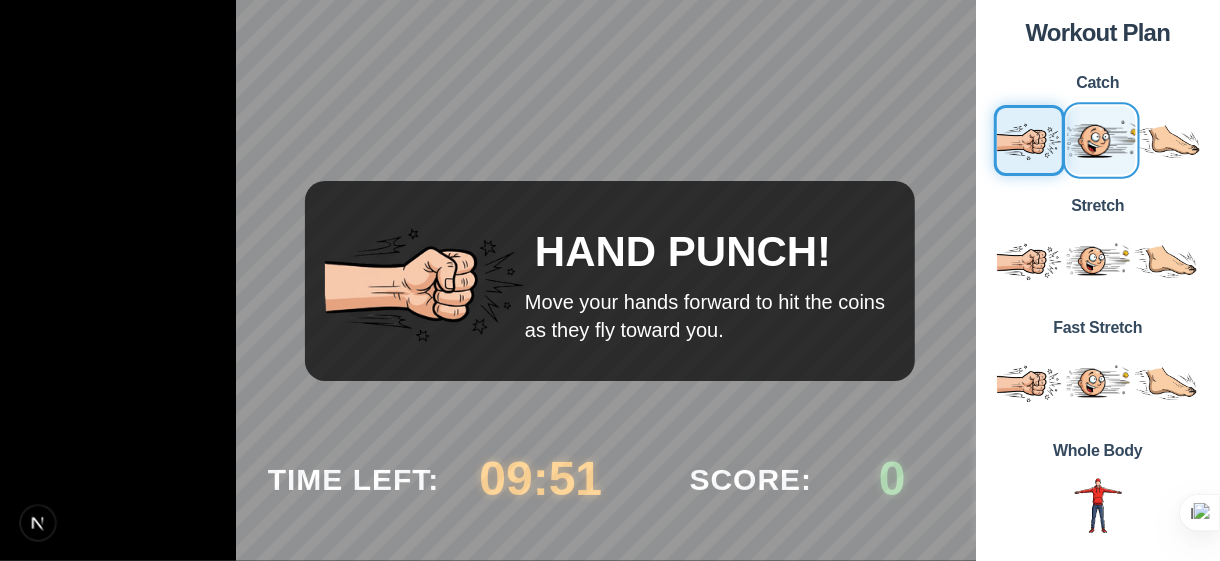 click at bounding box center (1100, 140) 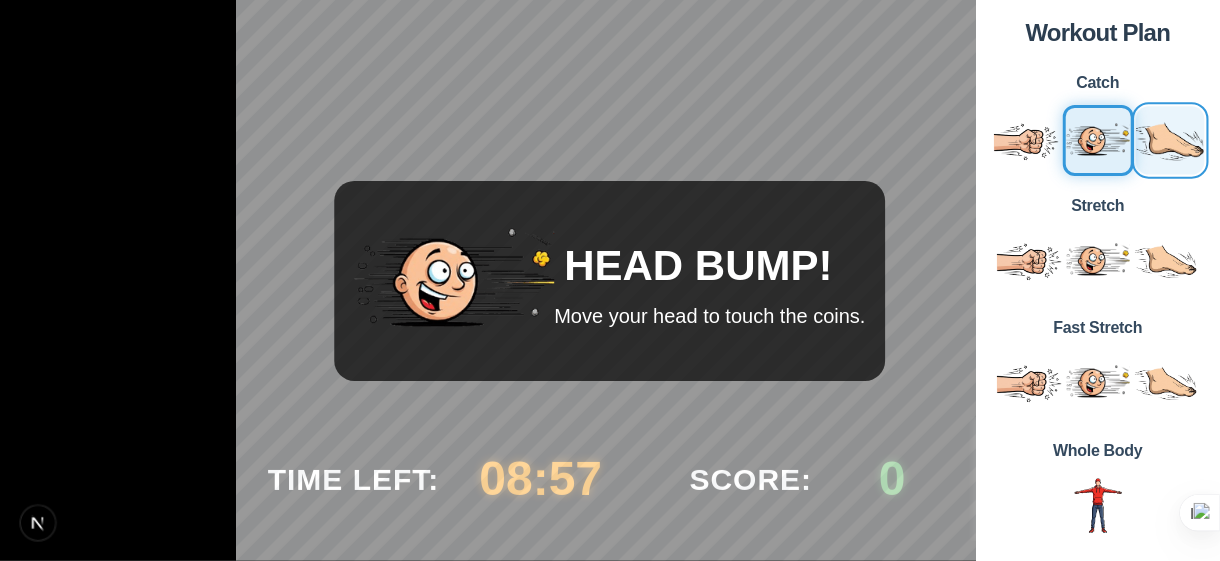 click at bounding box center [1169, 140] 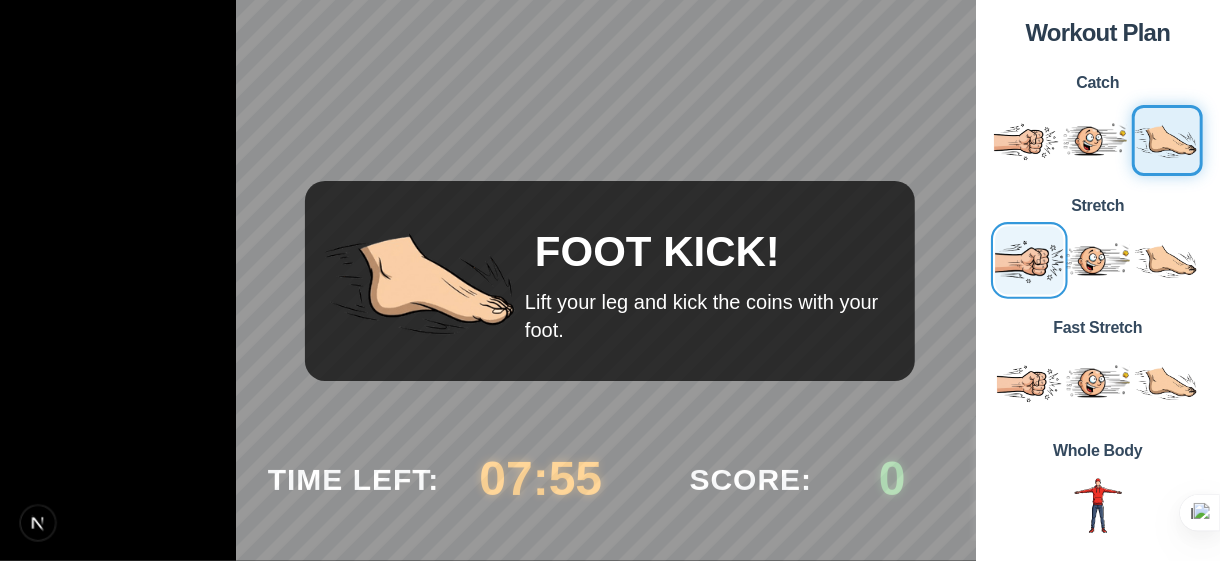 click at bounding box center (1028, 259) 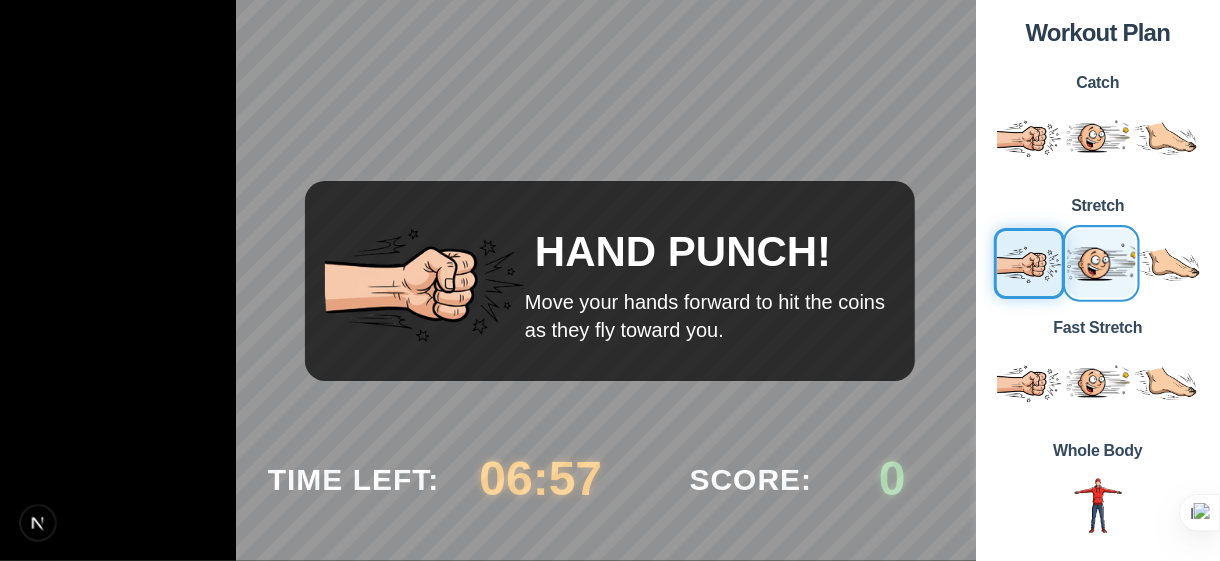 click at bounding box center (1100, 262) 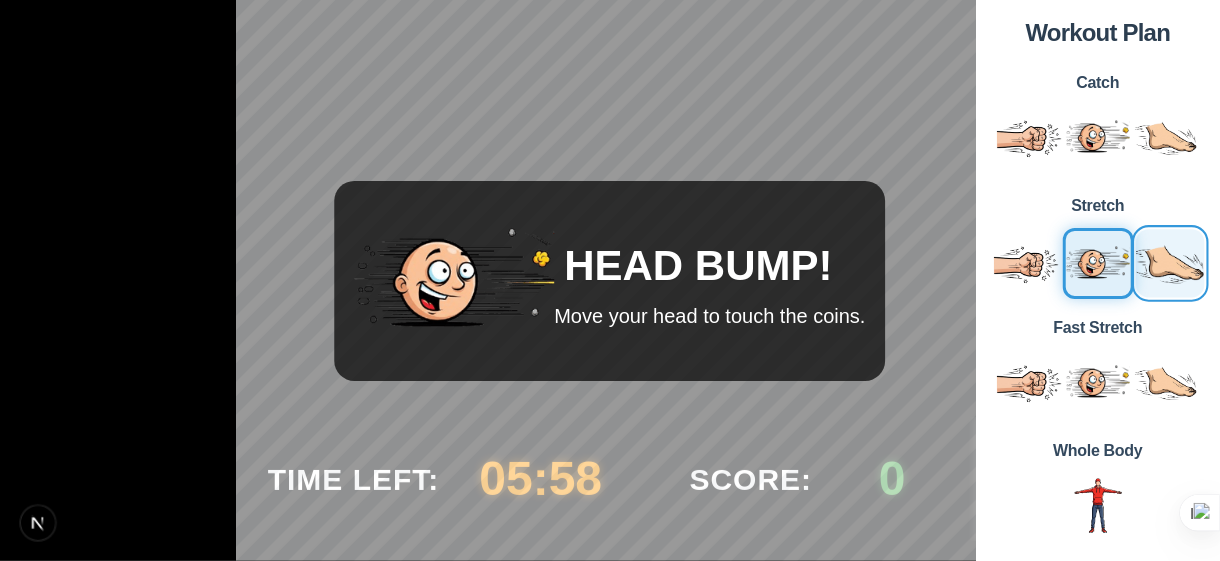 click at bounding box center (1169, 262) 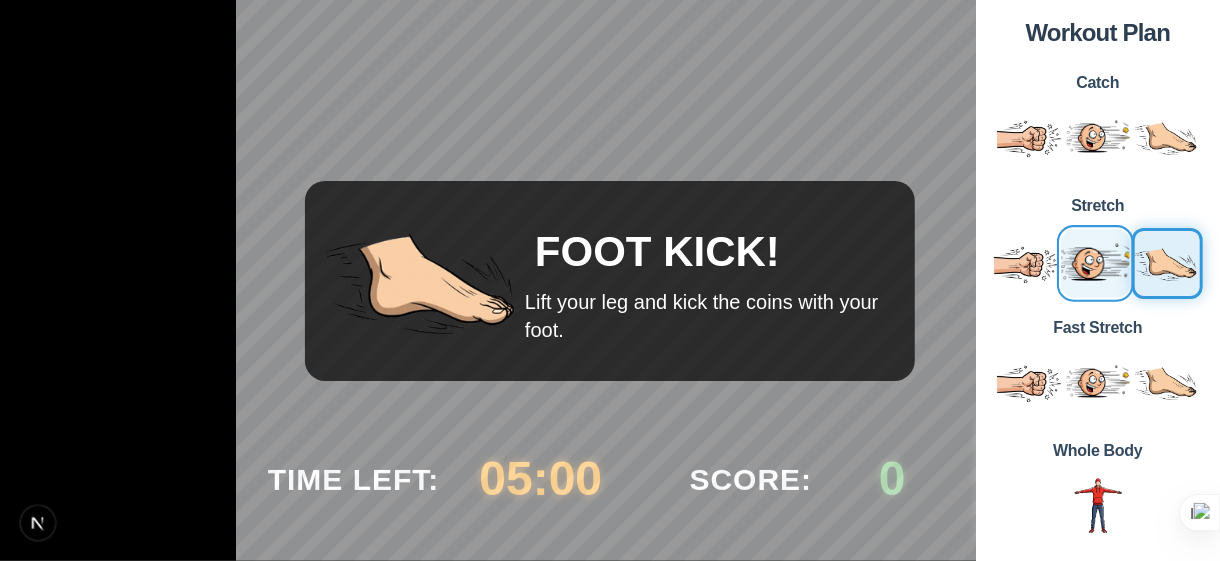 click at bounding box center (1094, 262) 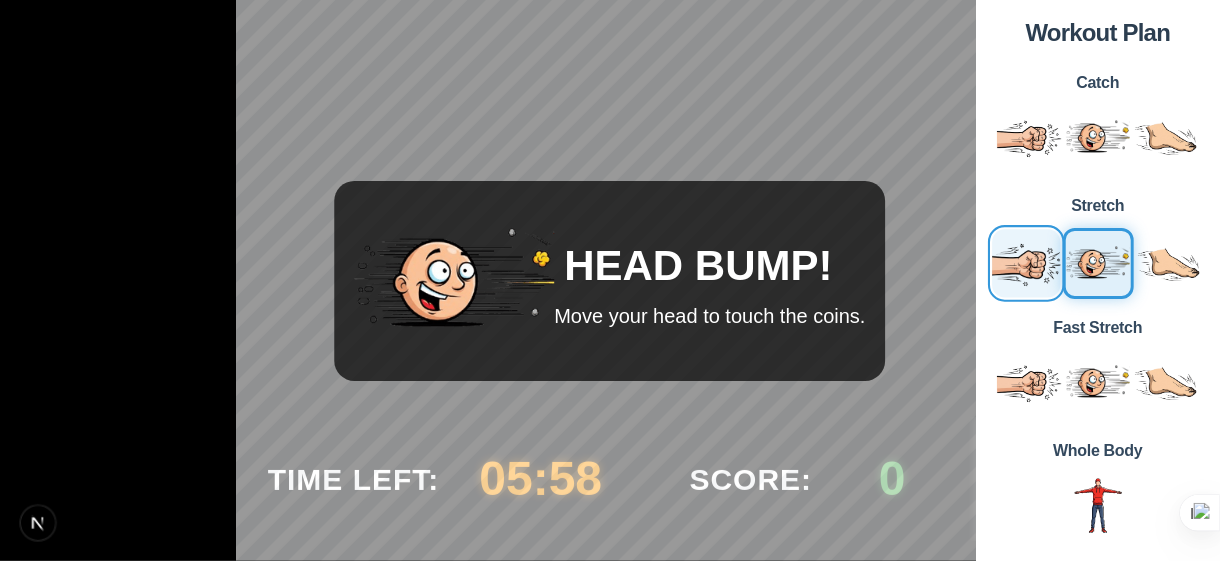 click at bounding box center [1025, 262] 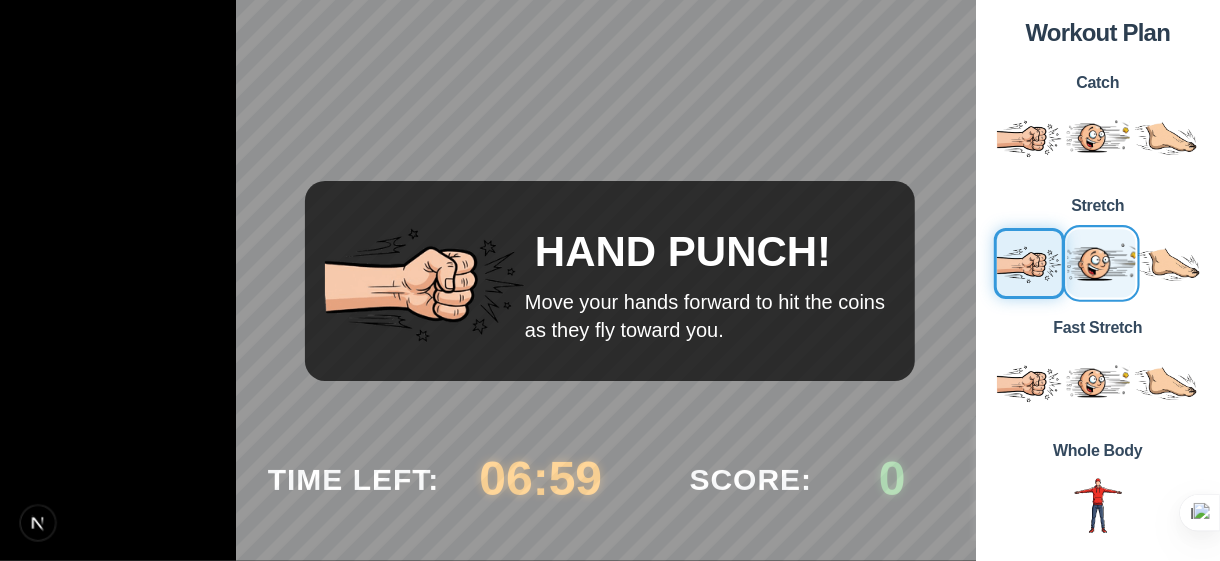 click at bounding box center (1100, 262) 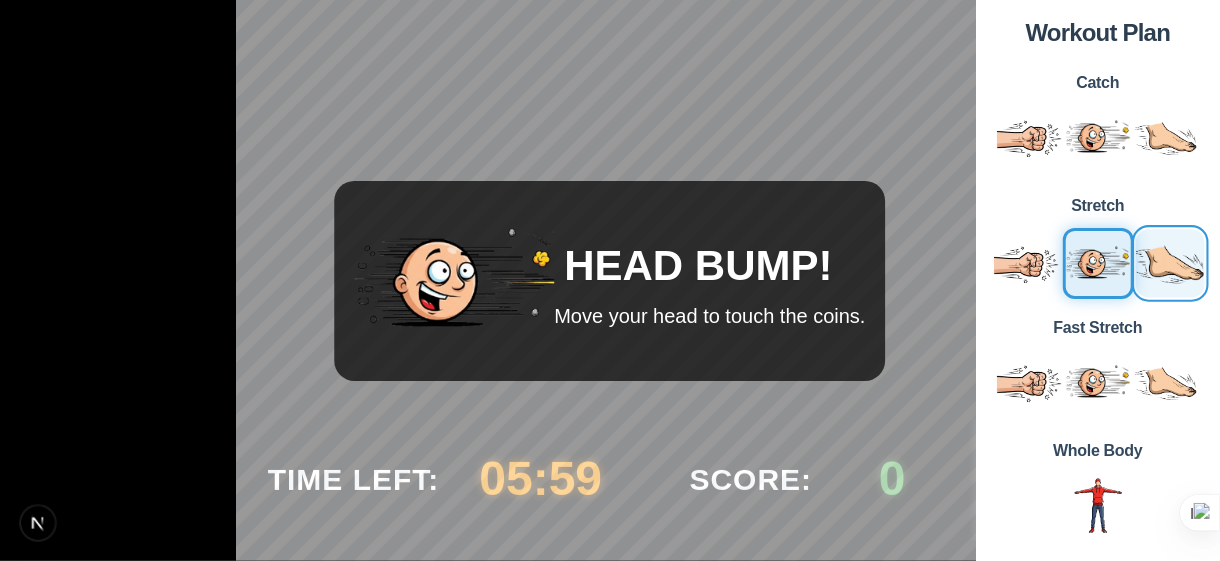 click at bounding box center (1169, 262) 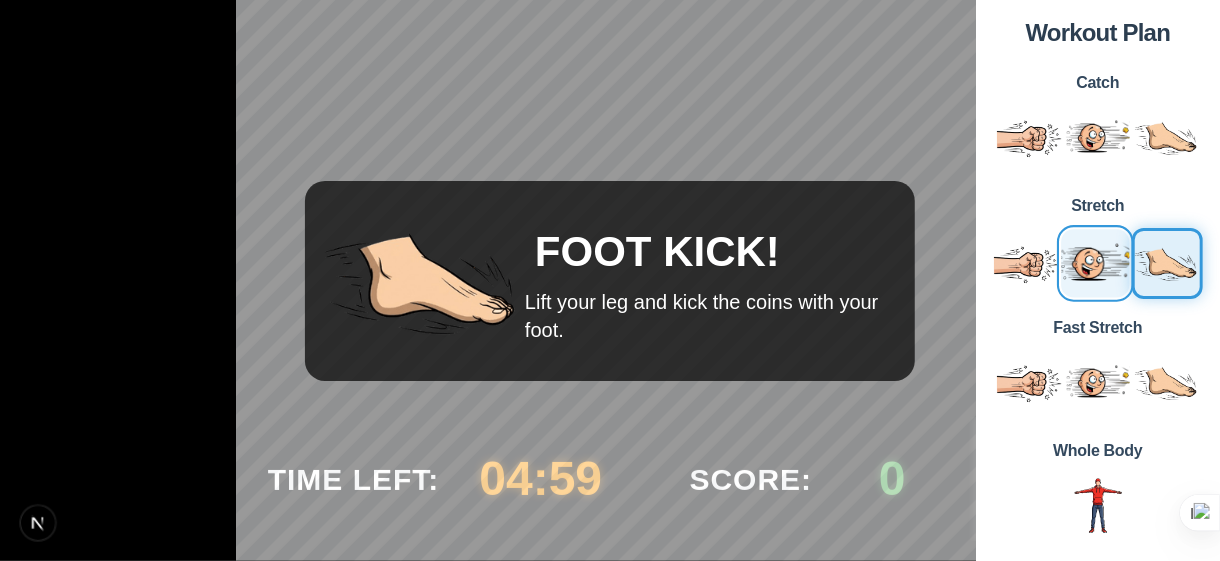 click at bounding box center (1094, 262) 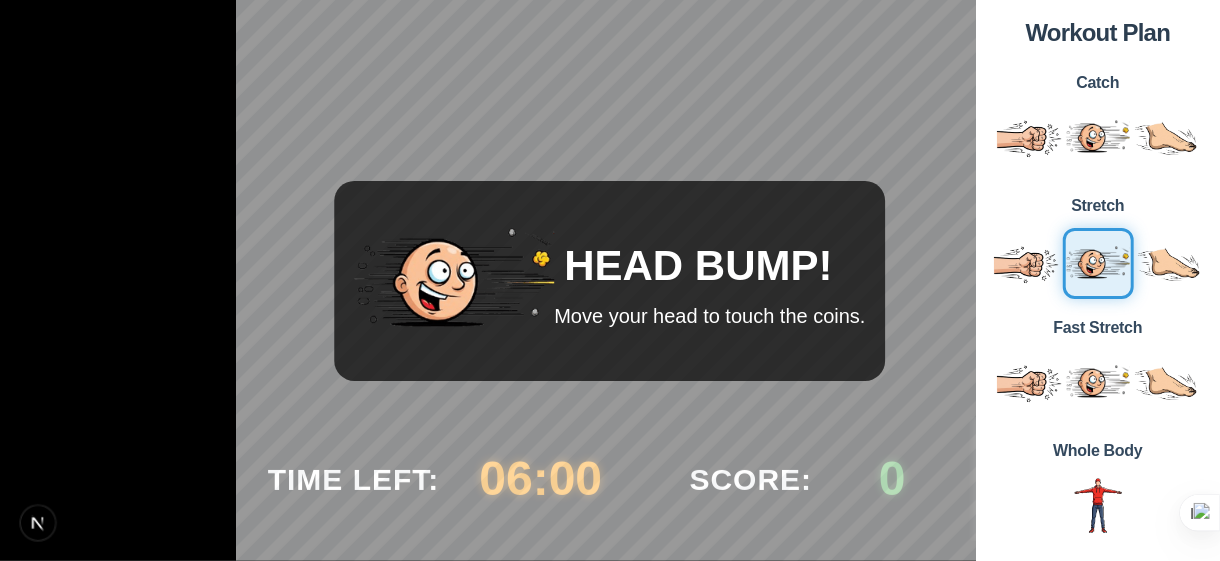 click on "Workout Plan Catch Stretch Fast Stretch Whole Body" at bounding box center [1098, 280] 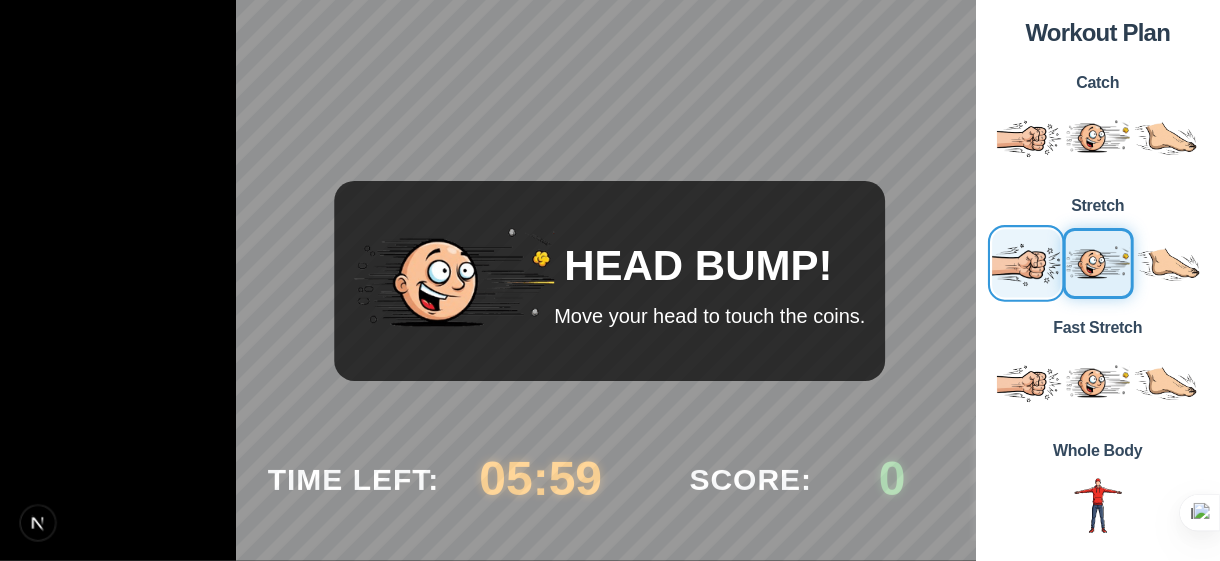 click at bounding box center [1025, 262] 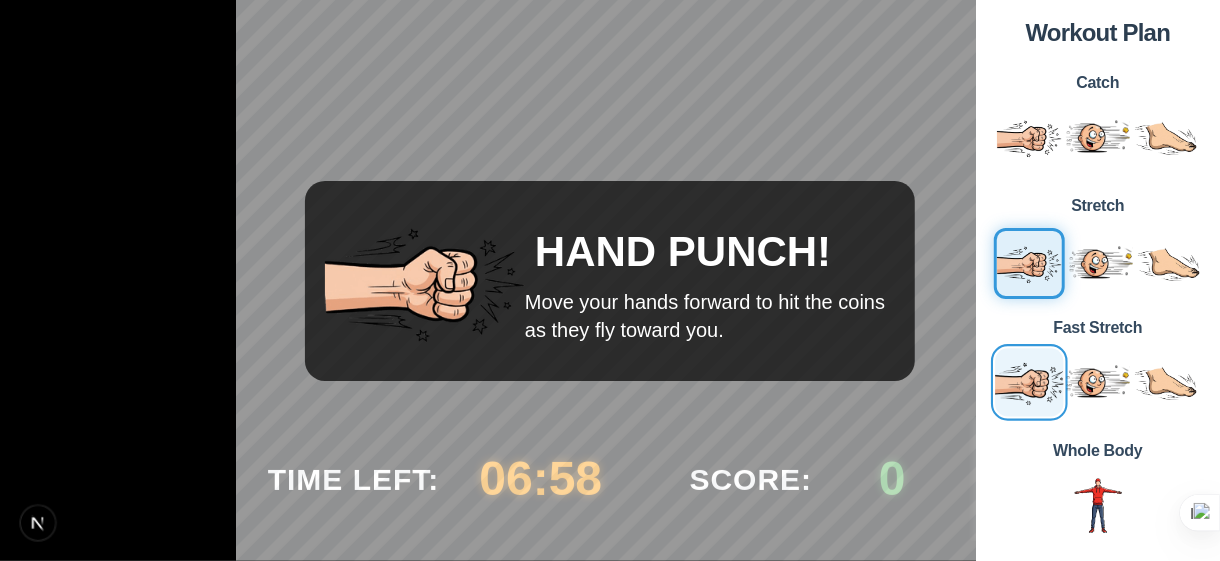 click at bounding box center (1028, 382) 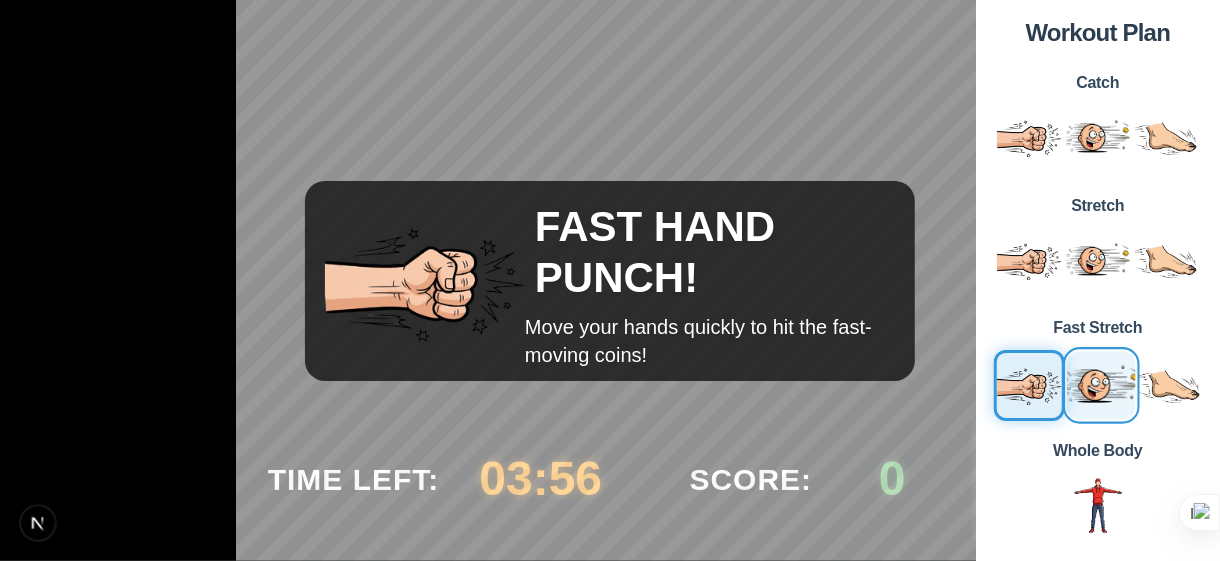 click at bounding box center (1100, 385) 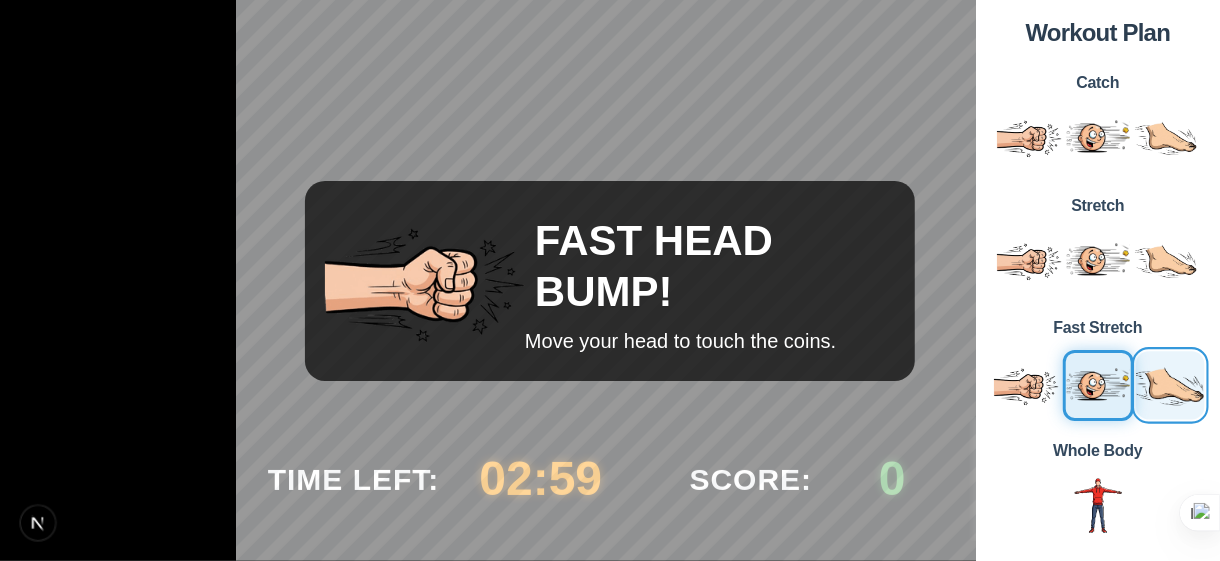 click at bounding box center (1169, 385) 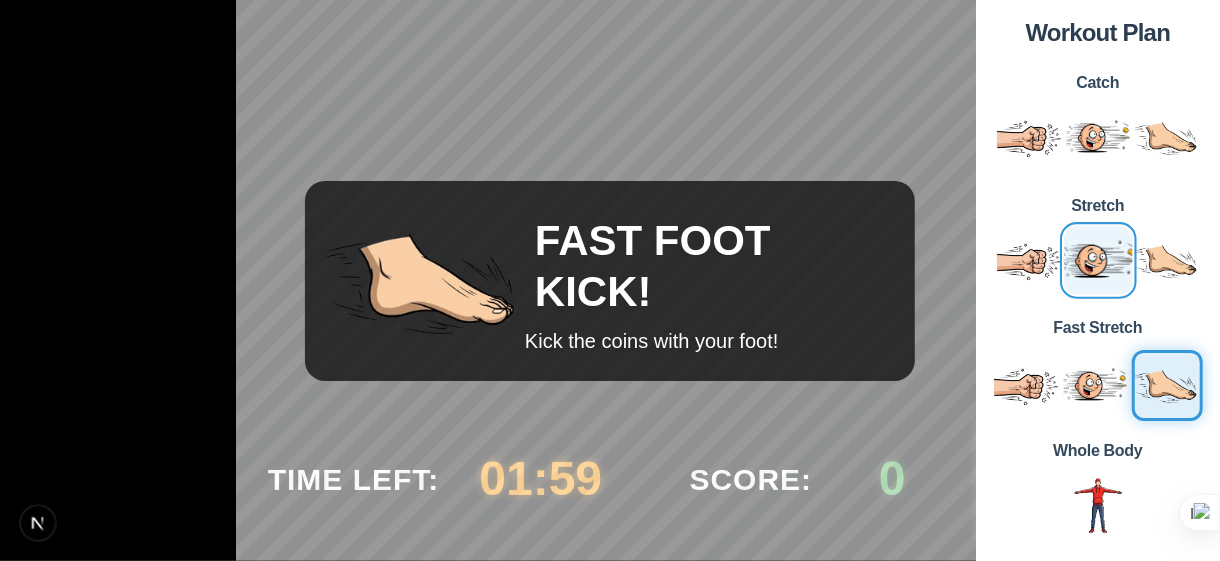 click at bounding box center [1097, 259] 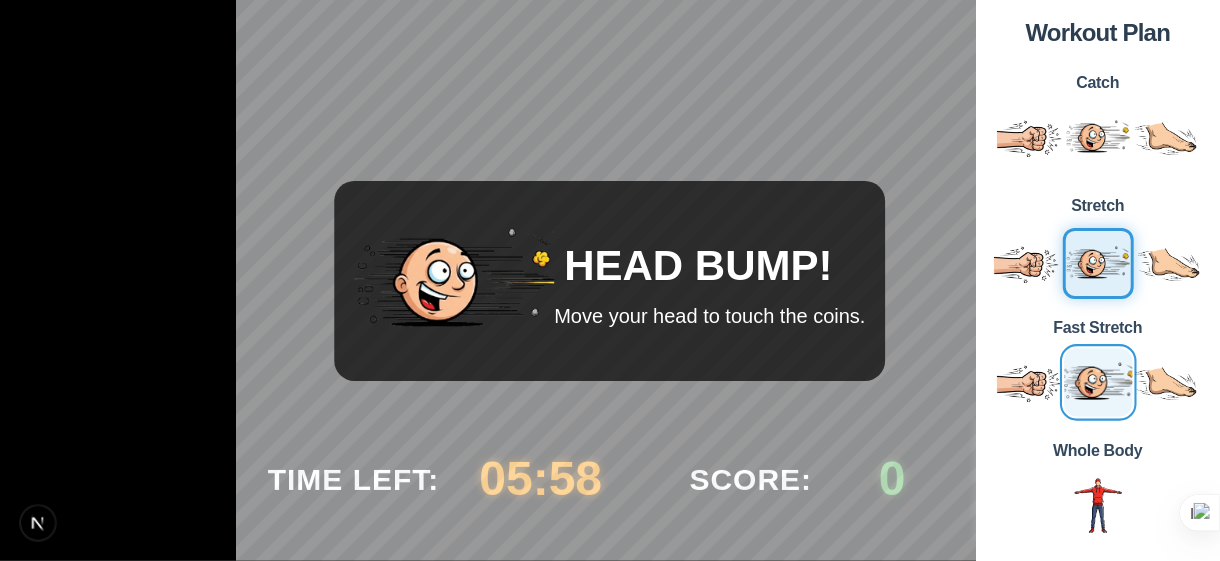 click at bounding box center [1097, 382] 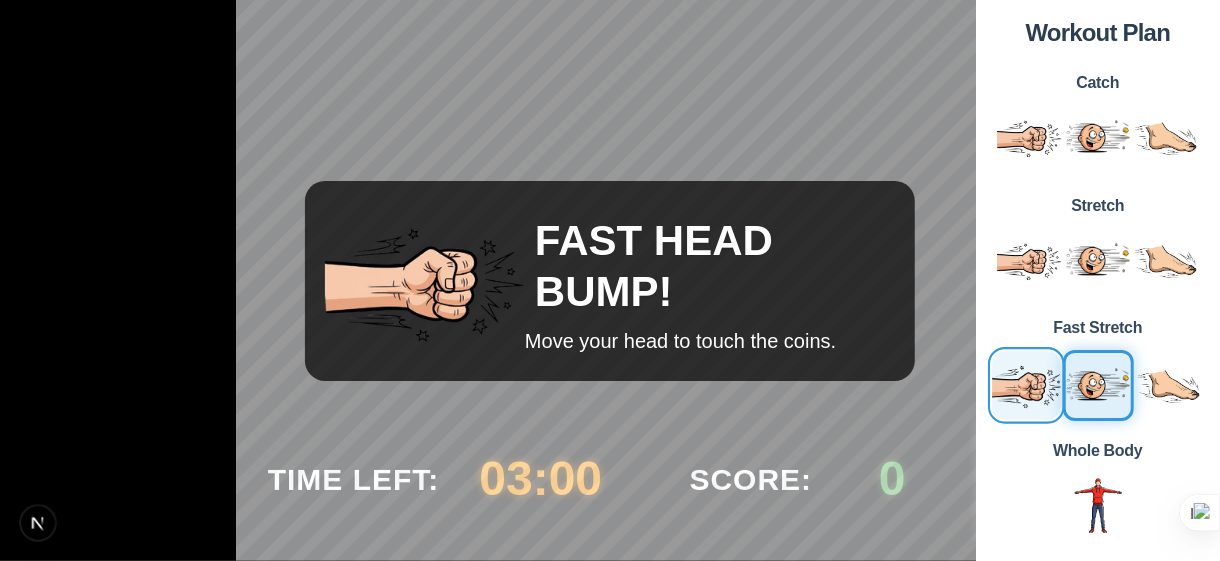 click at bounding box center (1025, 385) 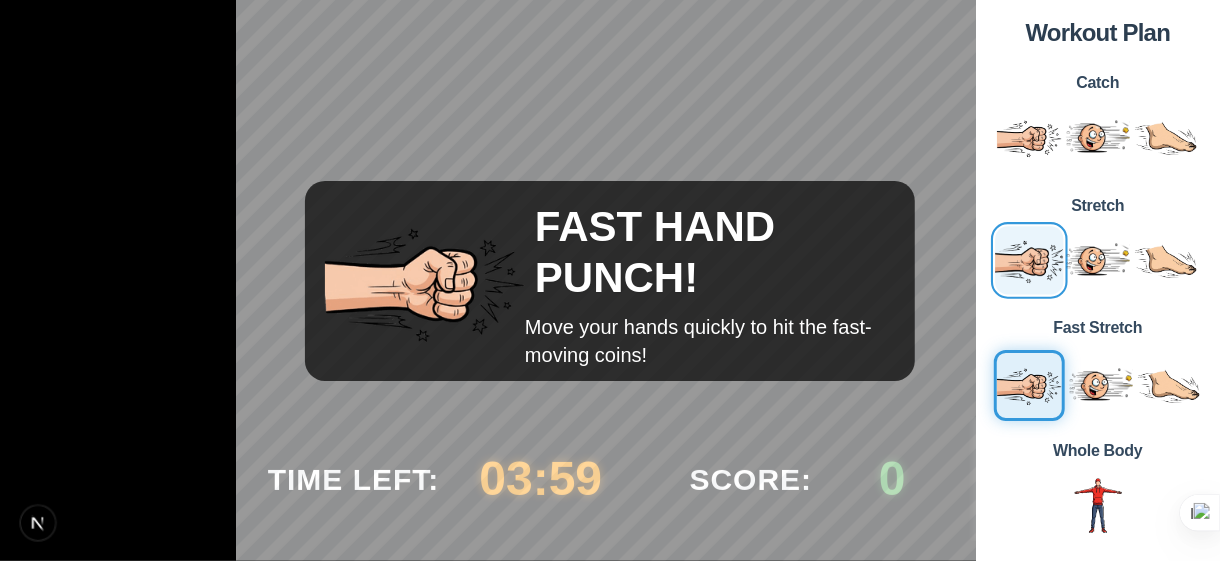 click at bounding box center (1028, 259) 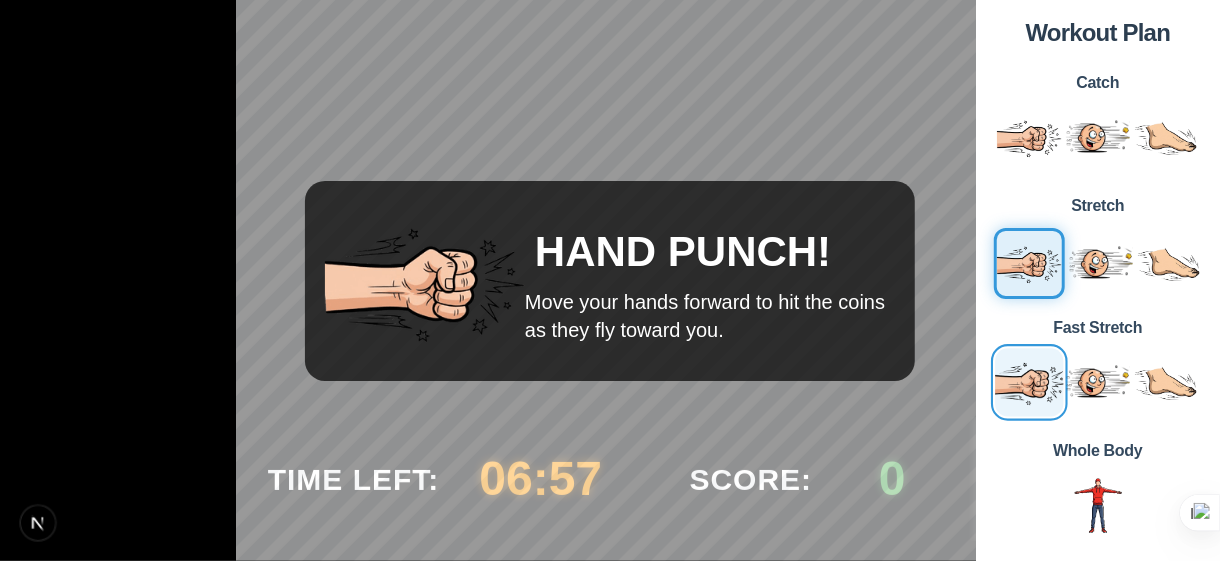 click at bounding box center [1028, 382] 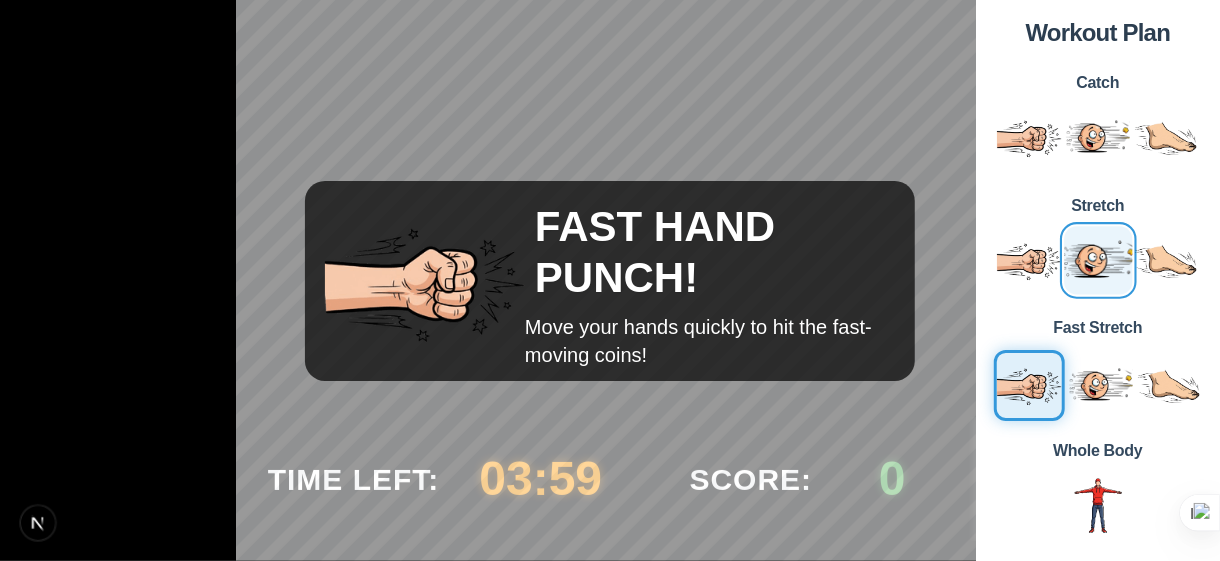 click at bounding box center (1097, 259) 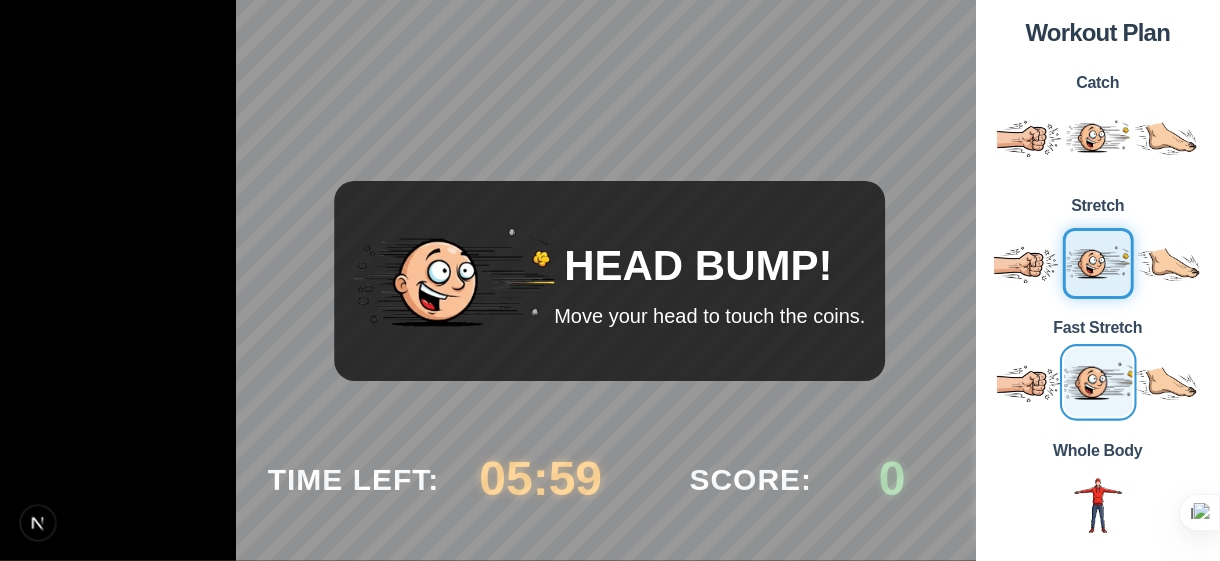 click at bounding box center (1097, 382) 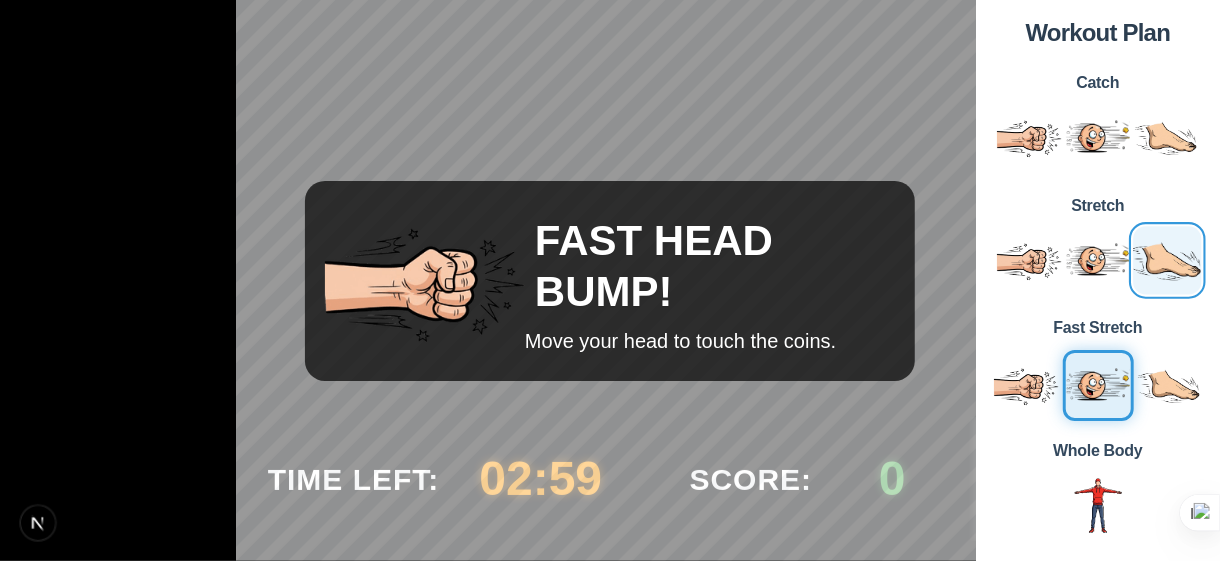 click at bounding box center (1166, 259) 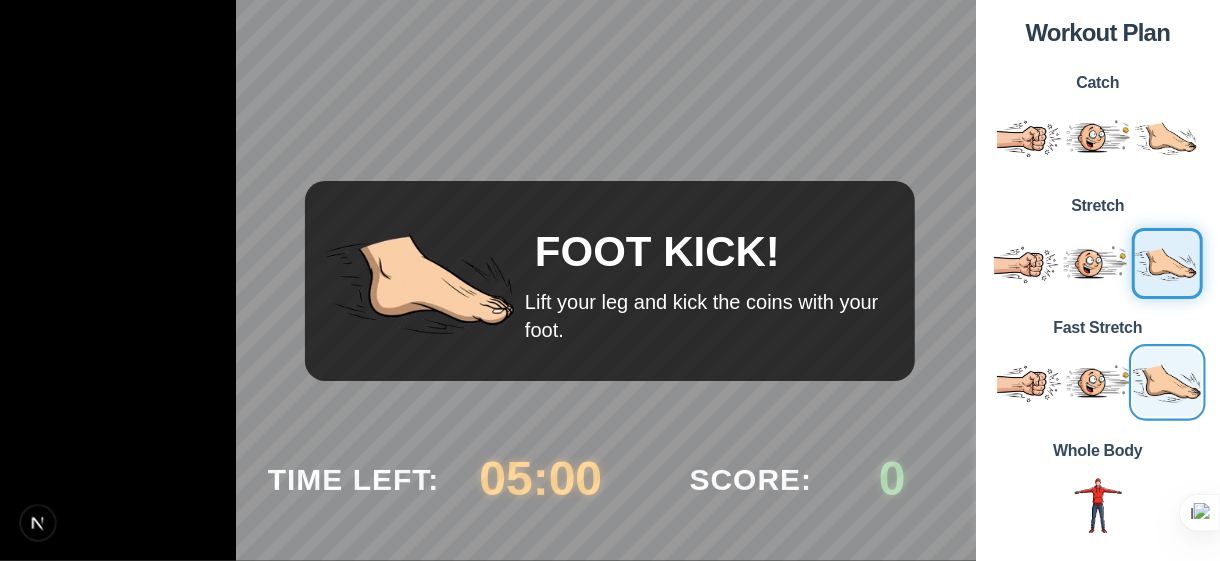 click at bounding box center [1166, 382] 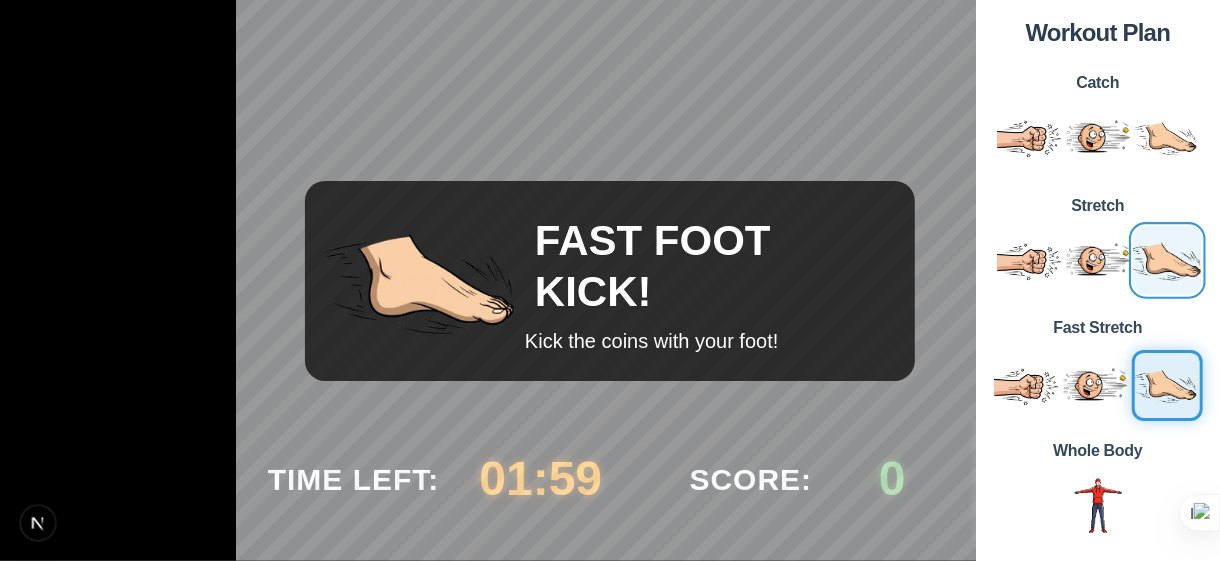 click at bounding box center [1166, 259] 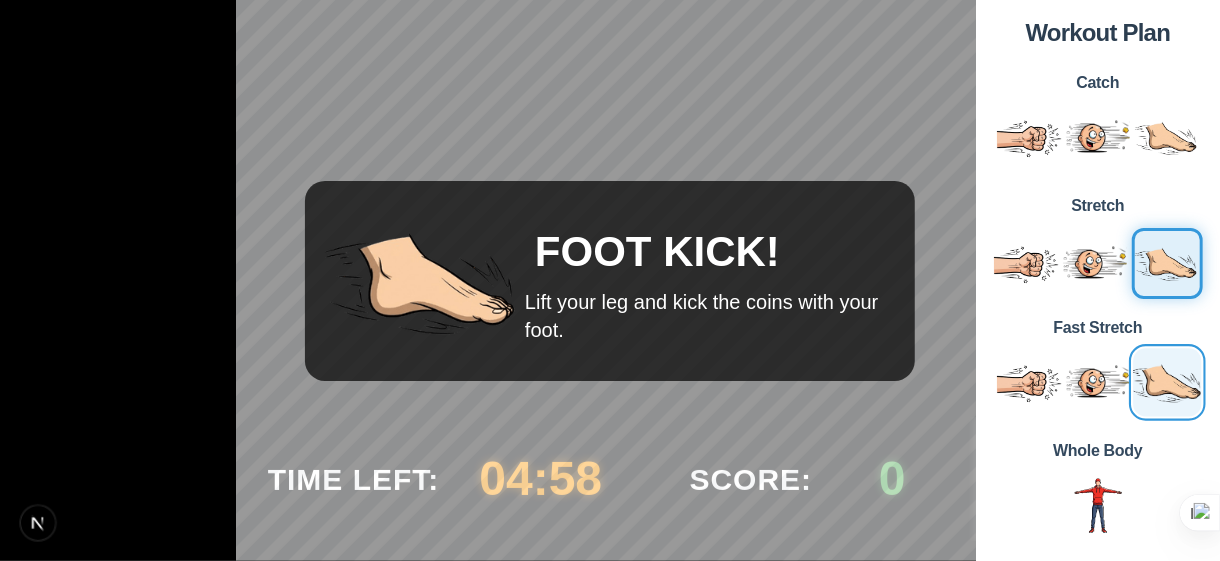 click at bounding box center (1166, 382) 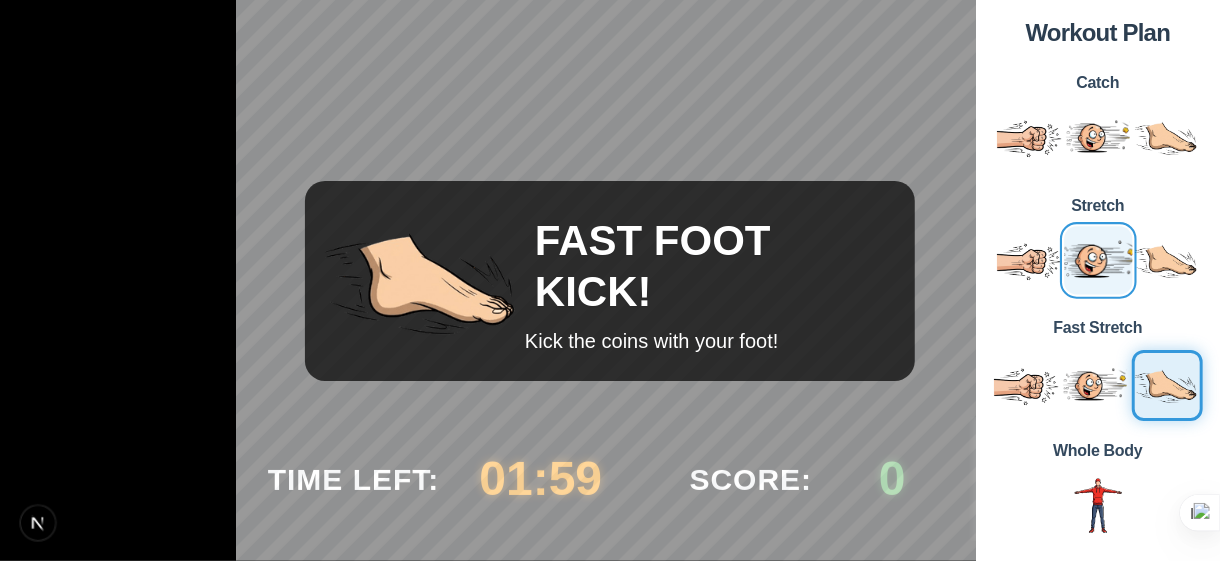 click at bounding box center [1097, 259] 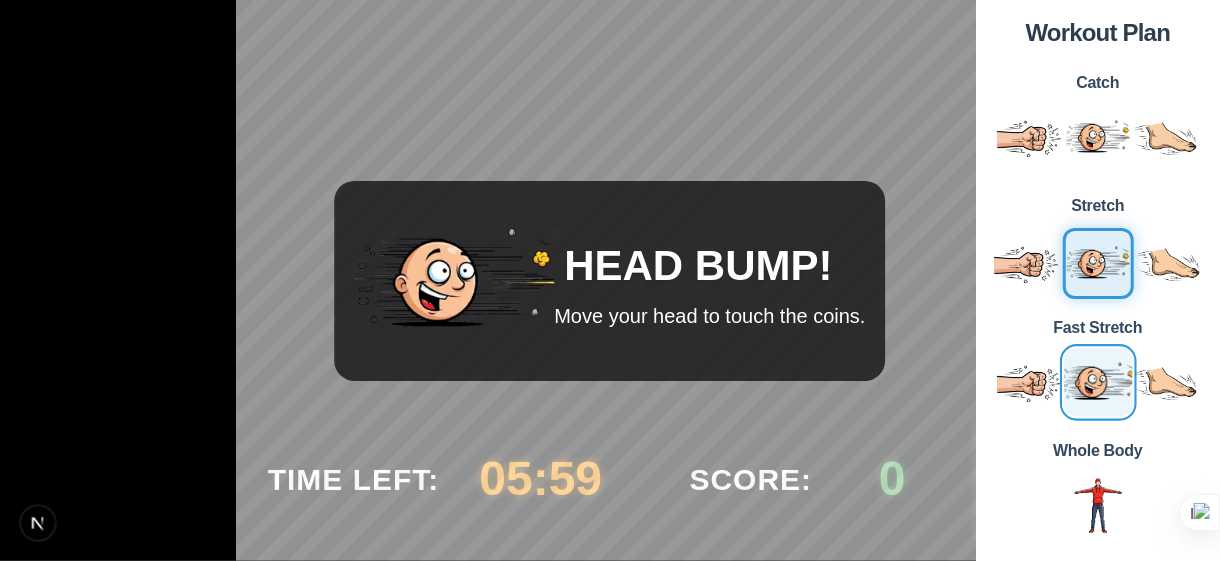 click at bounding box center [1097, 382] 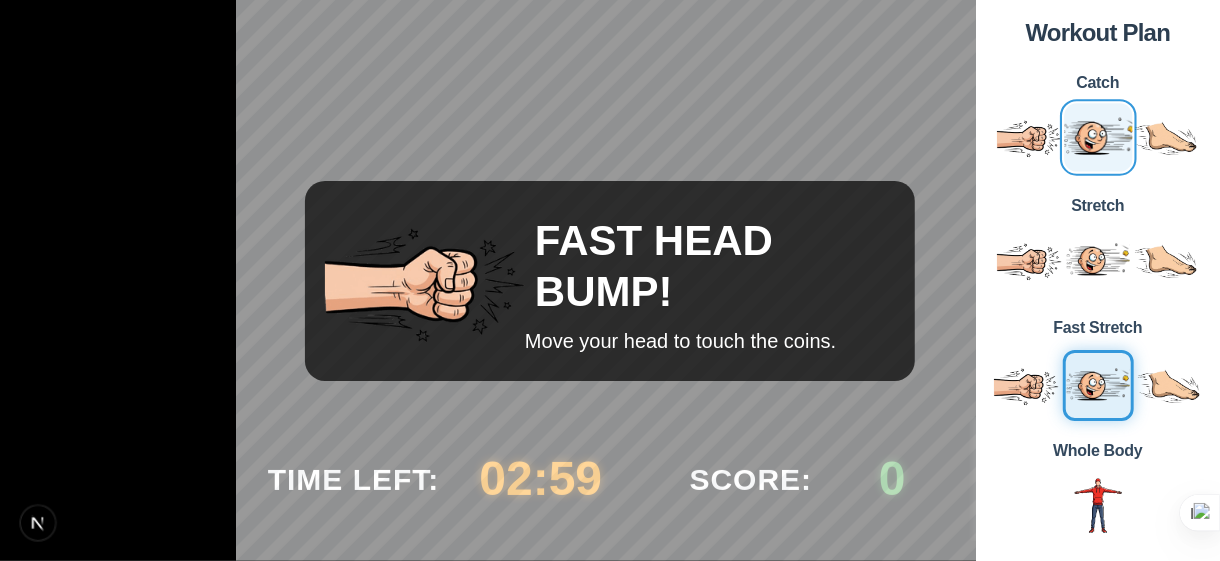 click at bounding box center [1097, 137] 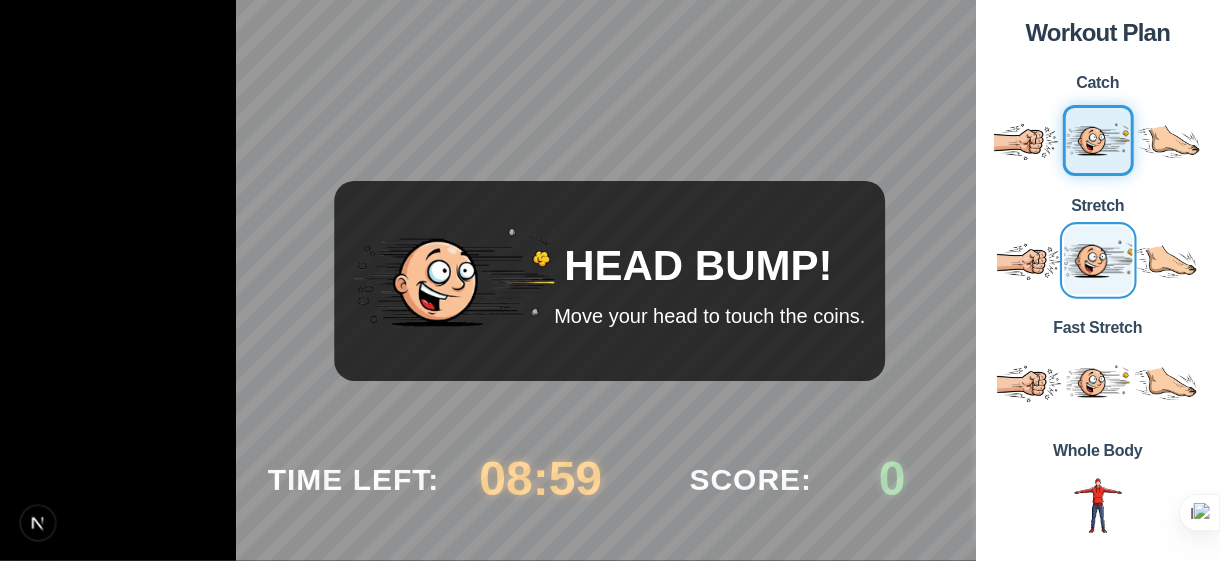 click at bounding box center (1097, 259) 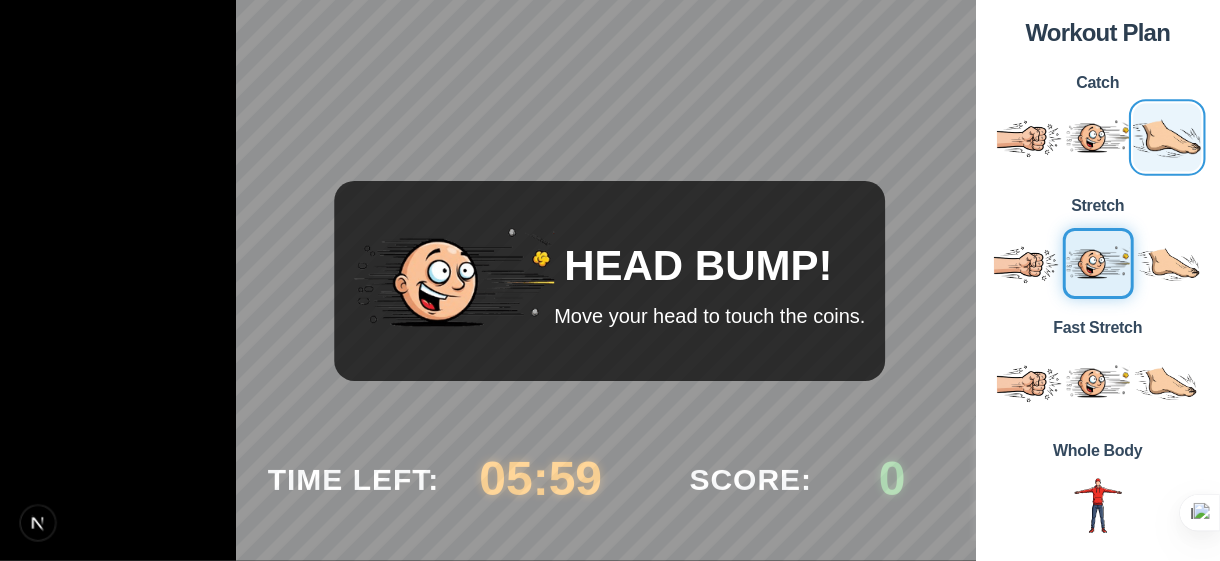 click at bounding box center (1166, 137) 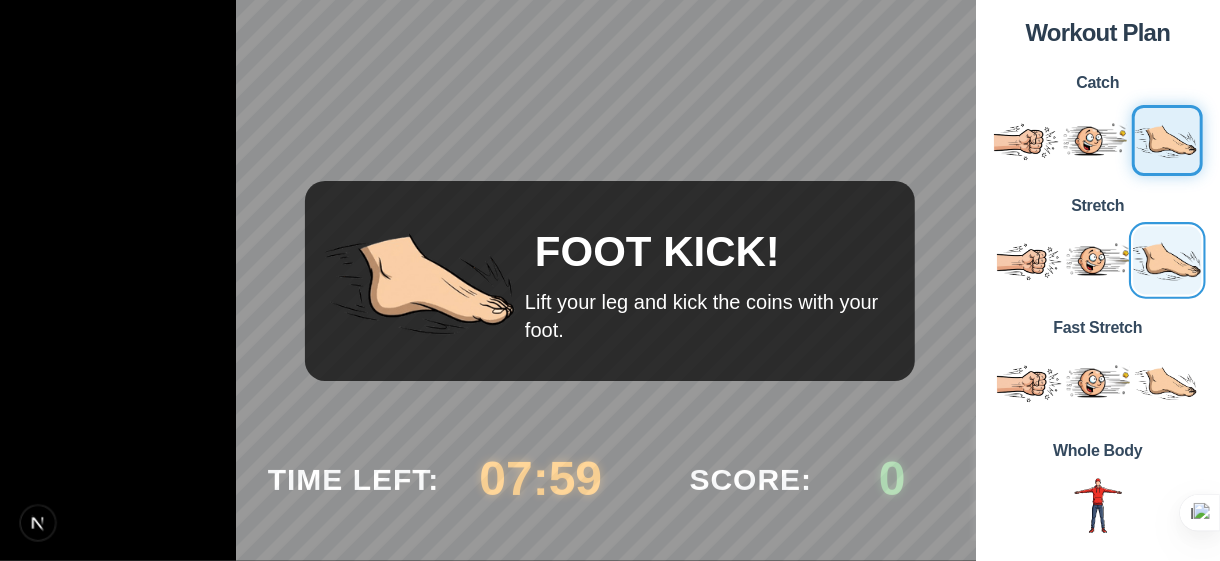 click at bounding box center [1166, 259] 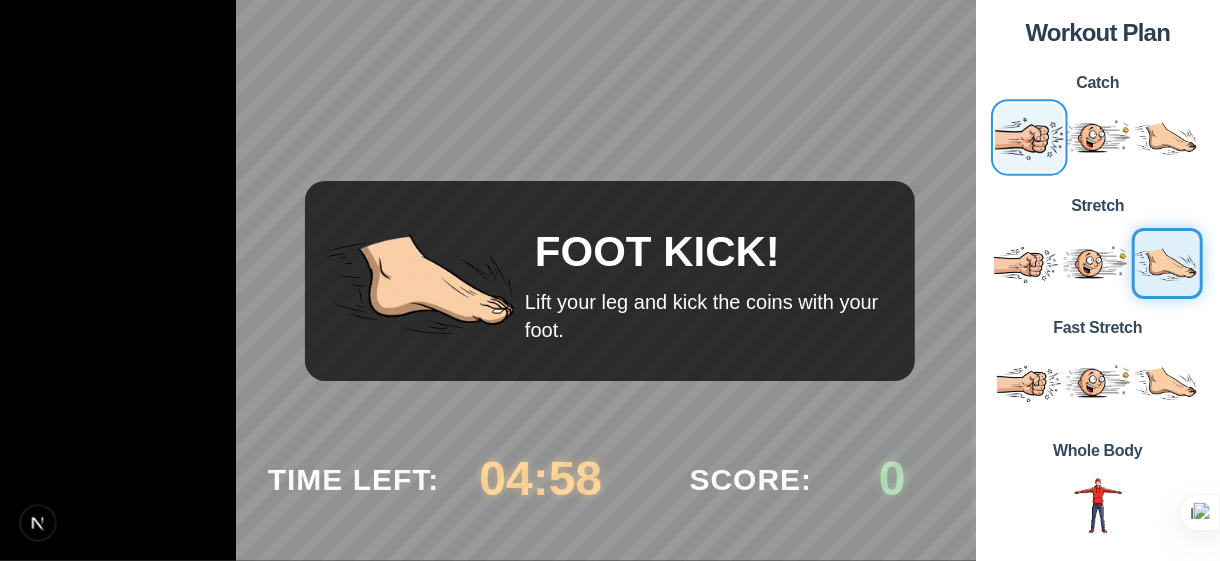 click at bounding box center [1028, 137] 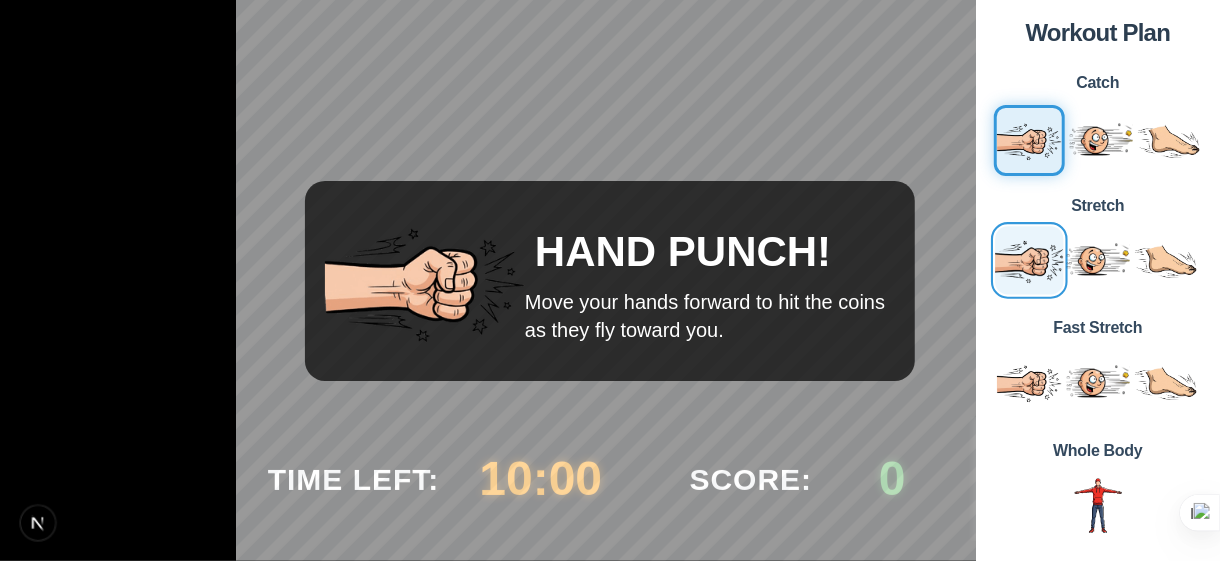 click at bounding box center (1028, 259) 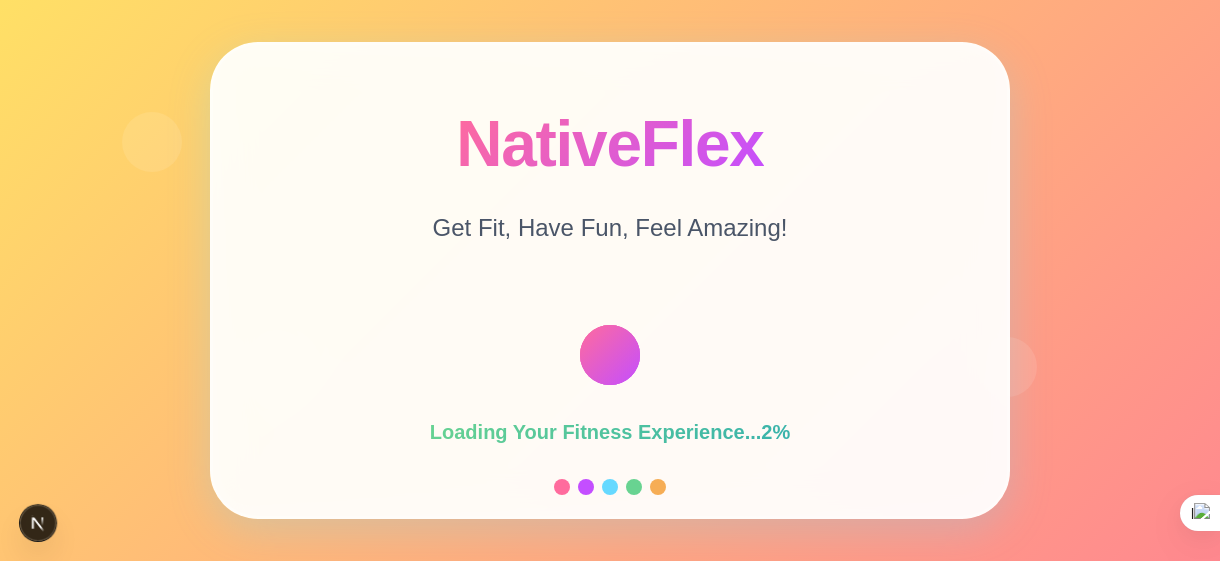 scroll, scrollTop: 0, scrollLeft: 0, axis: both 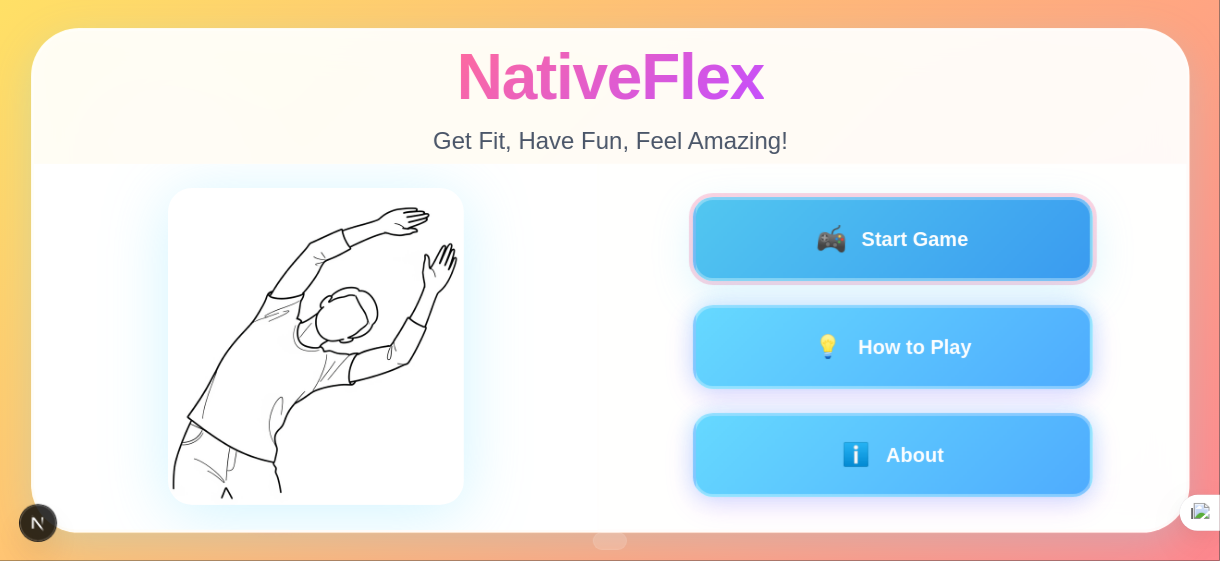 click on "🎮 Start Game" at bounding box center [892, 239] 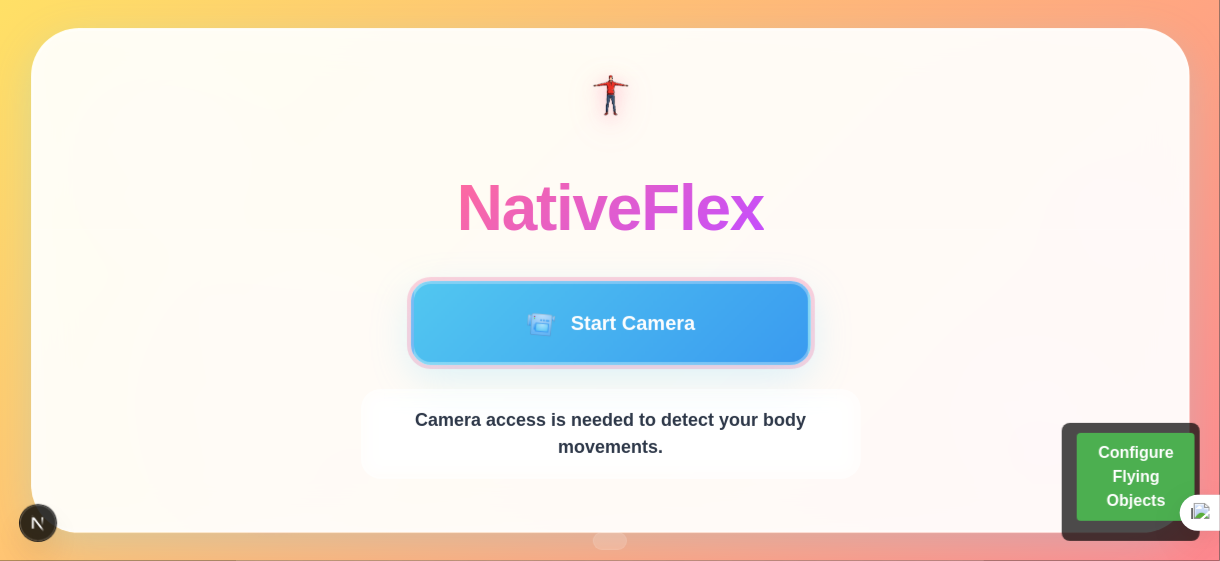 click on "📹 Start Camera" at bounding box center (610, 323) 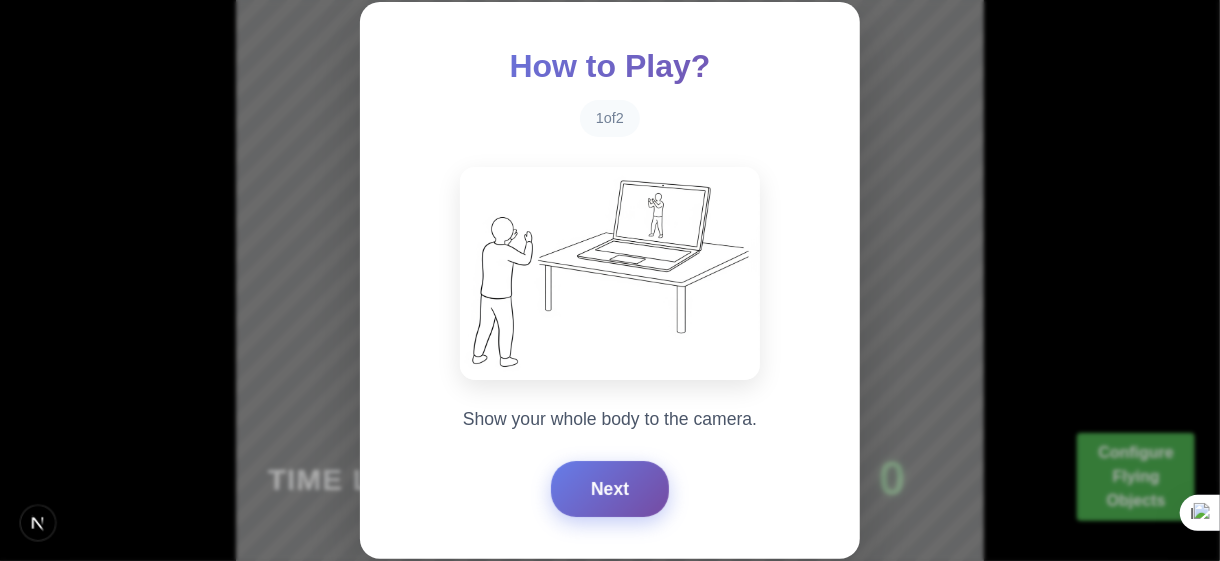 click on "Next" at bounding box center [610, 489] 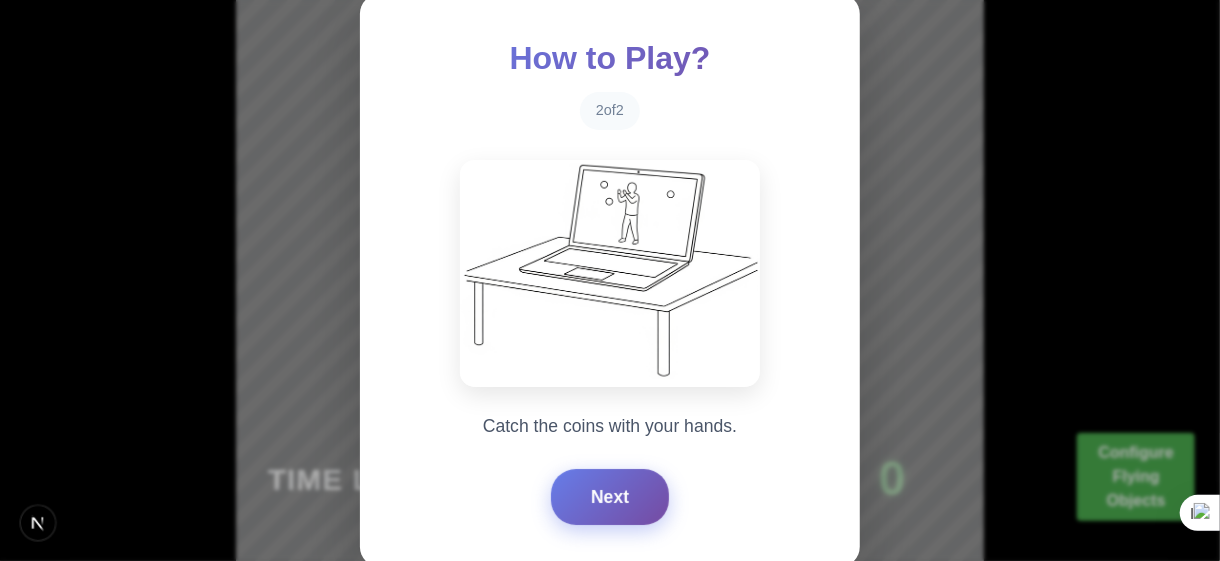 click on "Next" at bounding box center [610, 497] 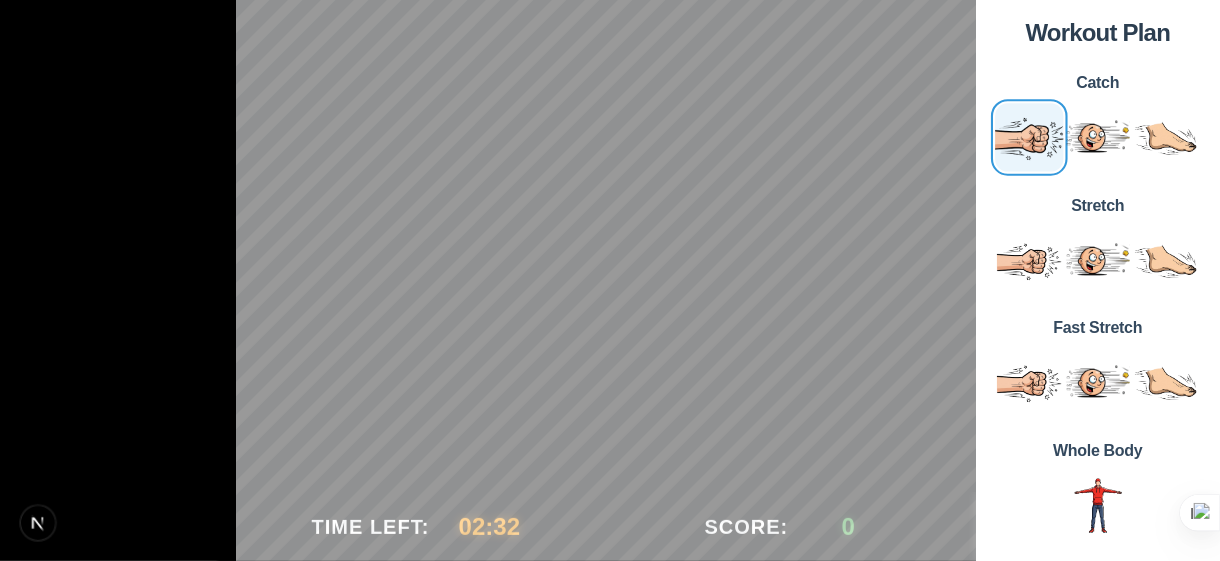 click at bounding box center [1028, 137] 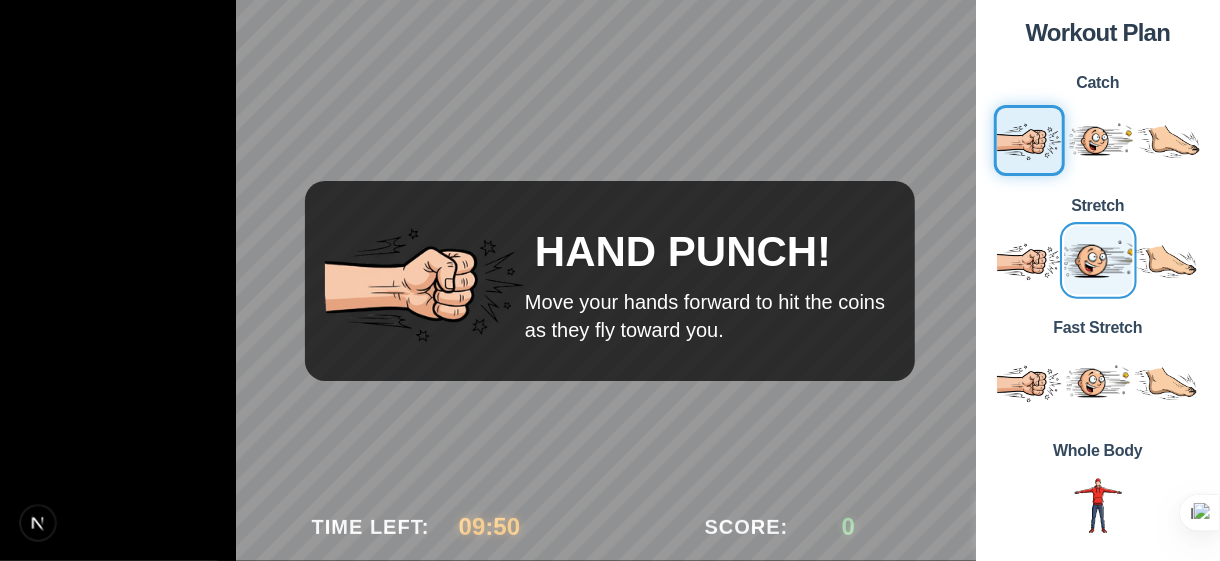 click at bounding box center [1097, 259] 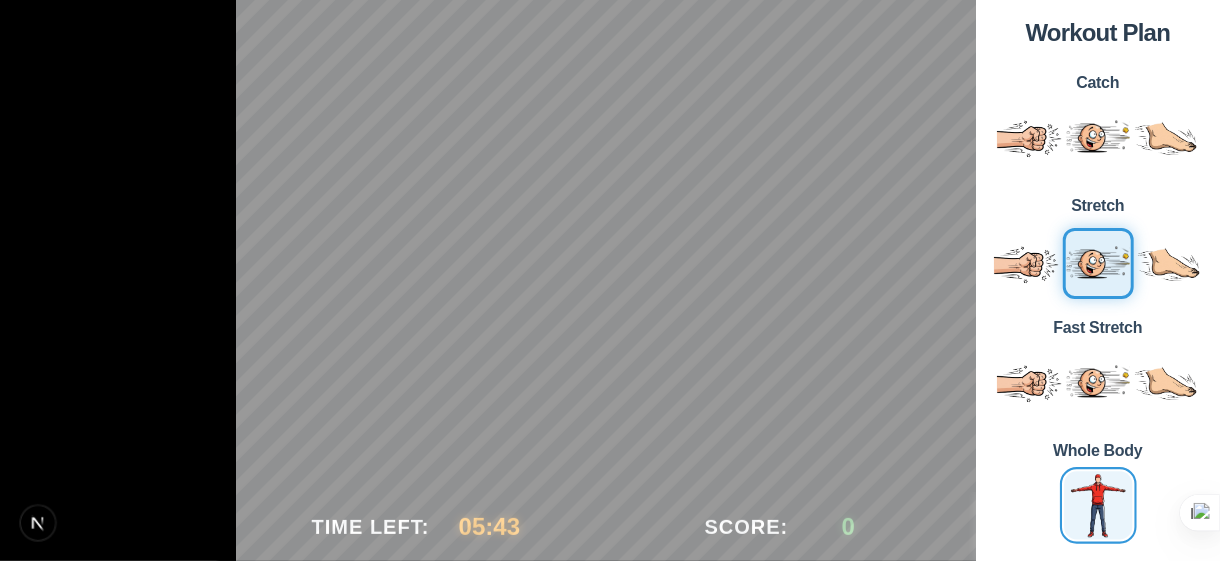 click at bounding box center [1097, 504] 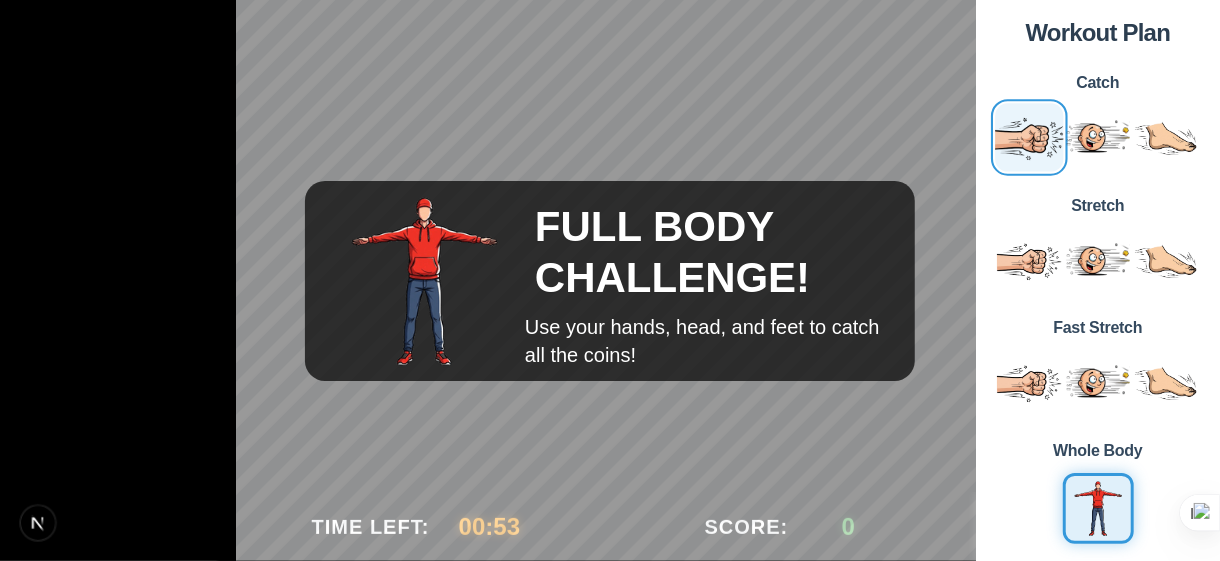 click at bounding box center [1028, 137] 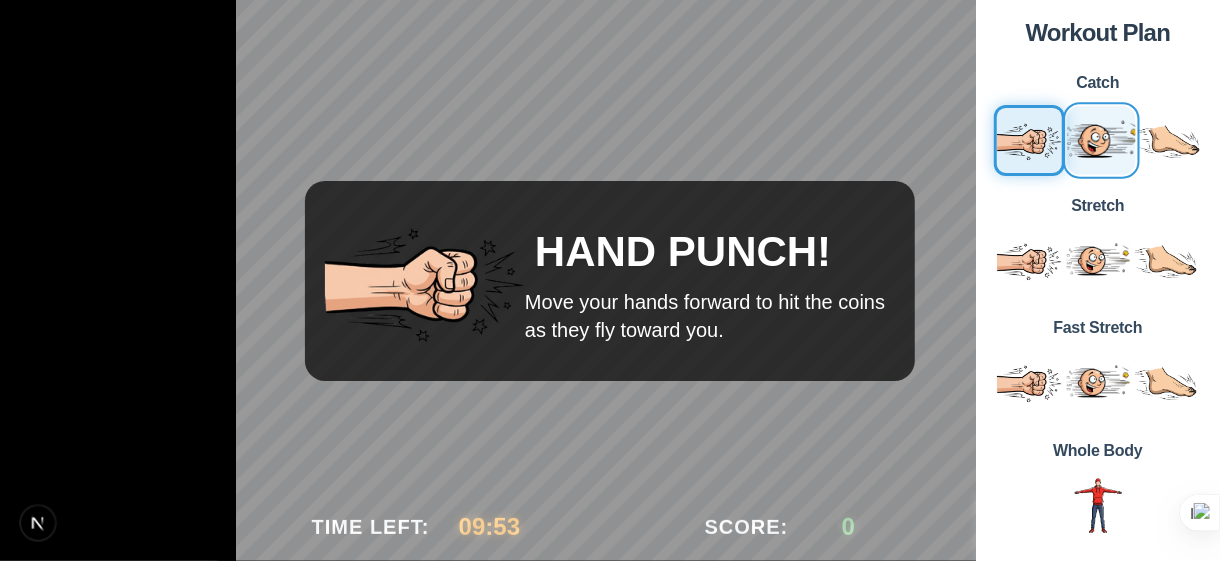 click at bounding box center [1100, 140] 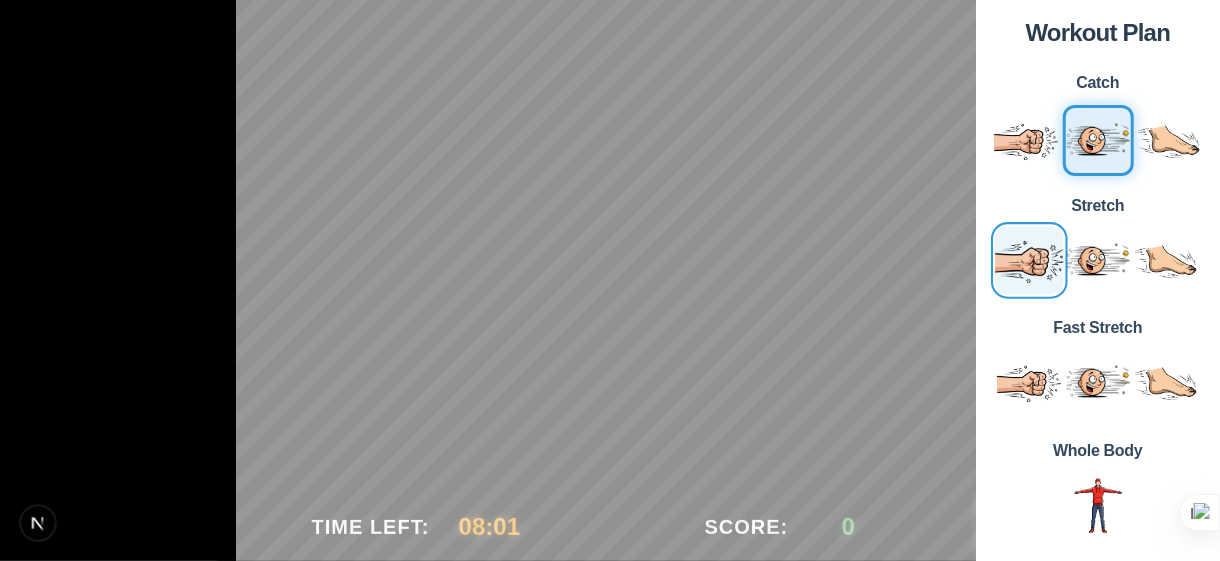 click at bounding box center [1028, 259] 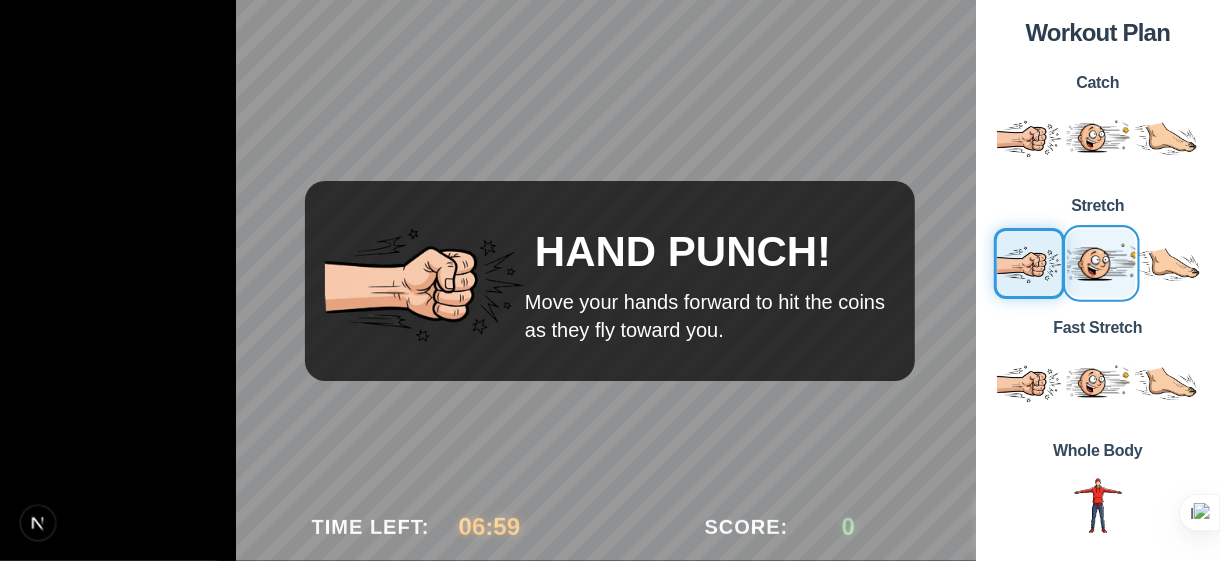 click at bounding box center (1100, 262) 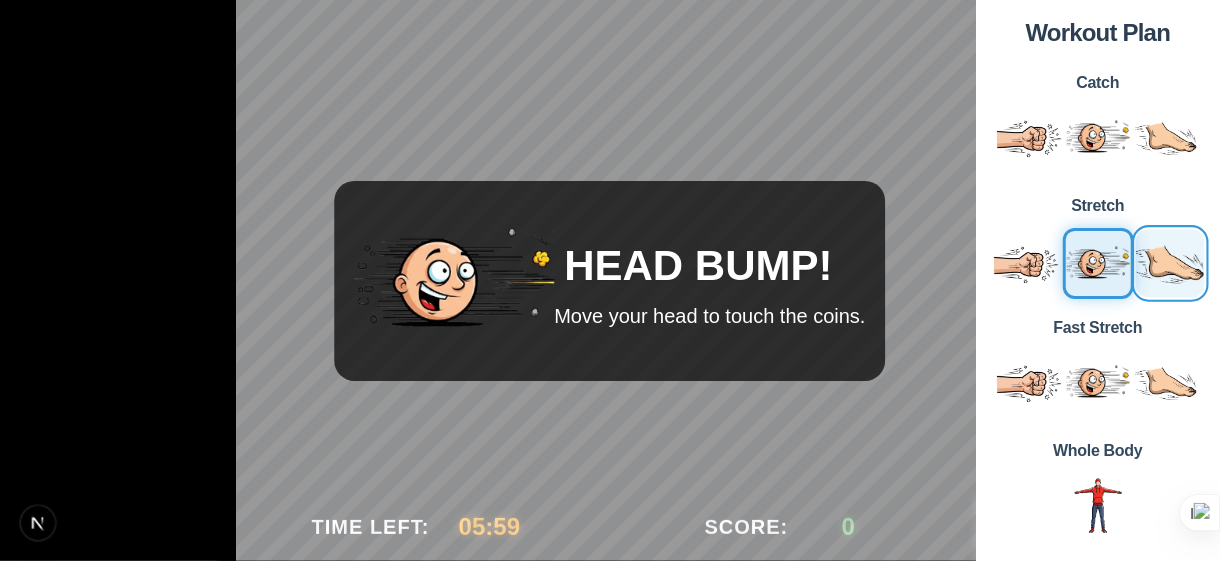 click at bounding box center (1169, 262) 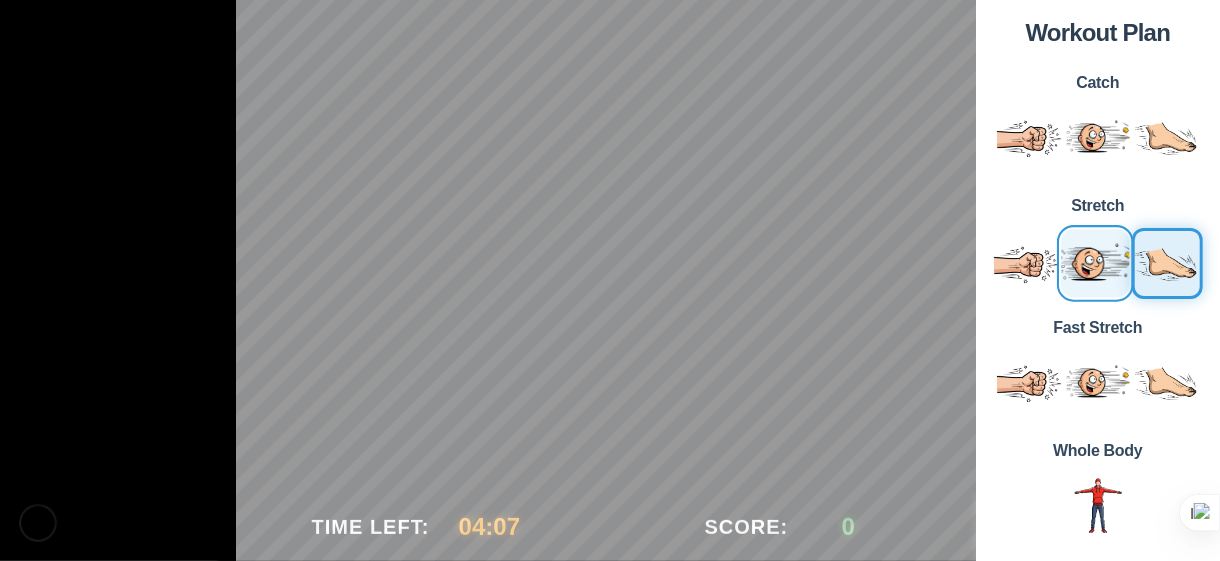 click at bounding box center [1094, 262] 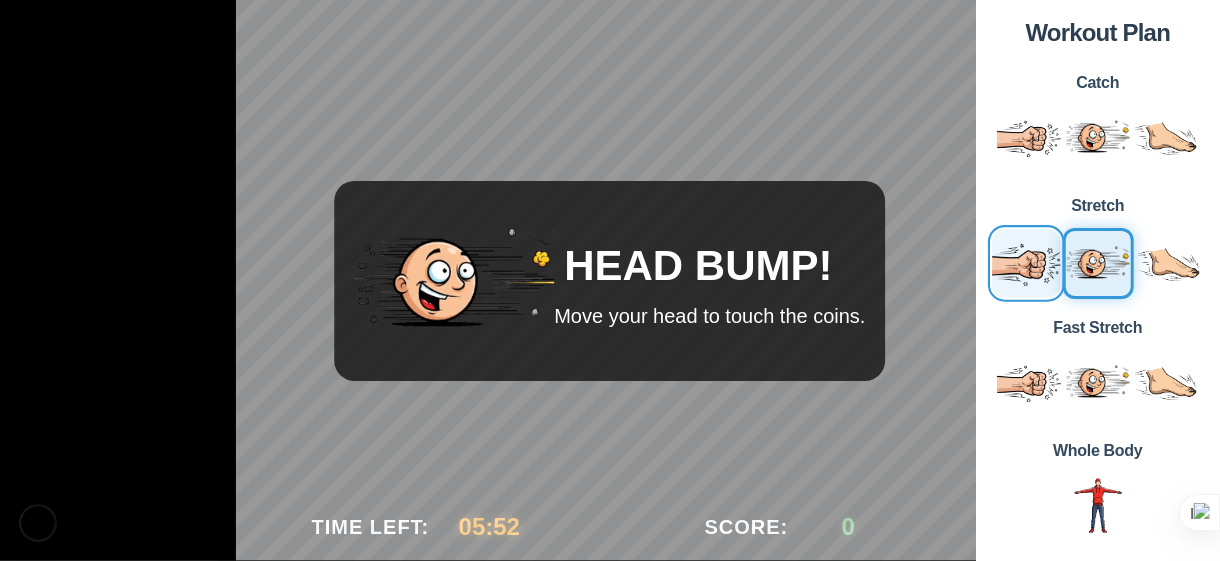 click at bounding box center [1025, 262] 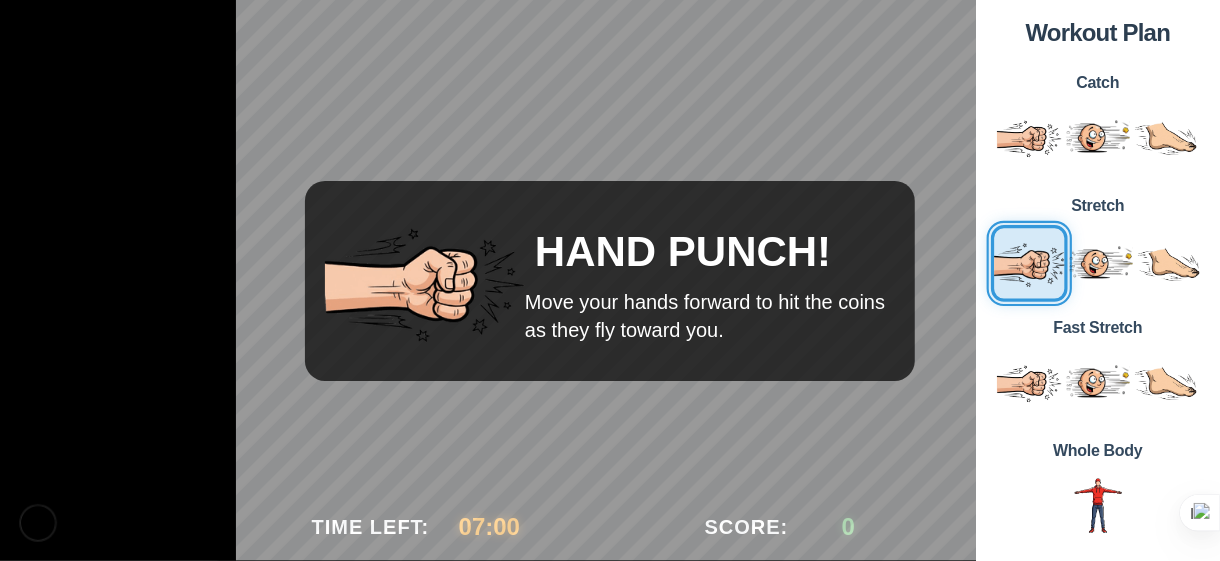 click at bounding box center [1028, 262] 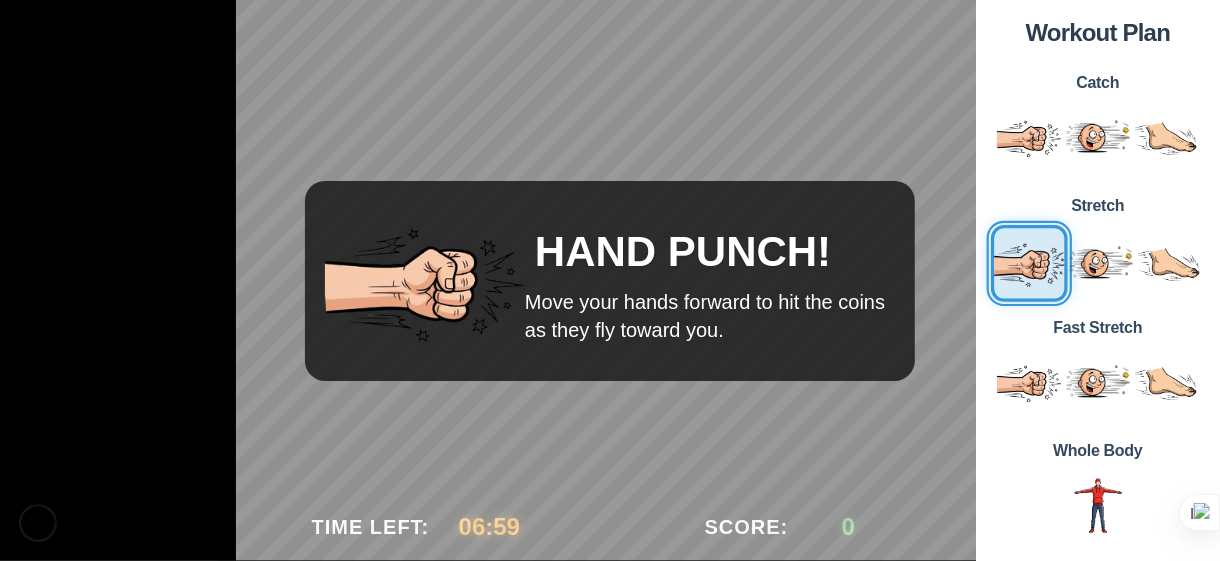 click at bounding box center (1028, 262) 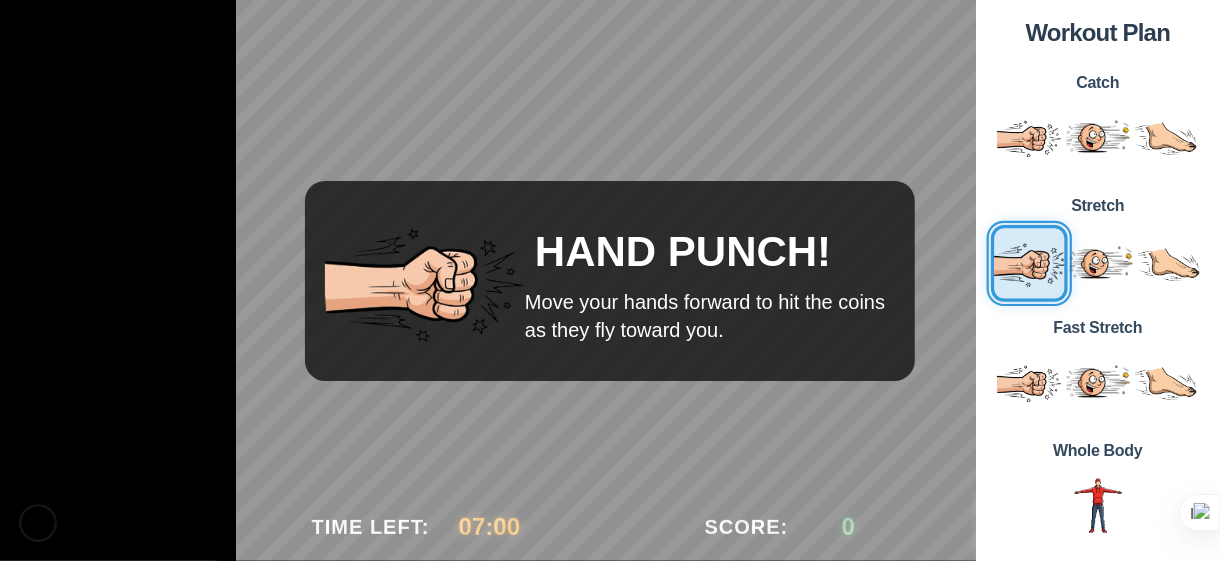click at bounding box center [1028, 262] 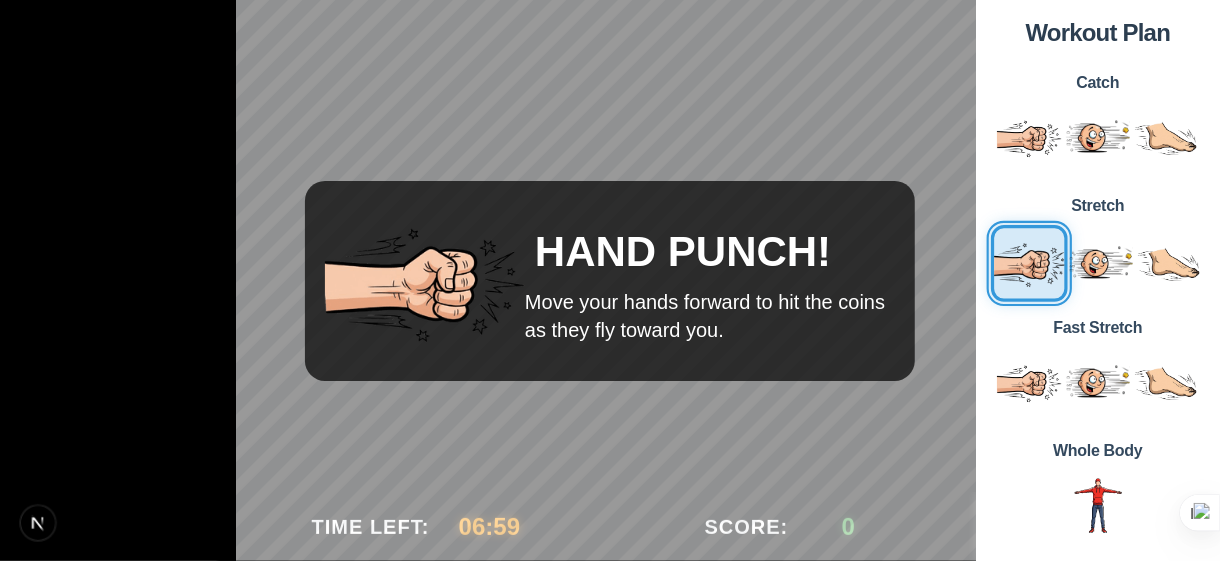 click at bounding box center (1028, 262) 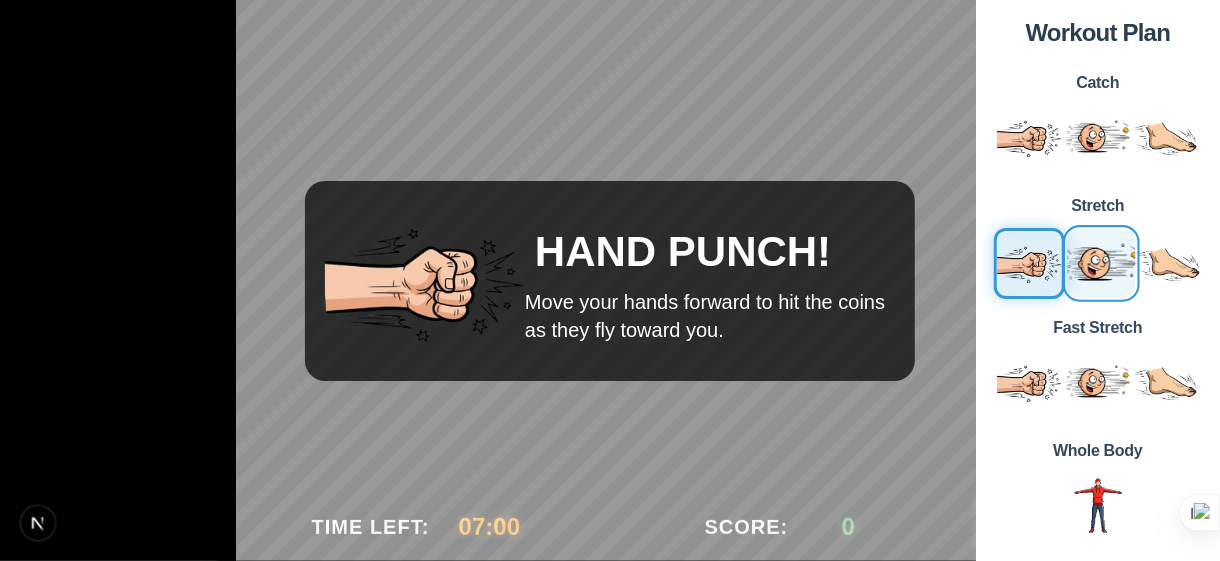 click at bounding box center (1100, 262) 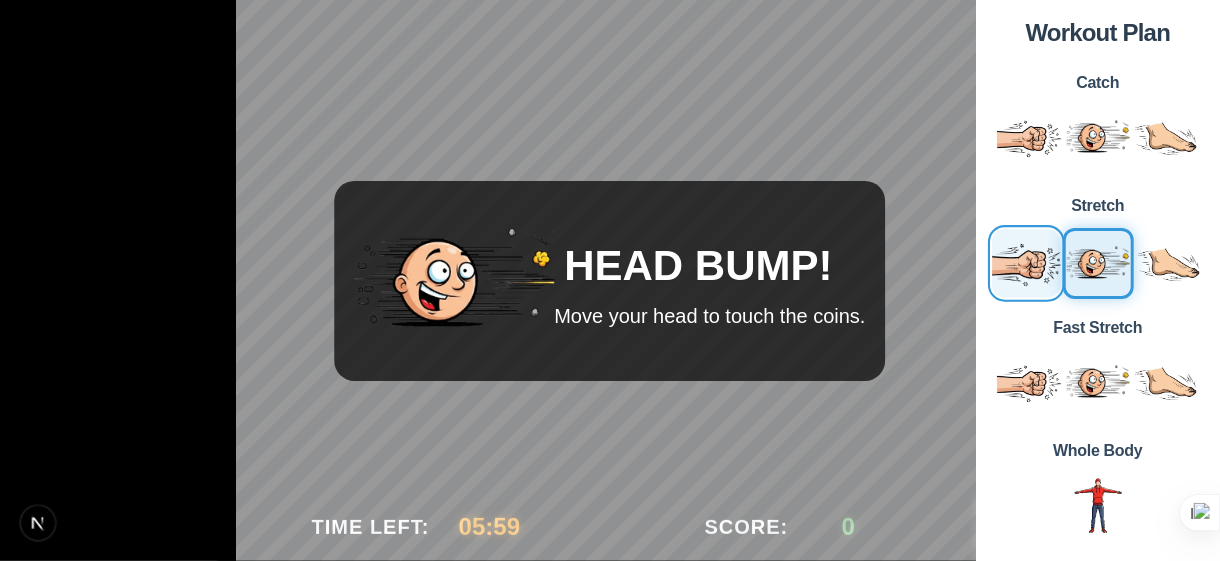 click at bounding box center [1025, 262] 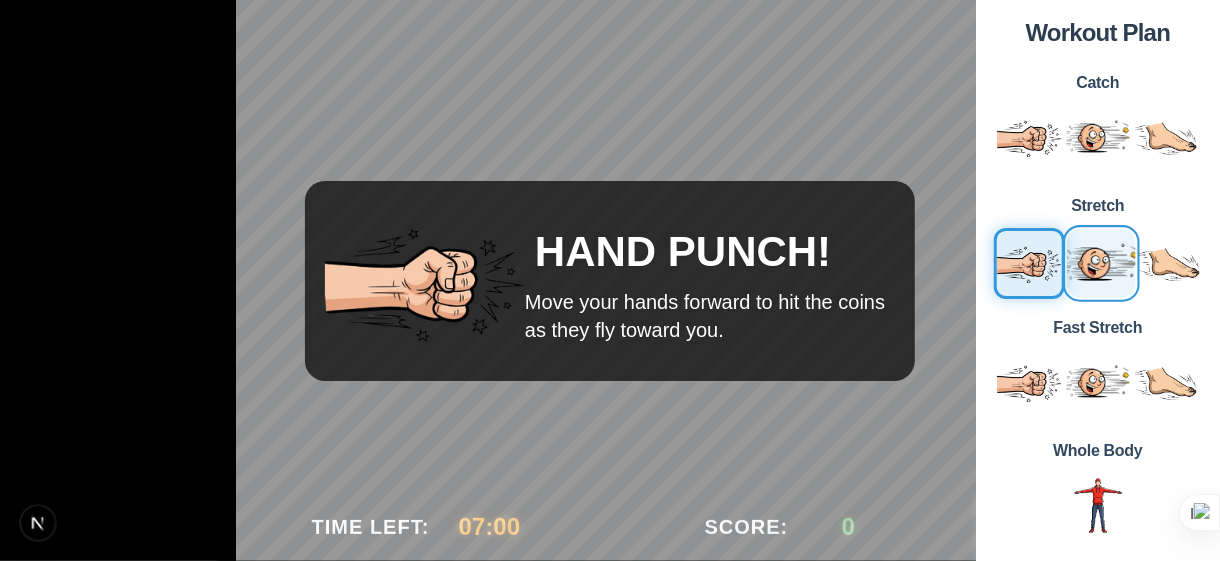 click at bounding box center [1100, 262] 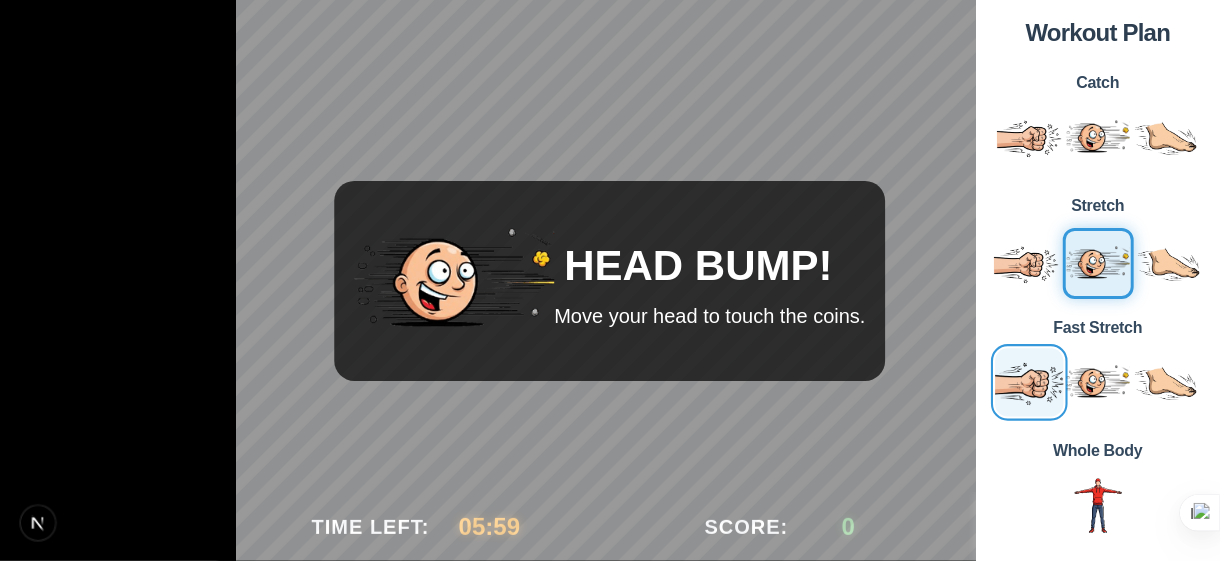 click at bounding box center [1028, 382] 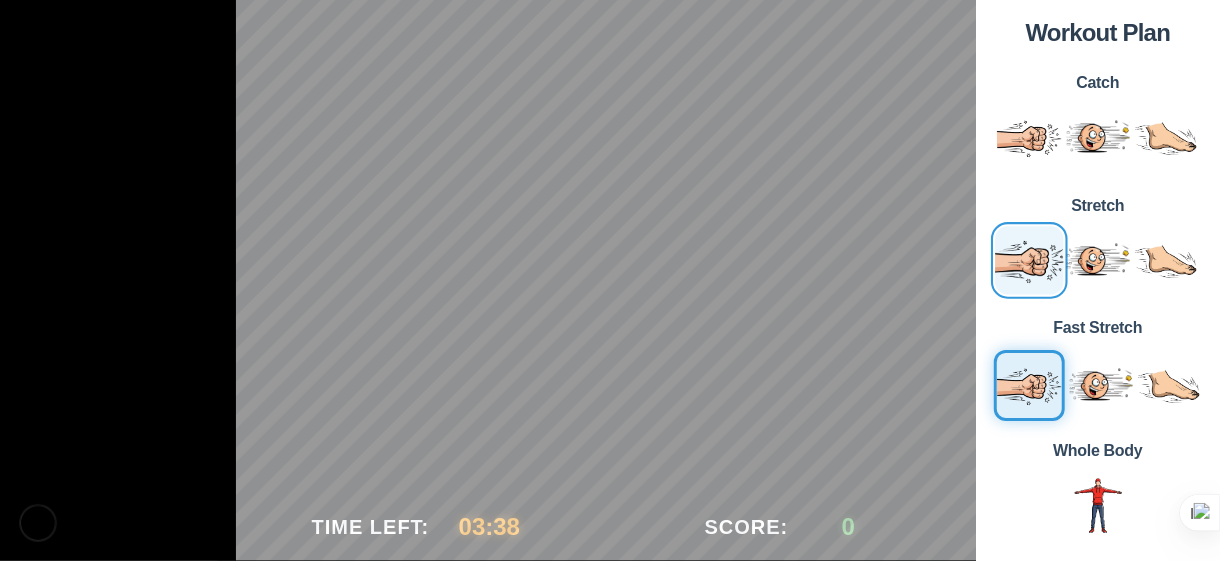 click at bounding box center (1028, 259) 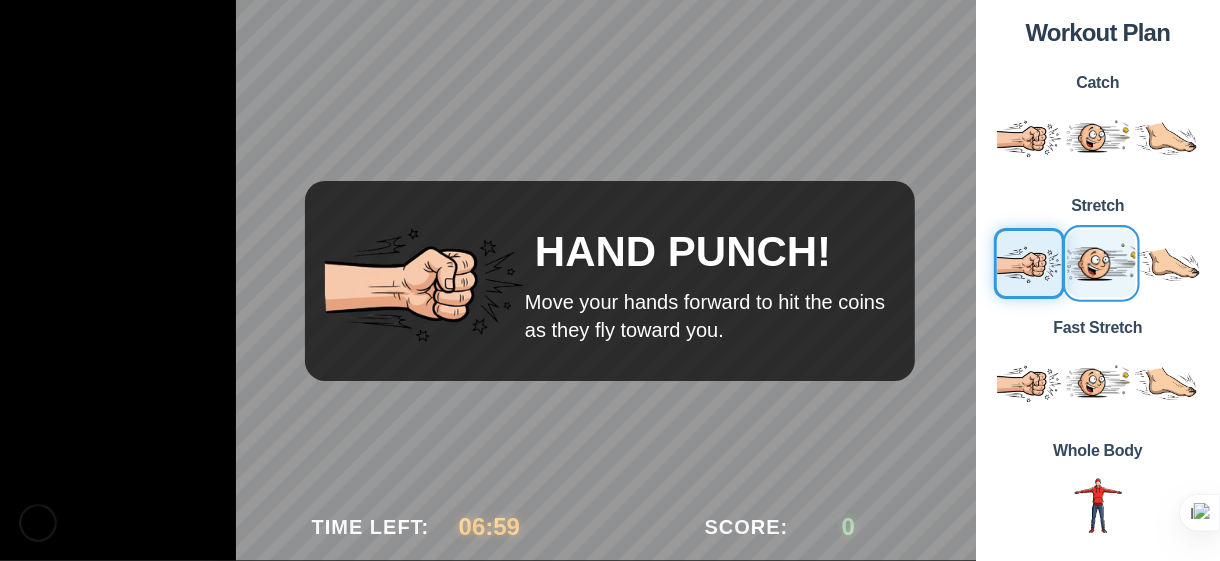 click at bounding box center [1100, 262] 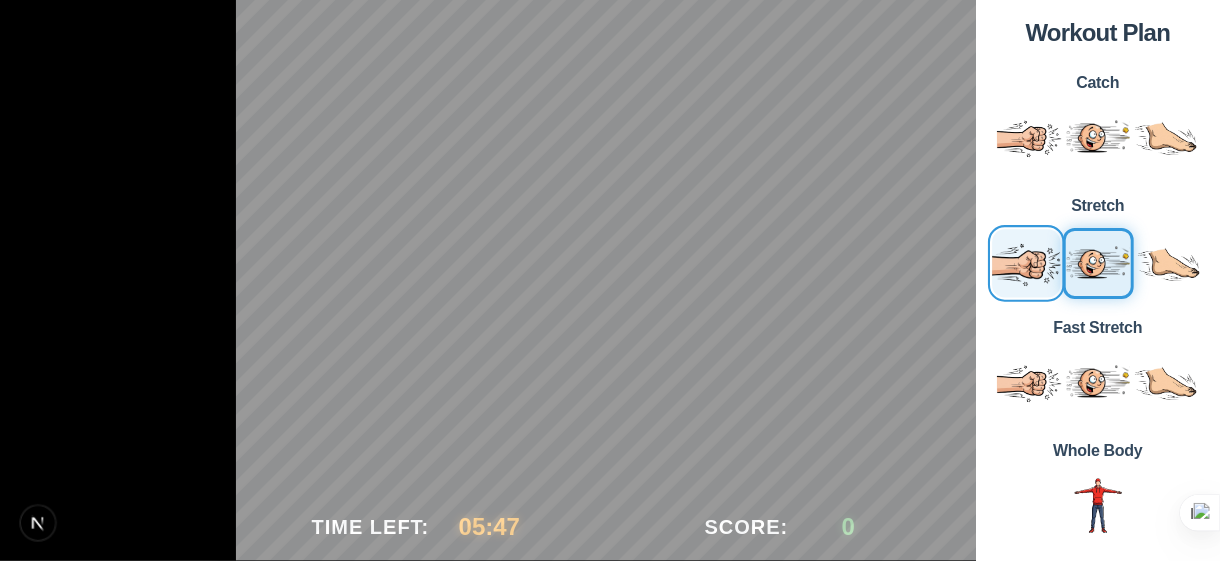 click at bounding box center (1025, 262) 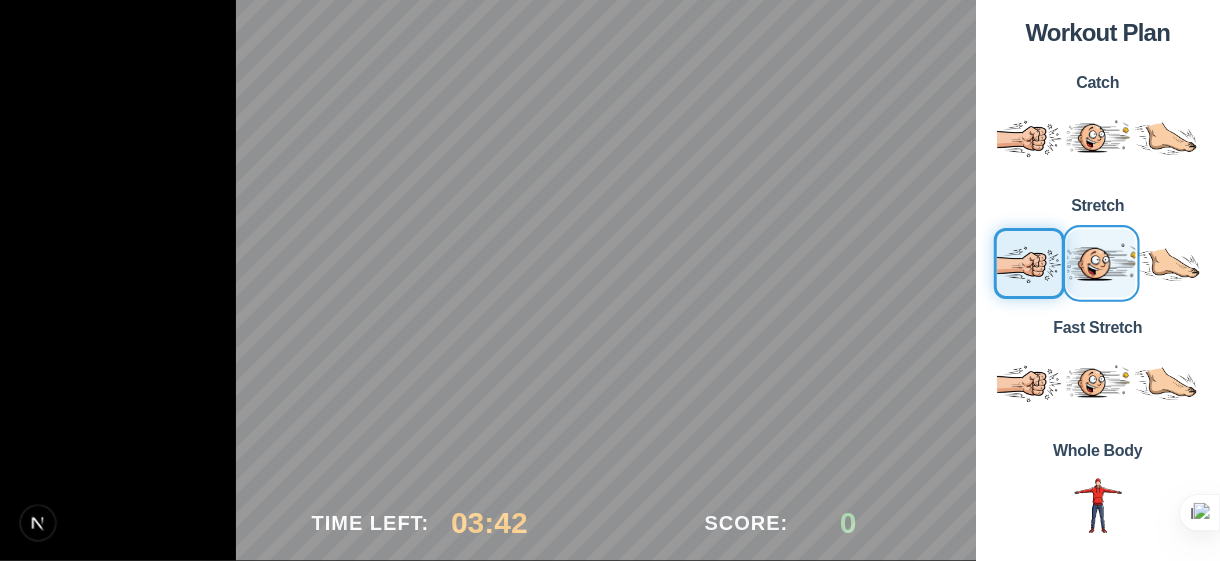 click at bounding box center (1100, 262) 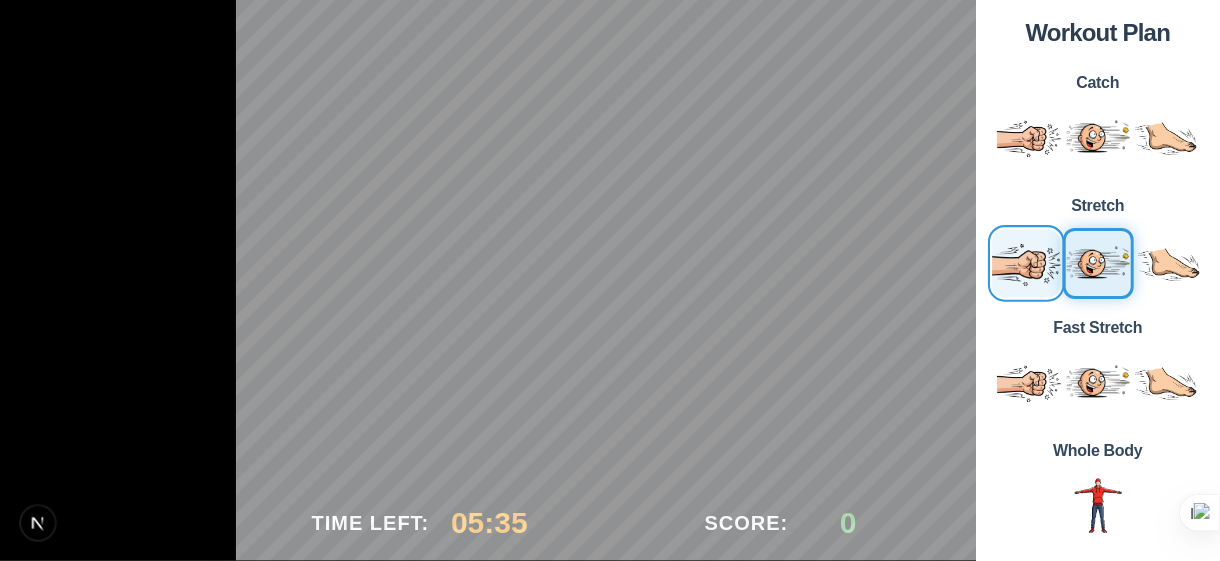 click at bounding box center [1025, 262] 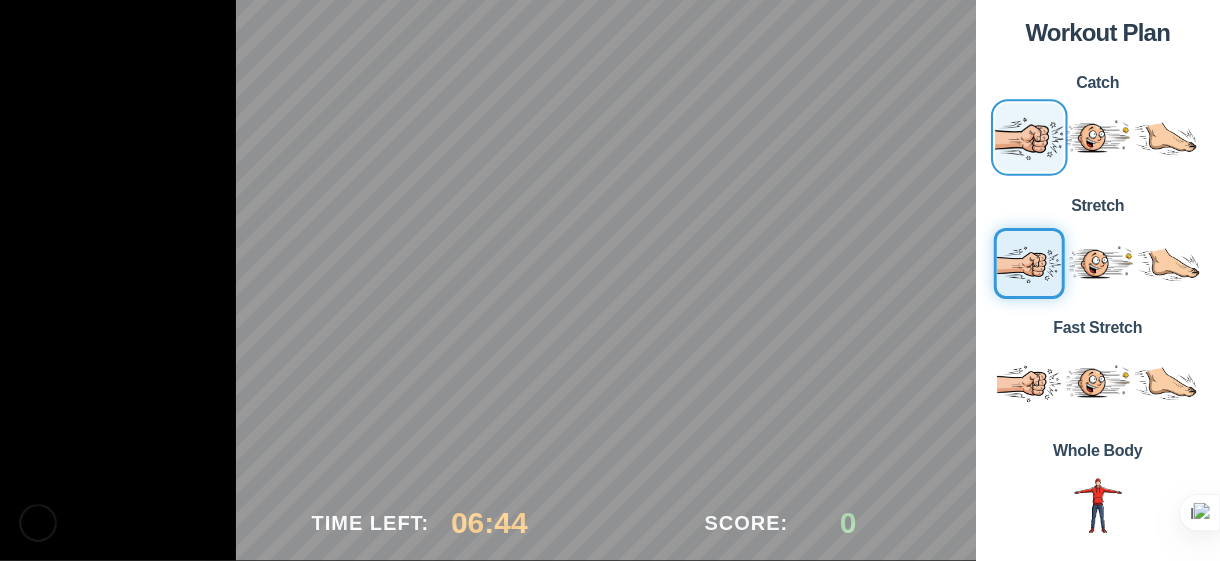 click at bounding box center (1028, 137) 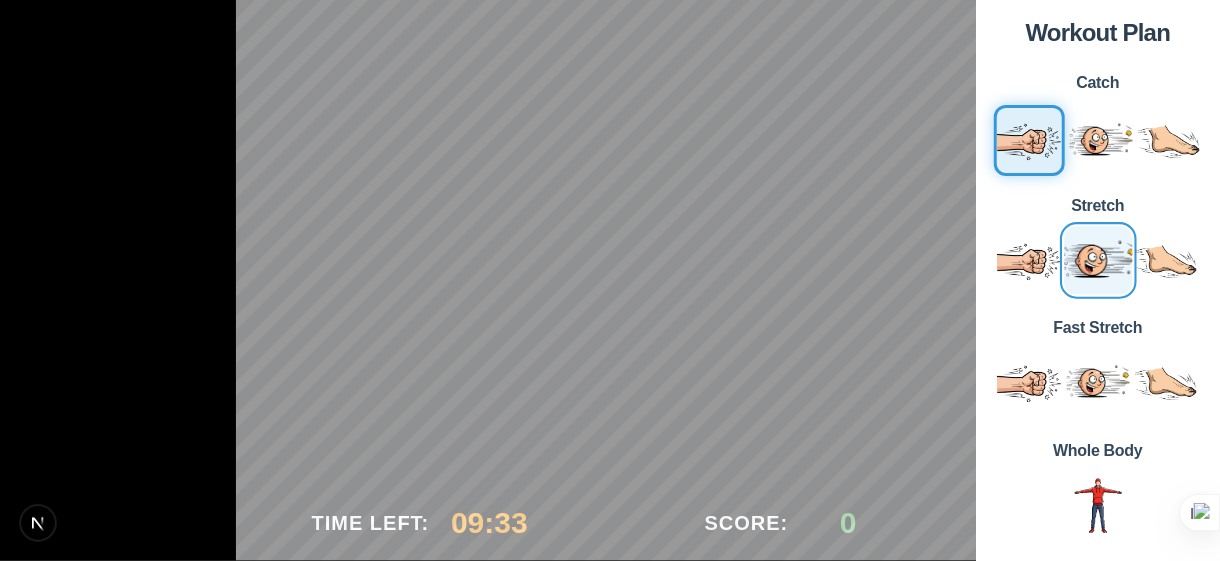 click at bounding box center (1097, 259) 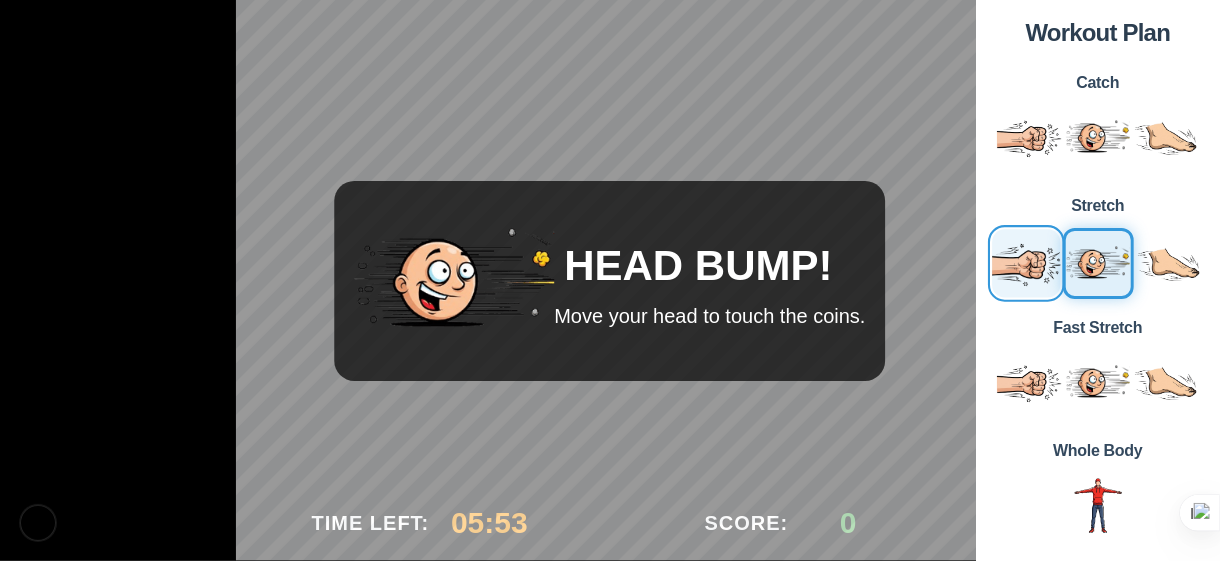 click at bounding box center [1025, 262] 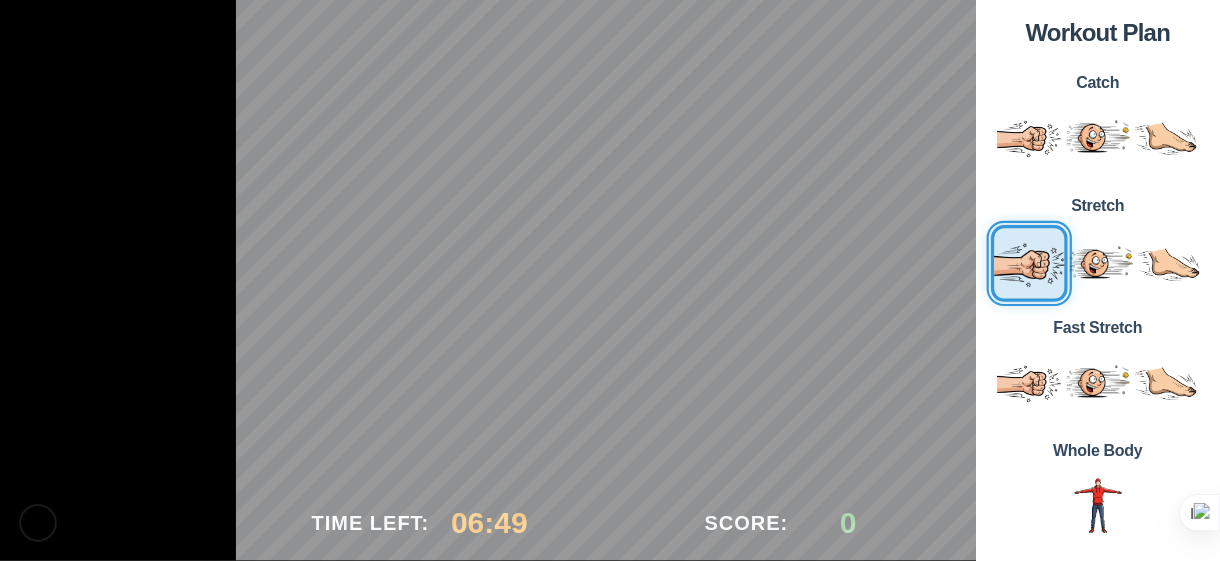 click at bounding box center [1028, 262] 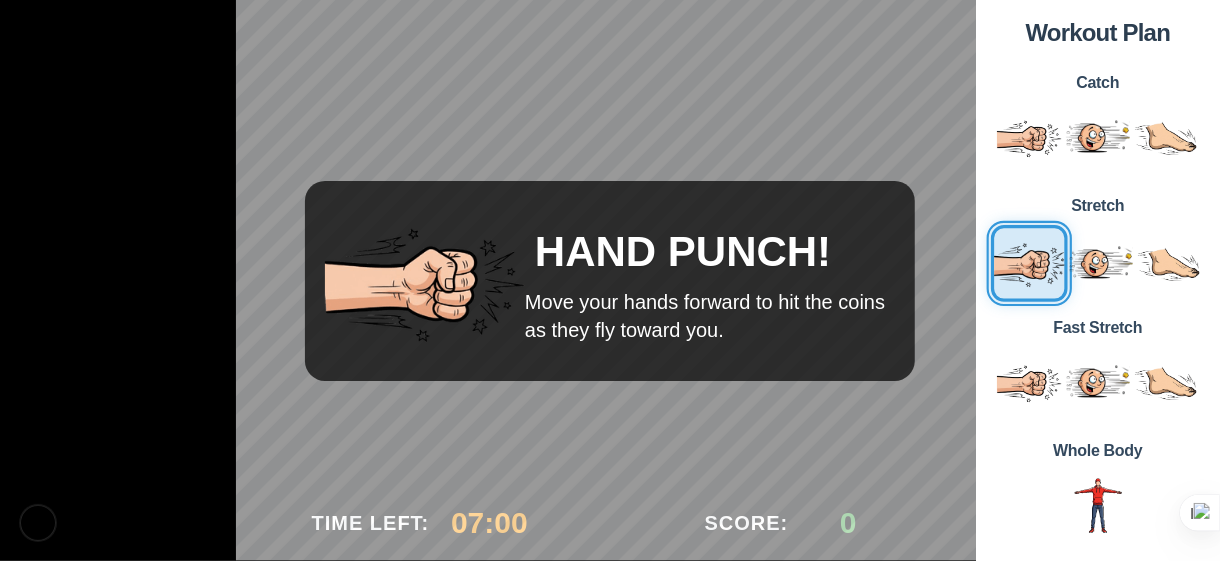 click at bounding box center (1028, 262) 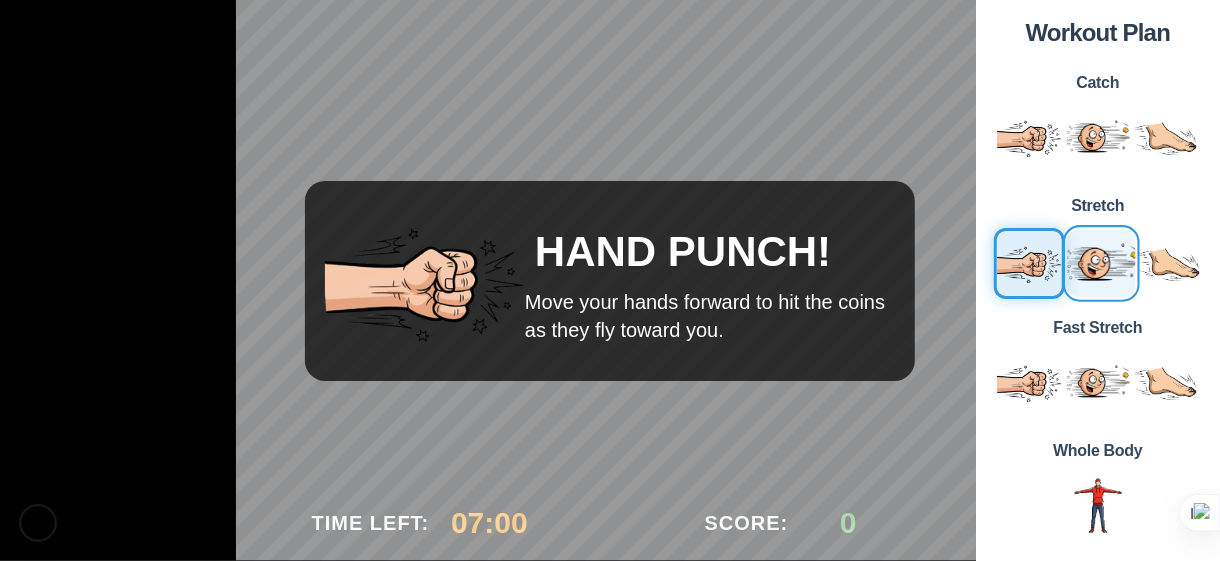click at bounding box center [1100, 262] 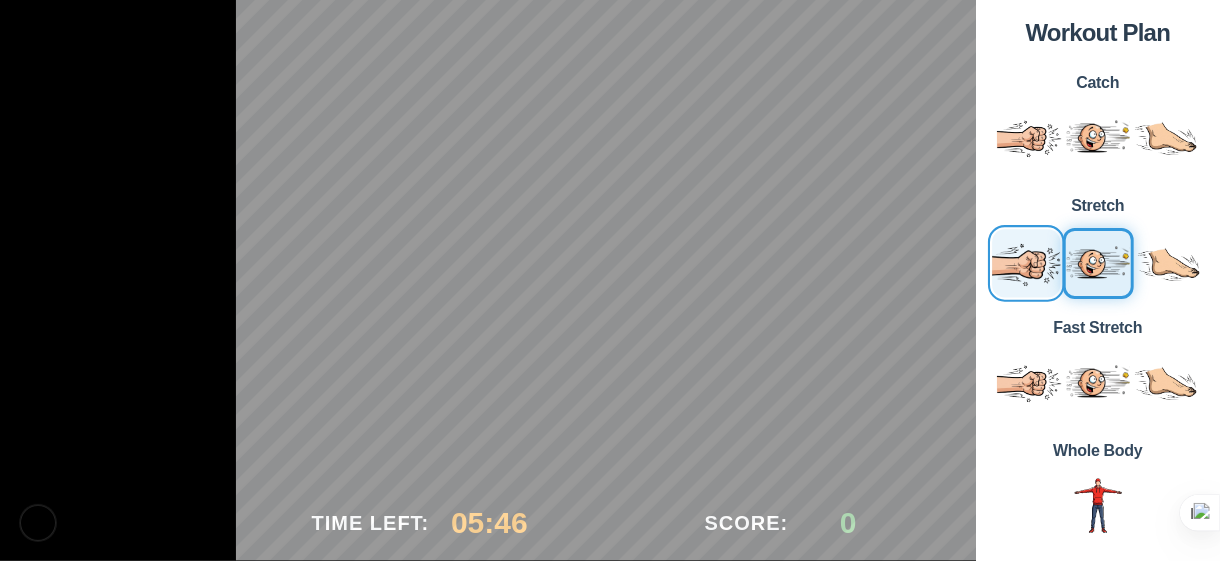 click at bounding box center [1025, 262] 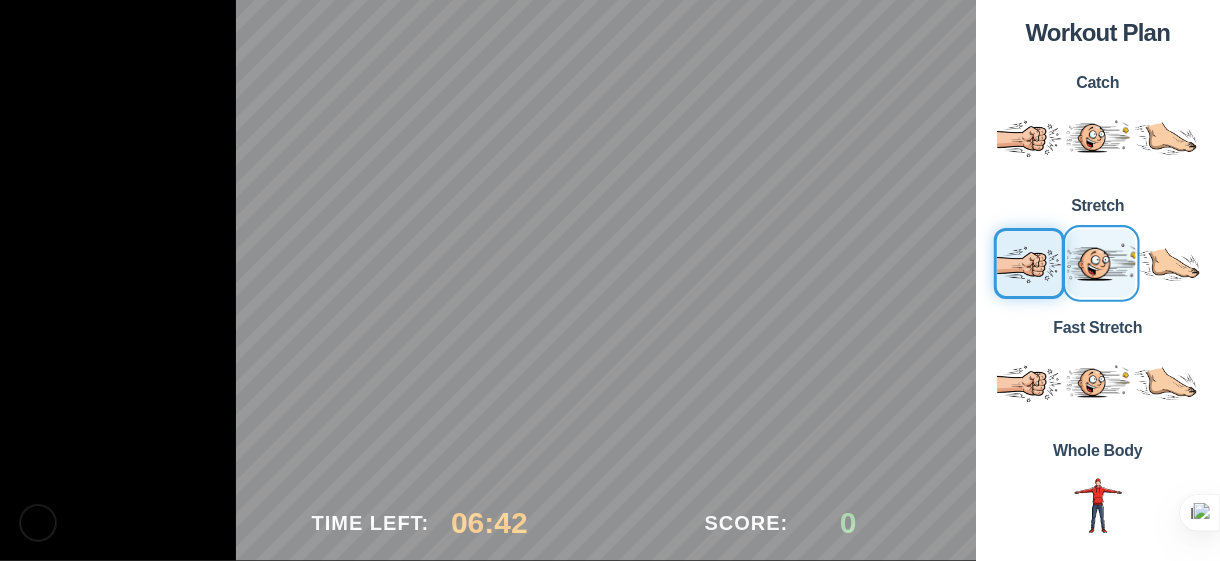 click at bounding box center (1100, 262) 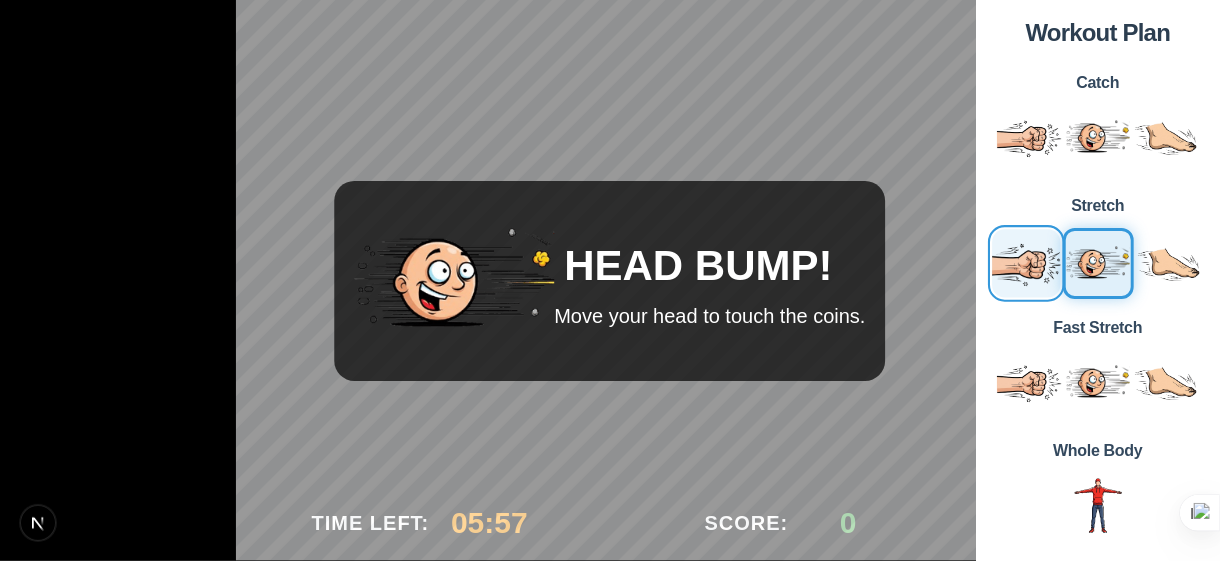 click at bounding box center (1025, 262) 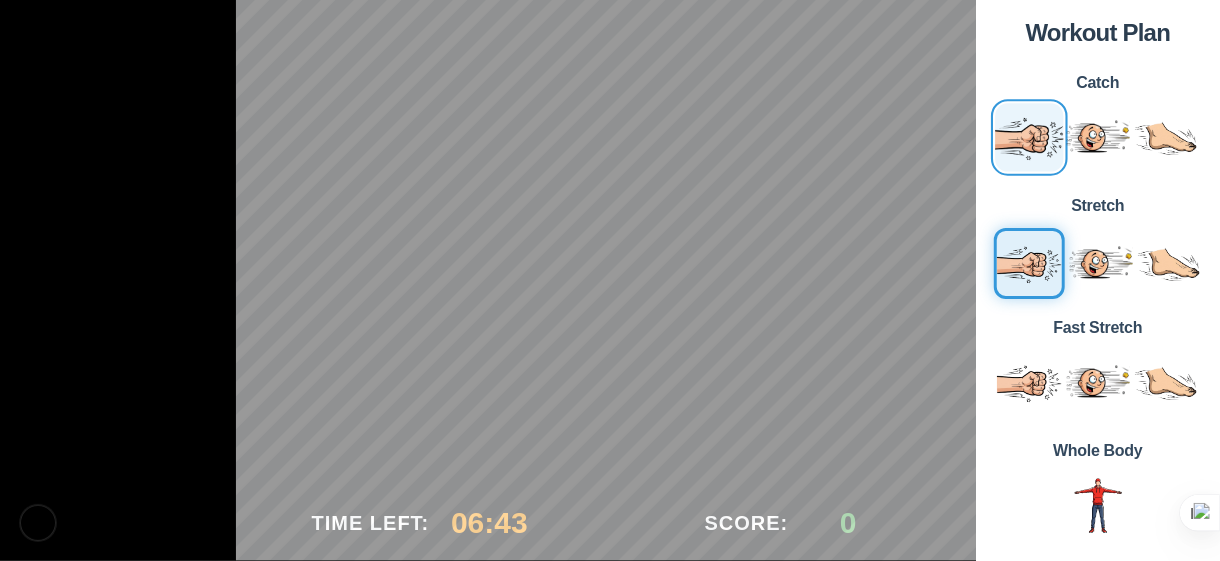 click at bounding box center (1028, 137) 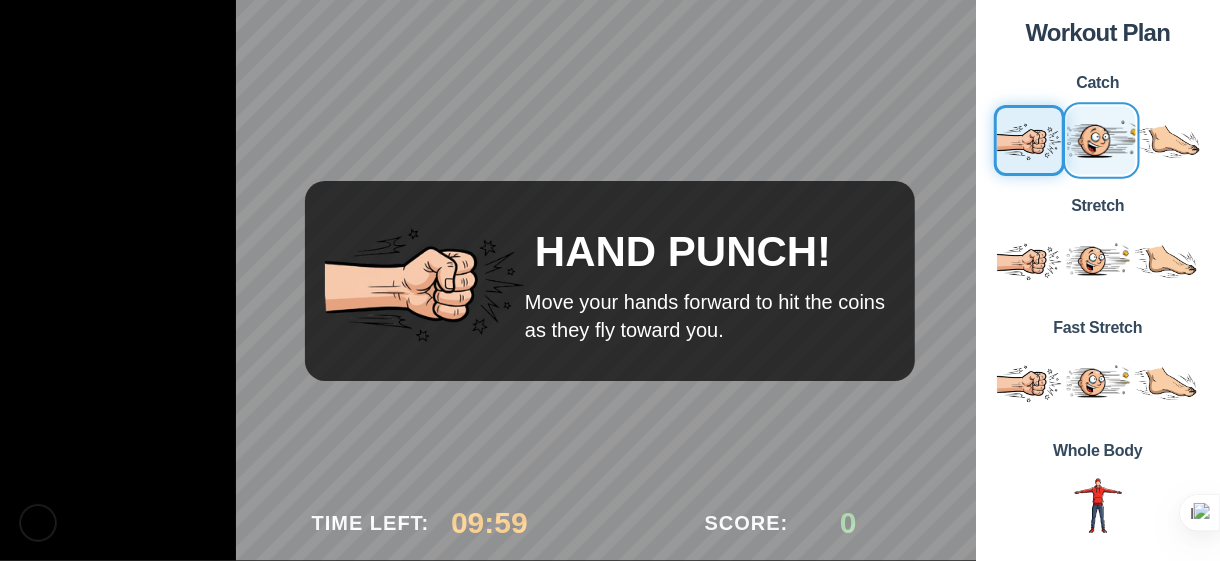 click at bounding box center (1100, 140) 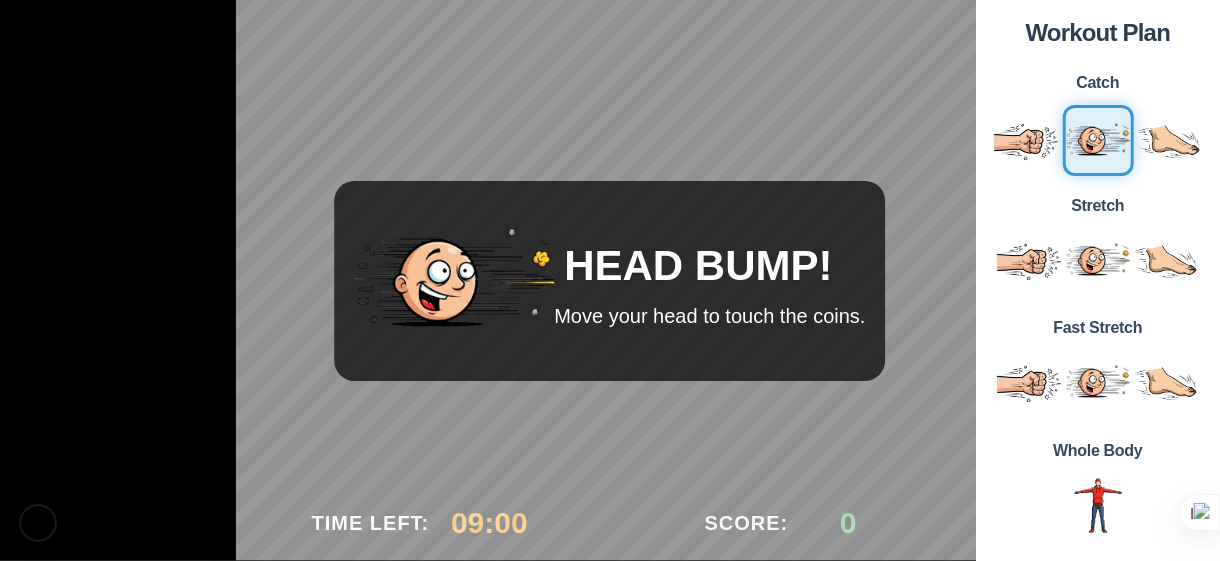 click on "Workout Plan Catch Stretch Fast Stretch Whole Body" at bounding box center (1098, 280) 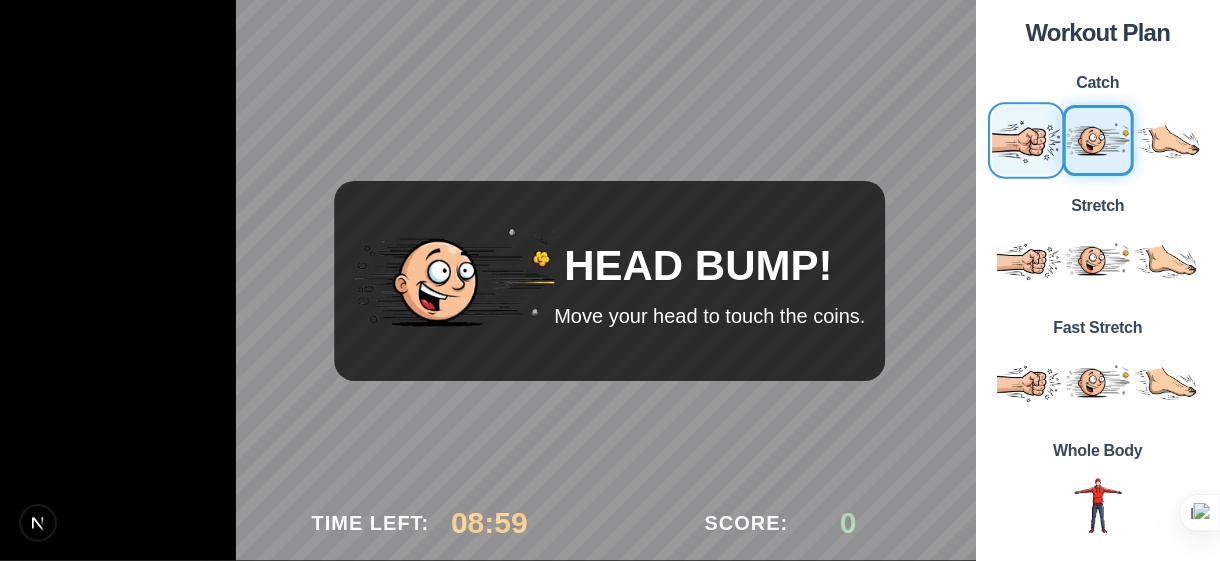 click at bounding box center [1025, 140] 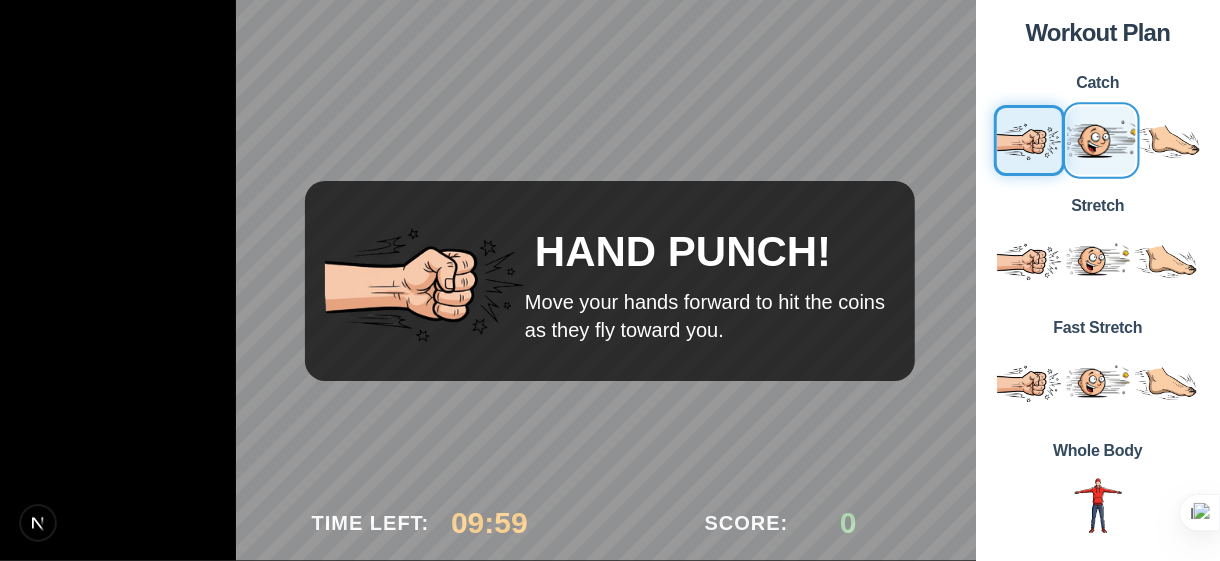 click at bounding box center (1100, 140) 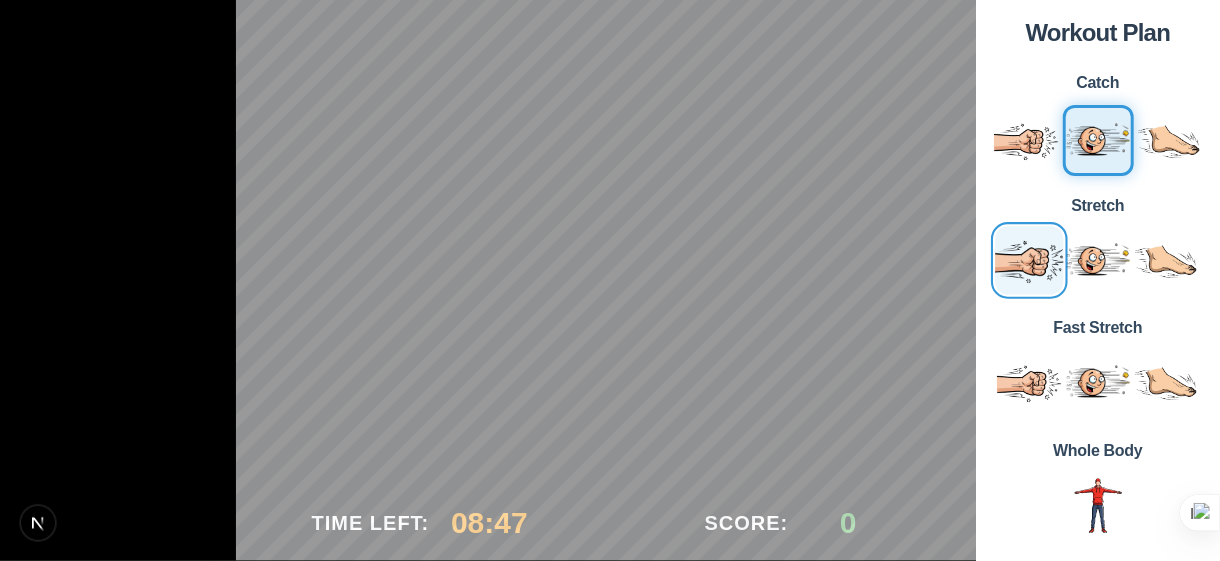 click at bounding box center (1028, 259) 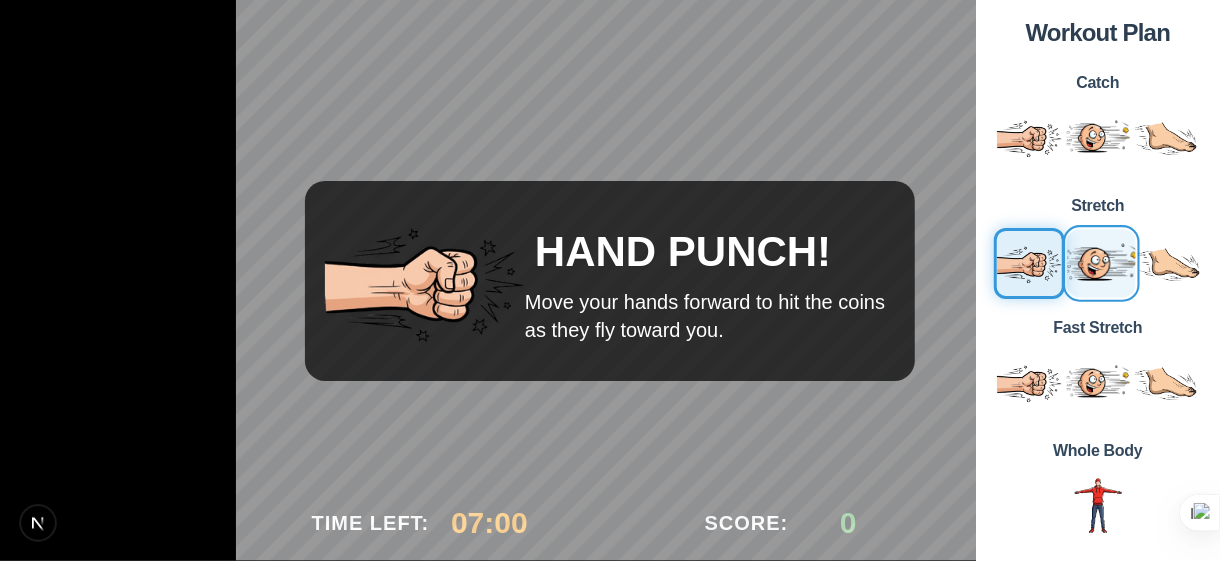 click at bounding box center [1100, 262] 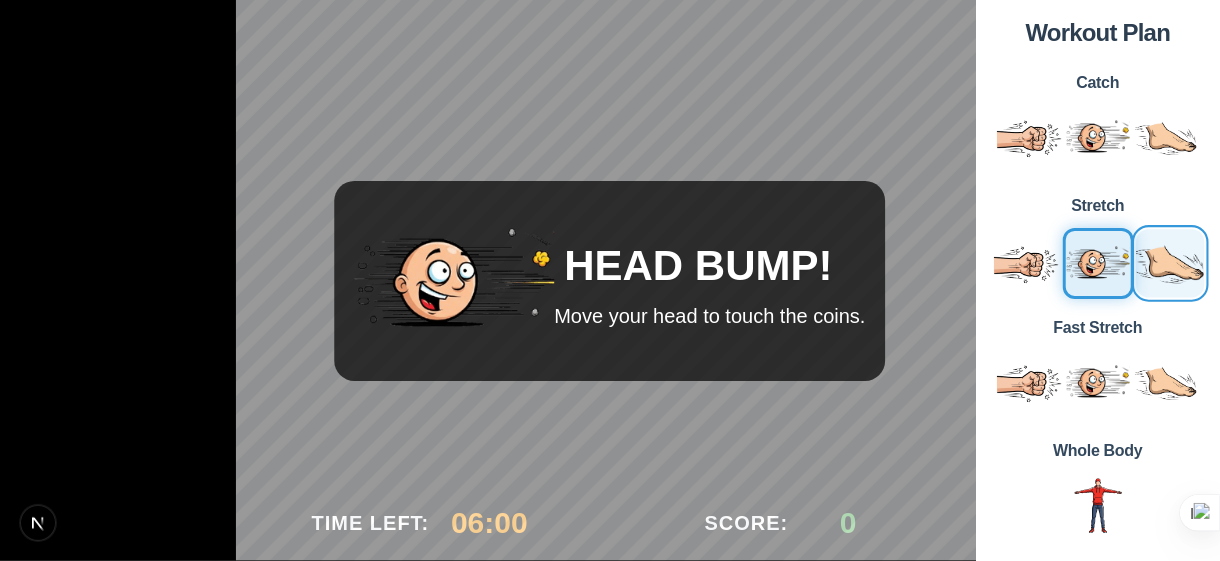 click at bounding box center [1169, 262] 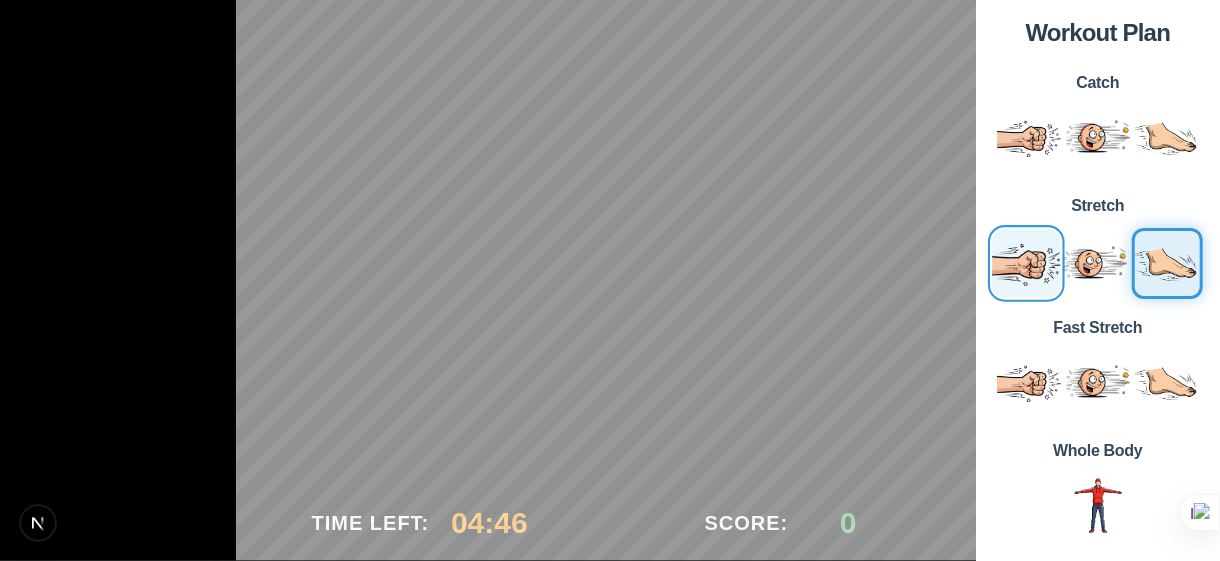 click at bounding box center (1025, 262) 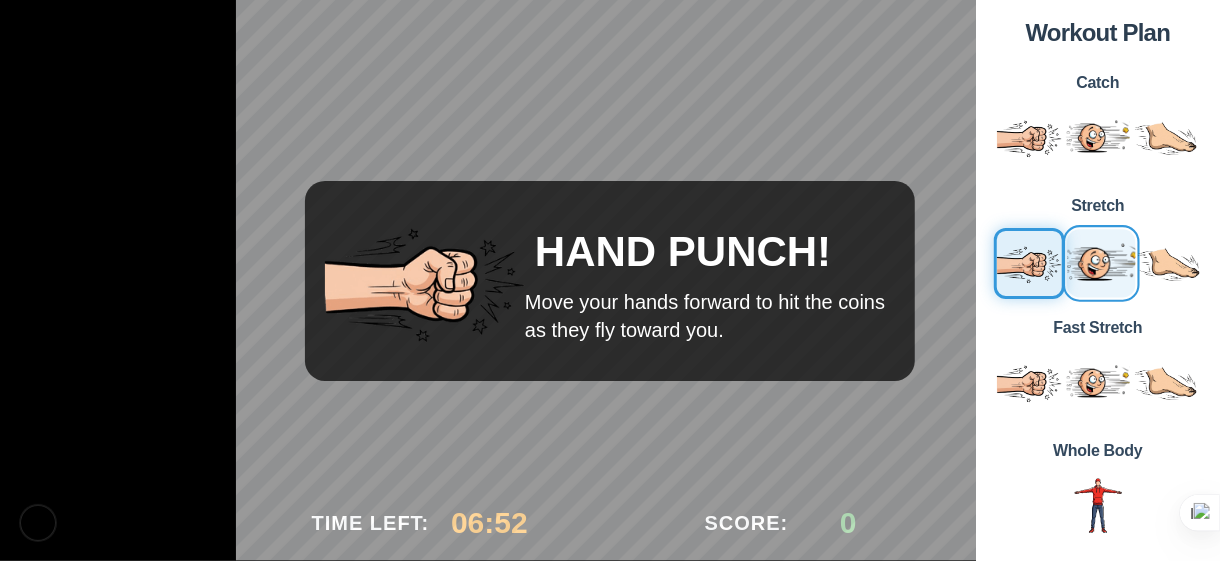 click at bounding box center (1100, 262) 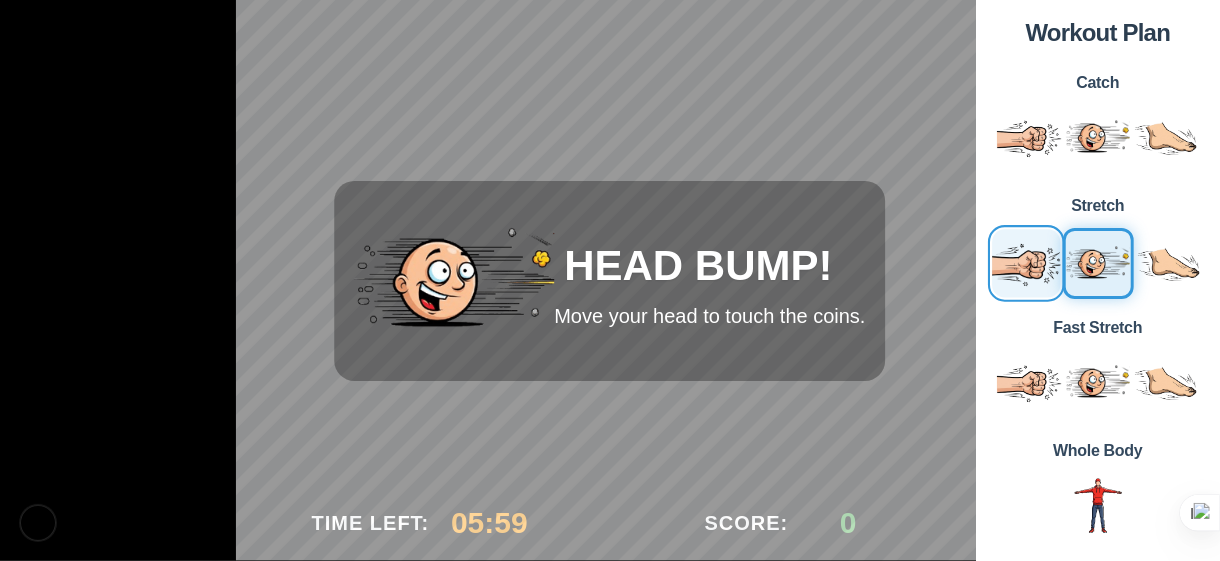 click at bounding box center [1025, 262] 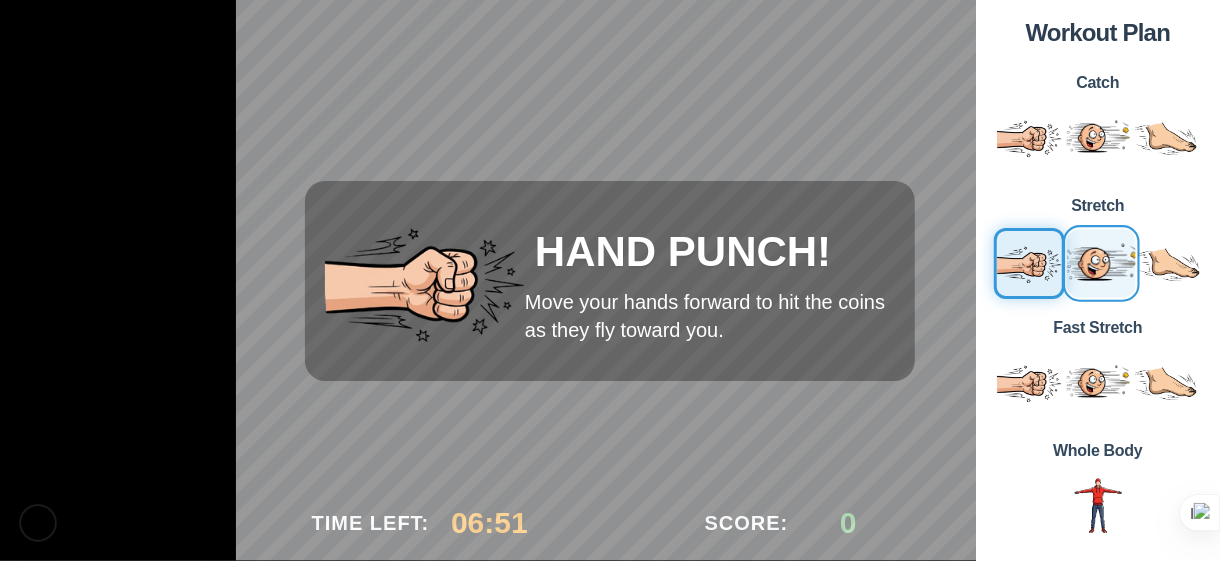 click at bounding box center (1100, 262) 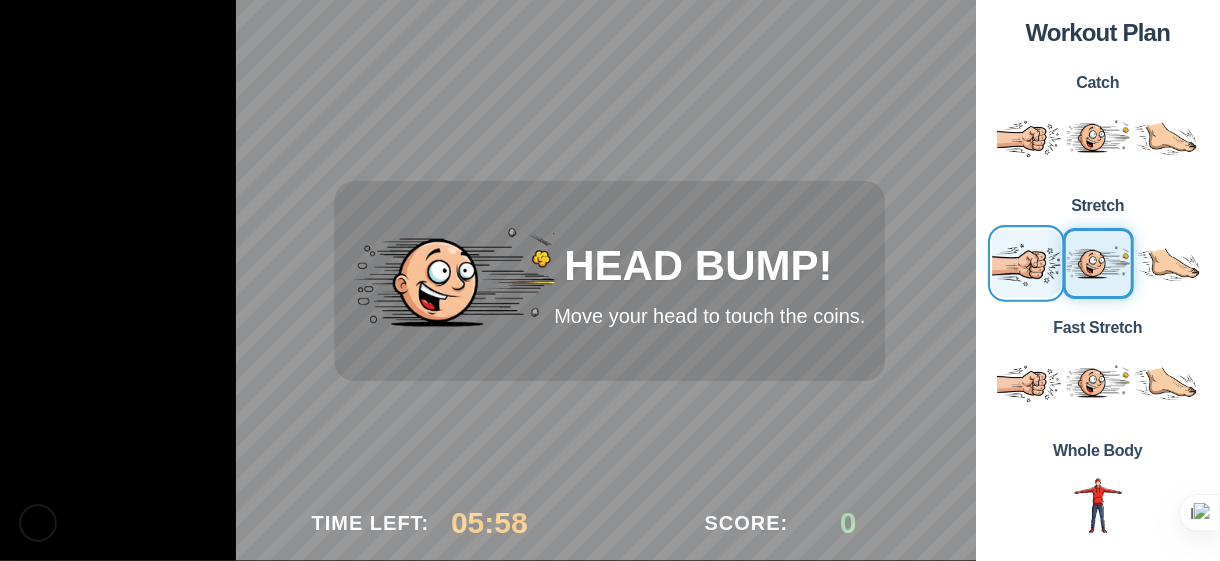 click at bounding box center (1025, 262) 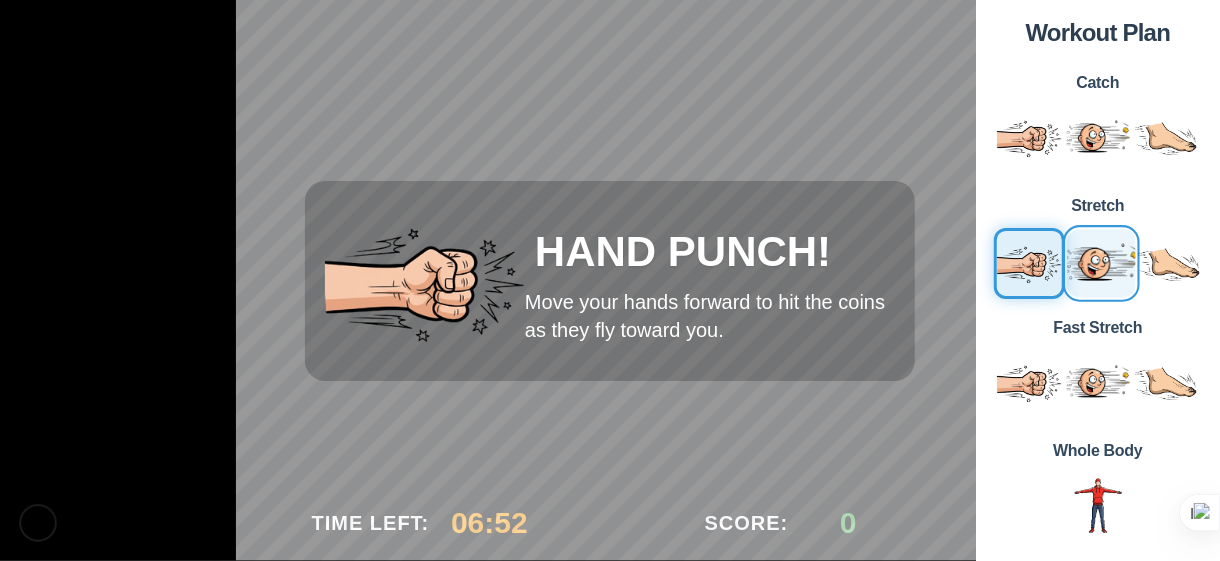 click at bounding box center [1100, 262] 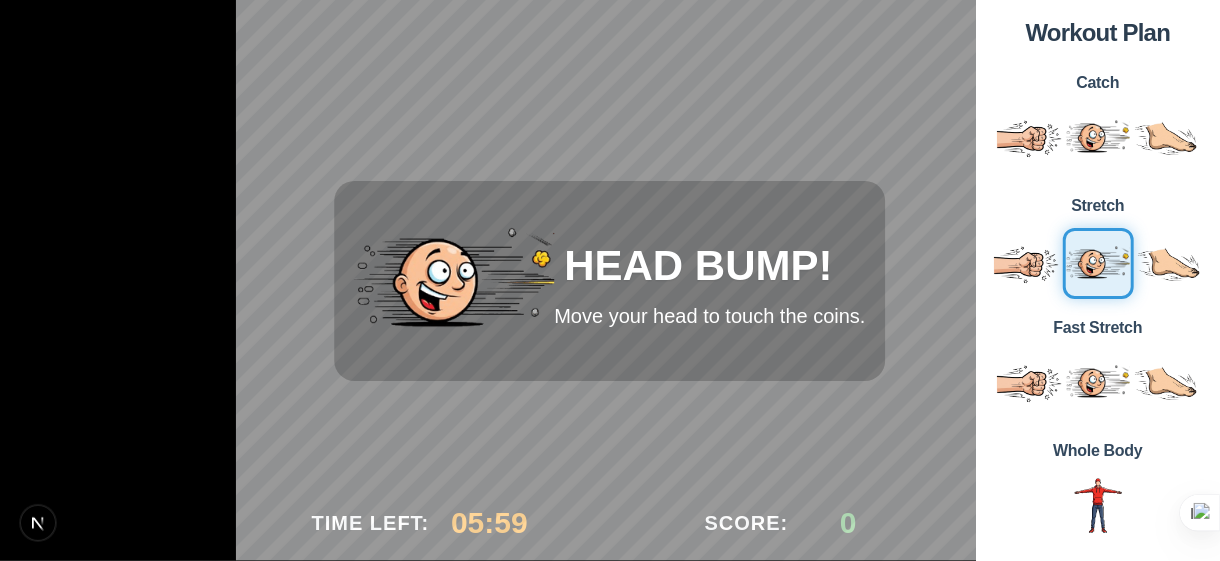 click on "Workout Plan Catch Stretch Fast Stretch Whole Body" at bounding box center (1098, 280) 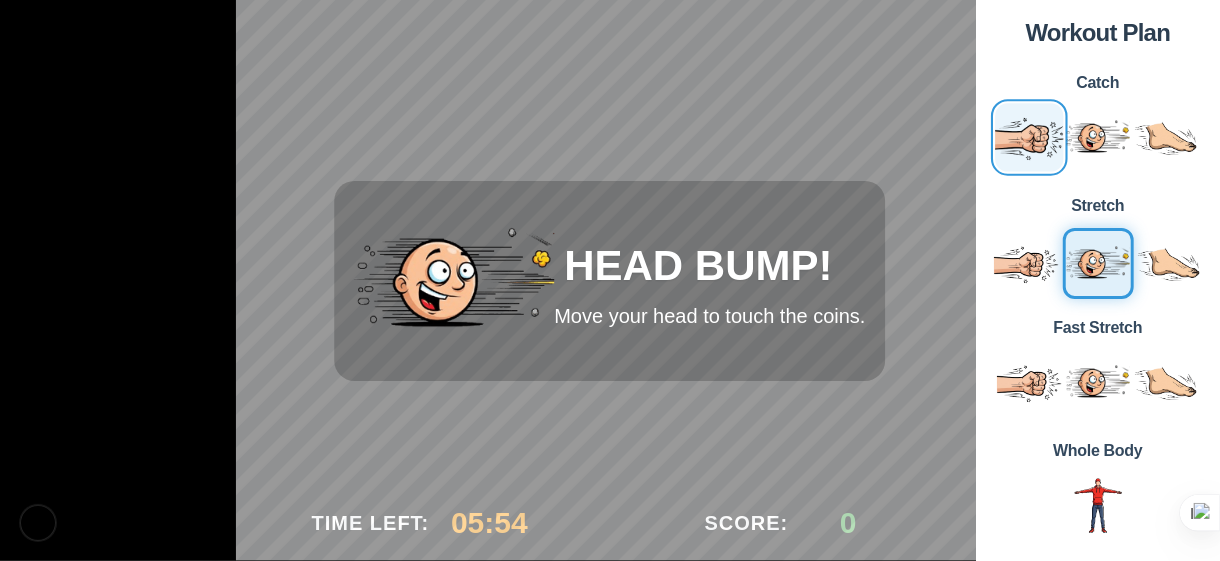 click at bounding box center (1028, 137) 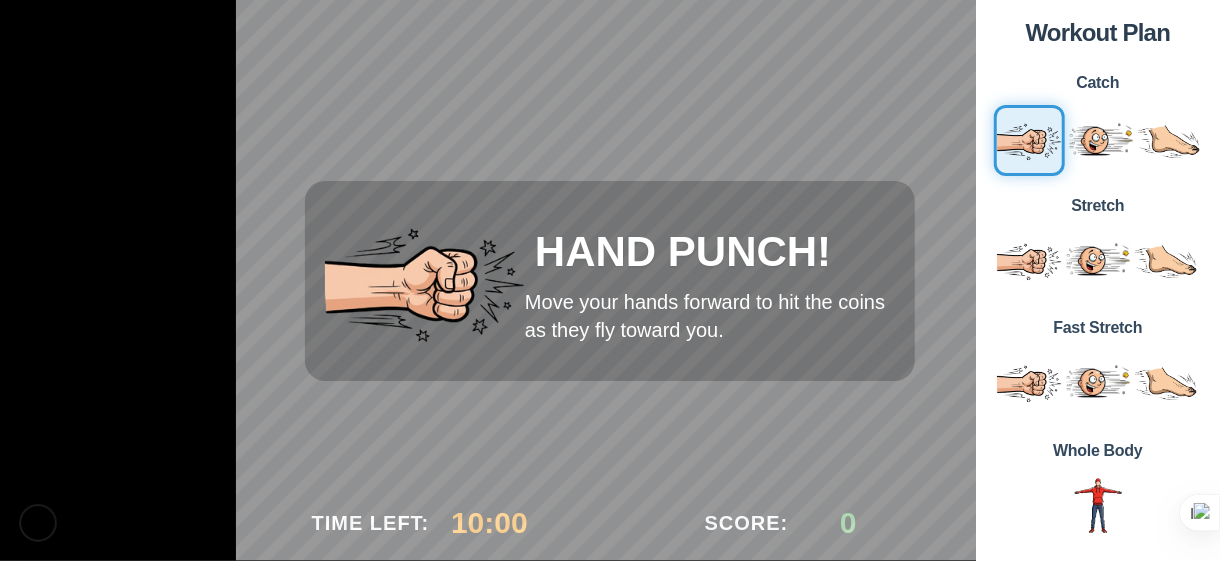 click on "Stretch" at bounding box center (1098, 248) 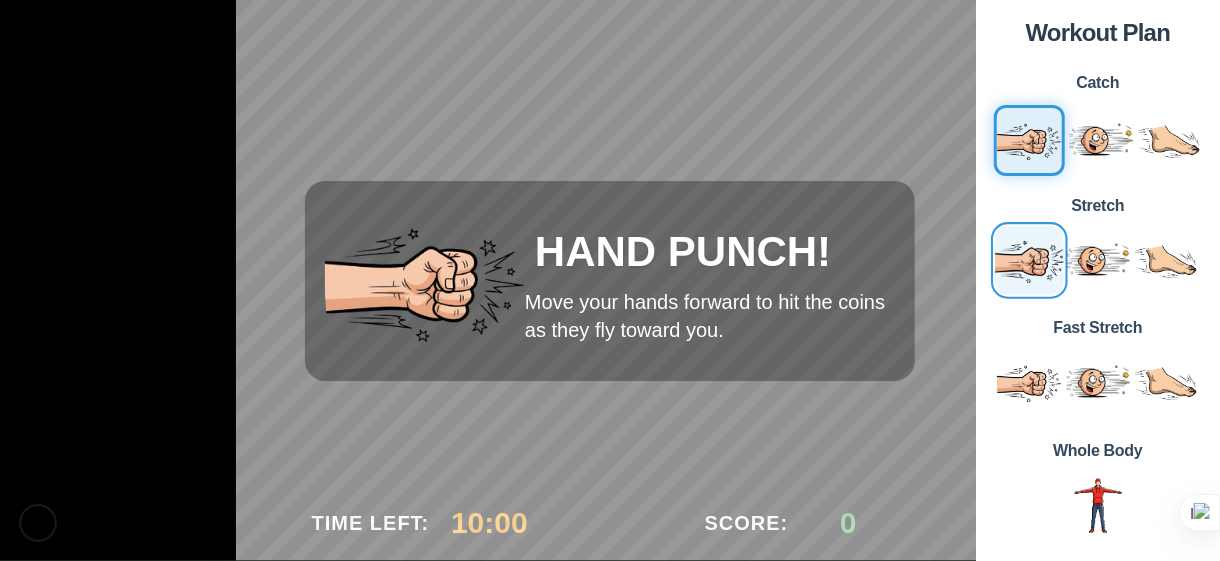 click at bounding box center (1028, 259) 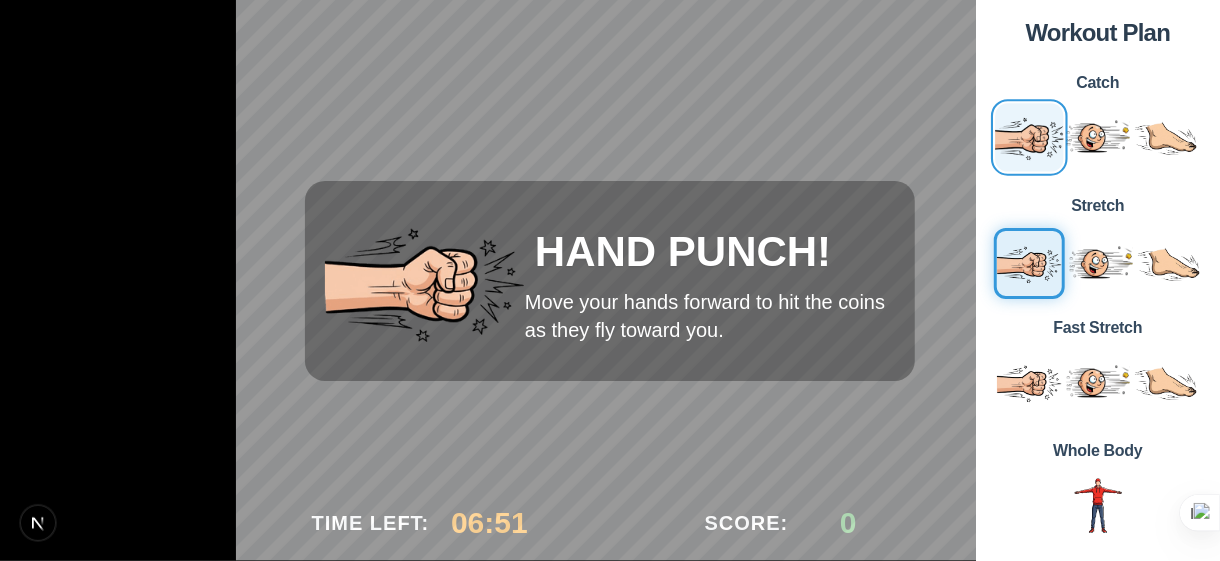 click at bounding box center [1028, 137] 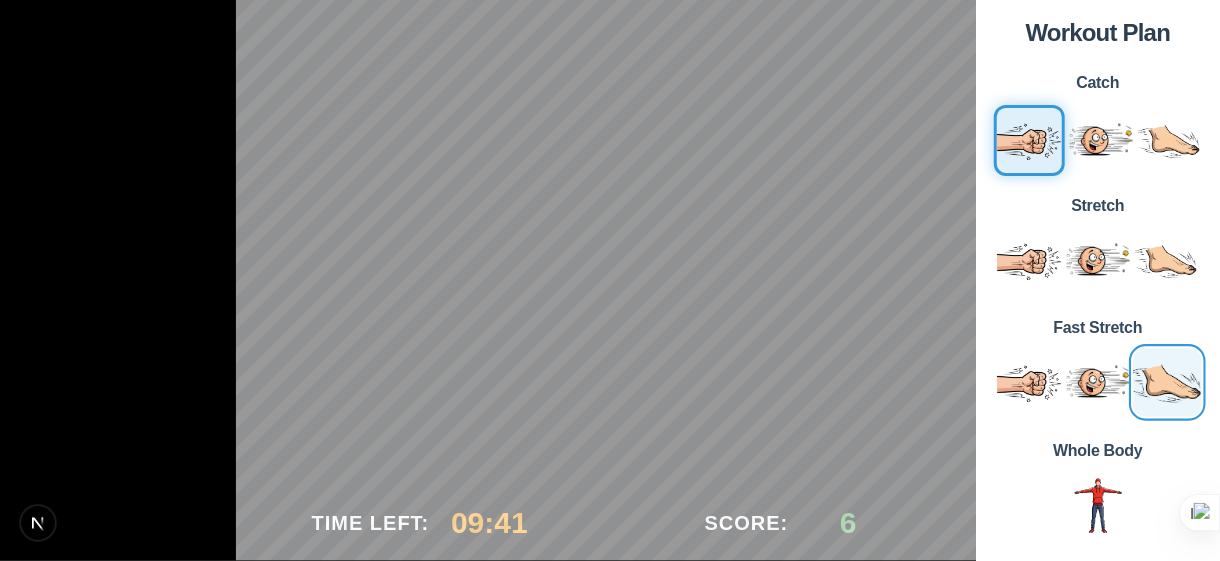 click at bounding box center [1166, 382] 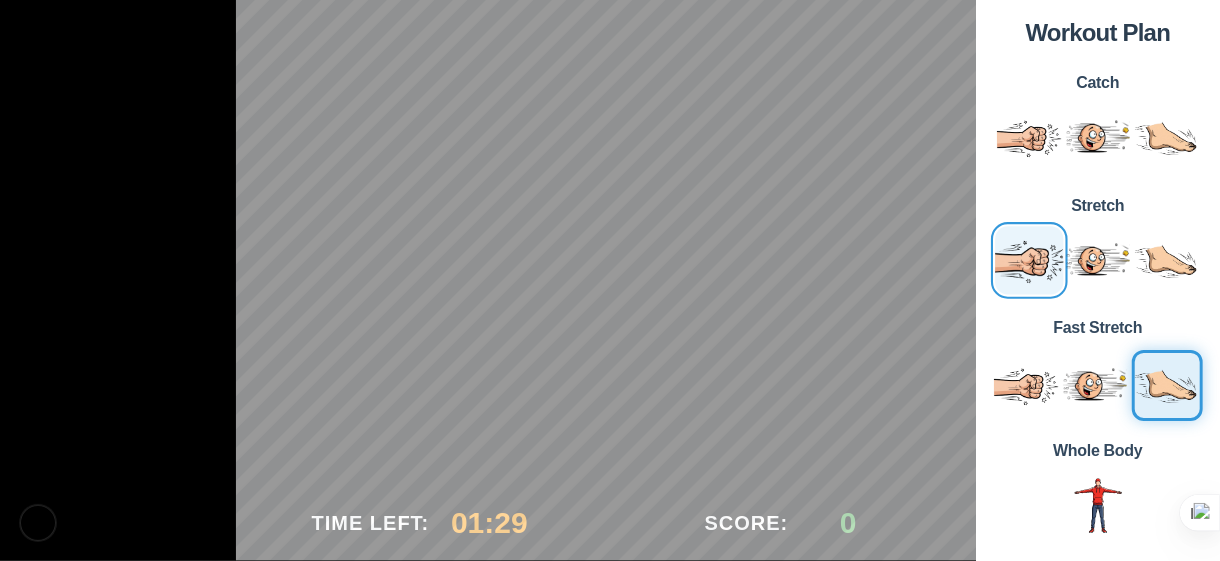 click at bounding box center (1028, 259) 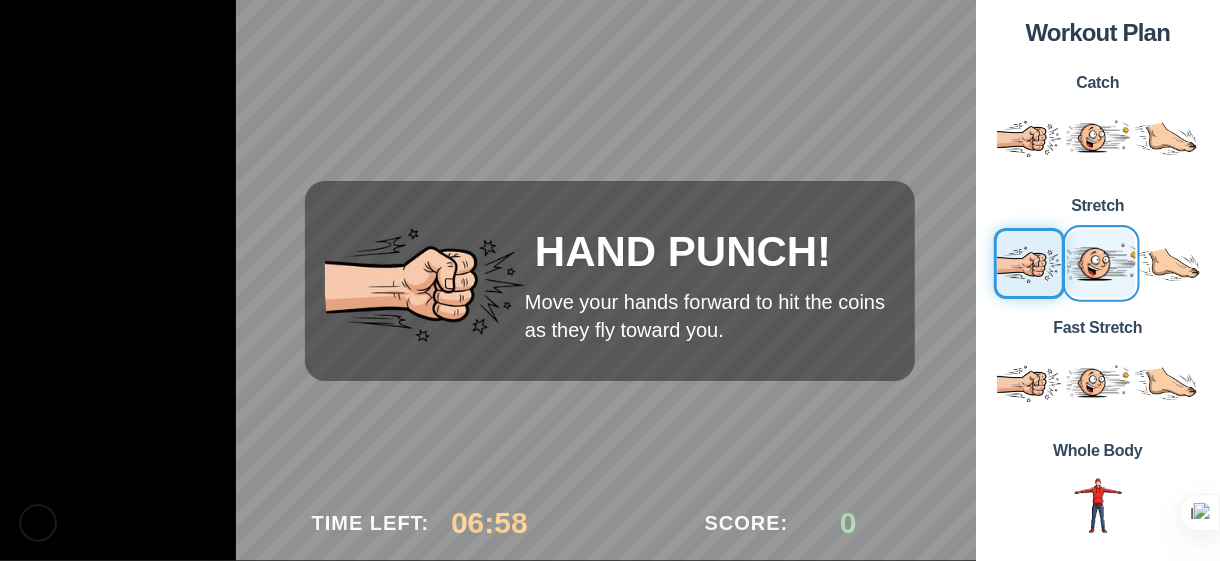click at bounding box center [1100, 262] 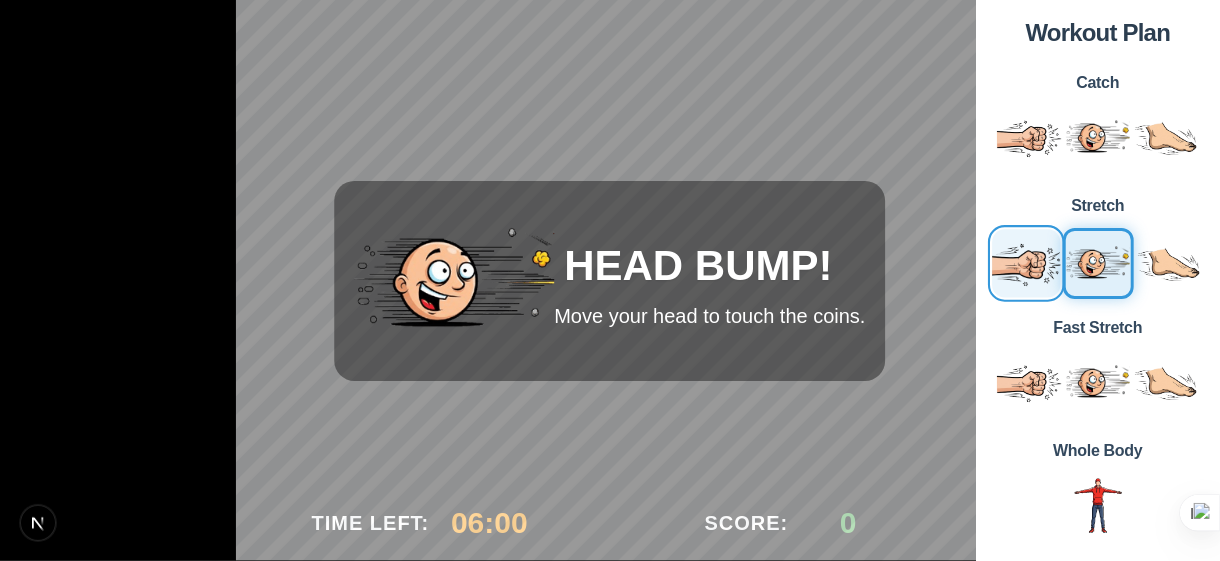 click at bounding box center [1025, 262] 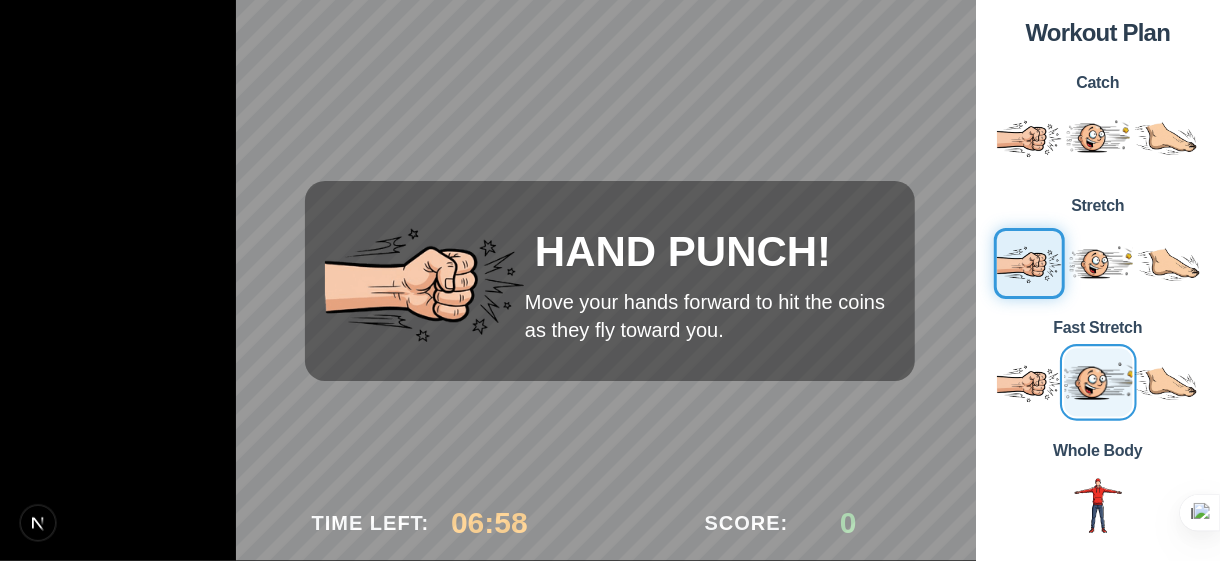 click at bounding box center (1097, 382) 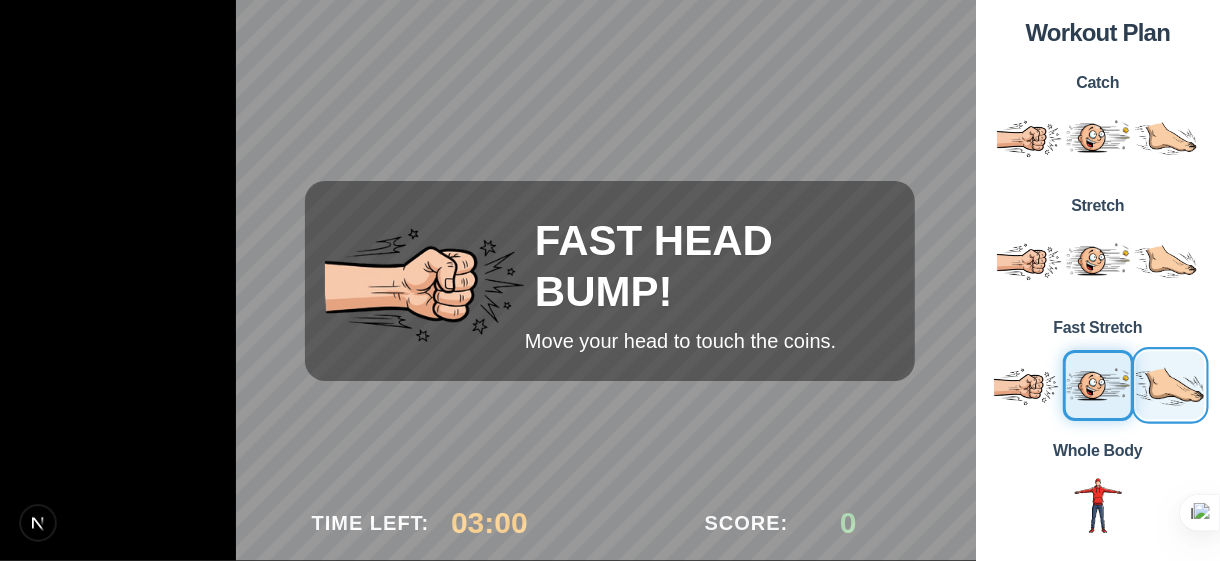 click at bounding box center (1169, 385) 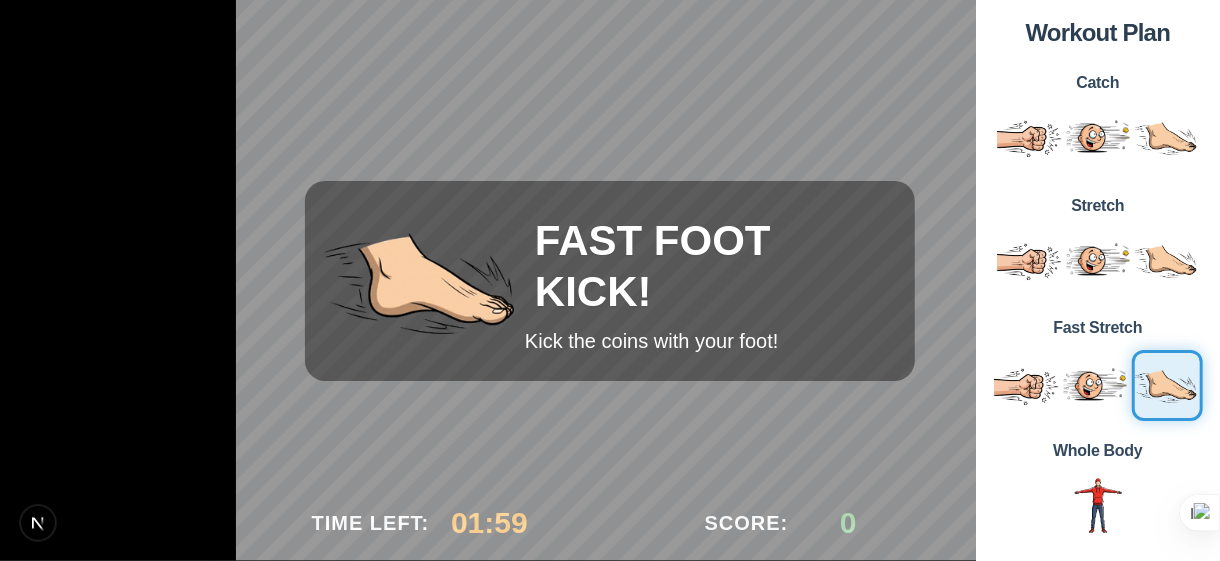 click on "Stretch" at bounding box center (1098, 248) 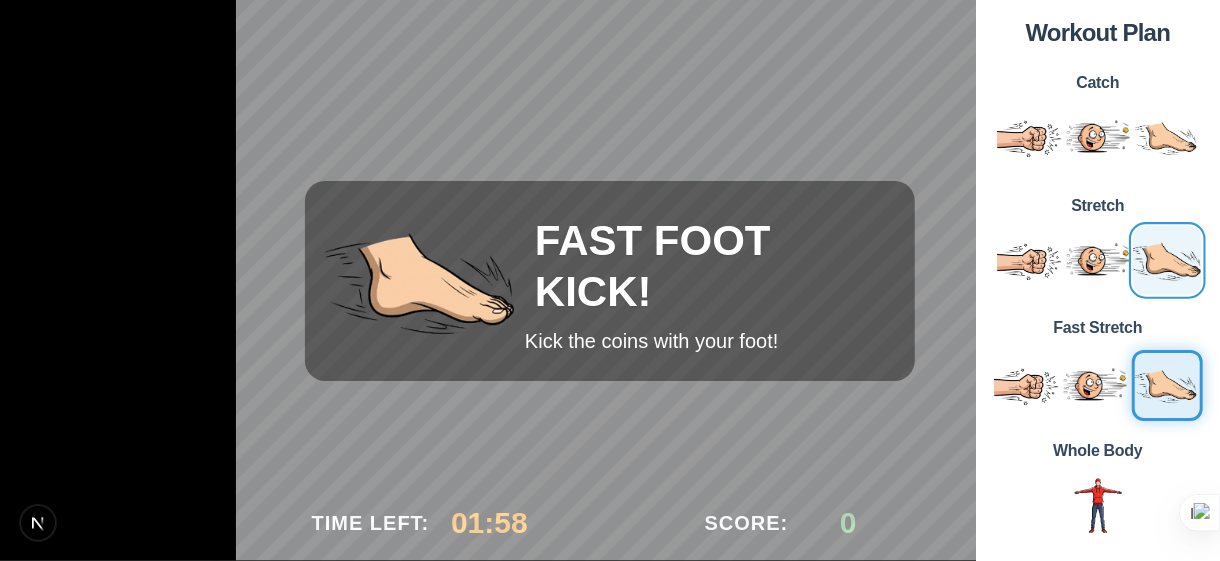 click at bounding box center [1166, 259] 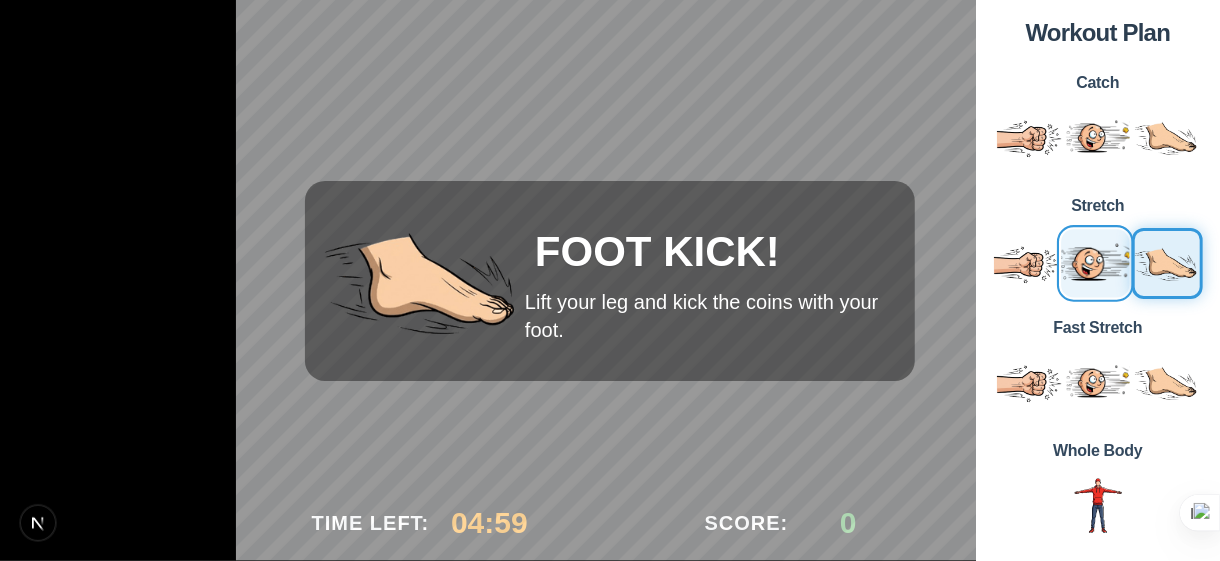 click at bounding box center (1094, 262) 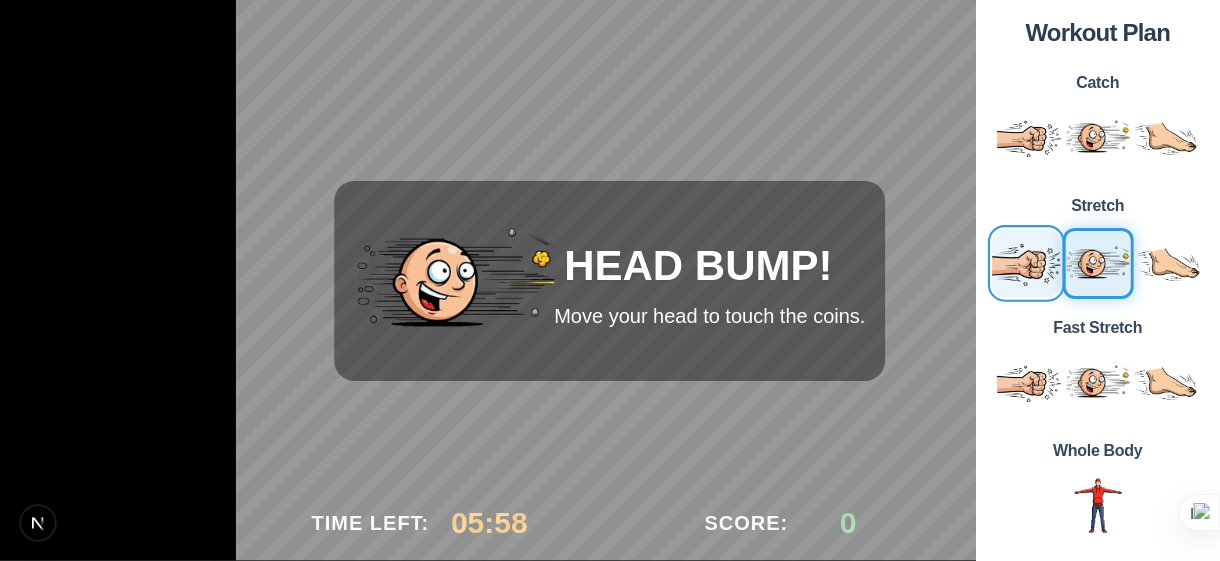click at bounding box center (1025, 262) 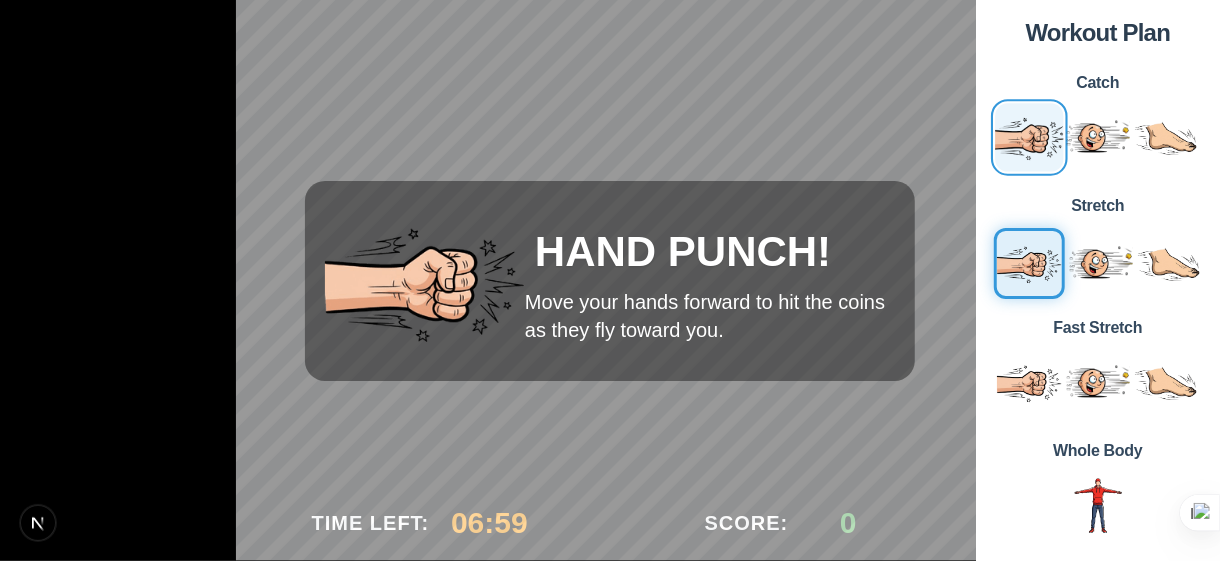 click at bounding box center [1028, 137] 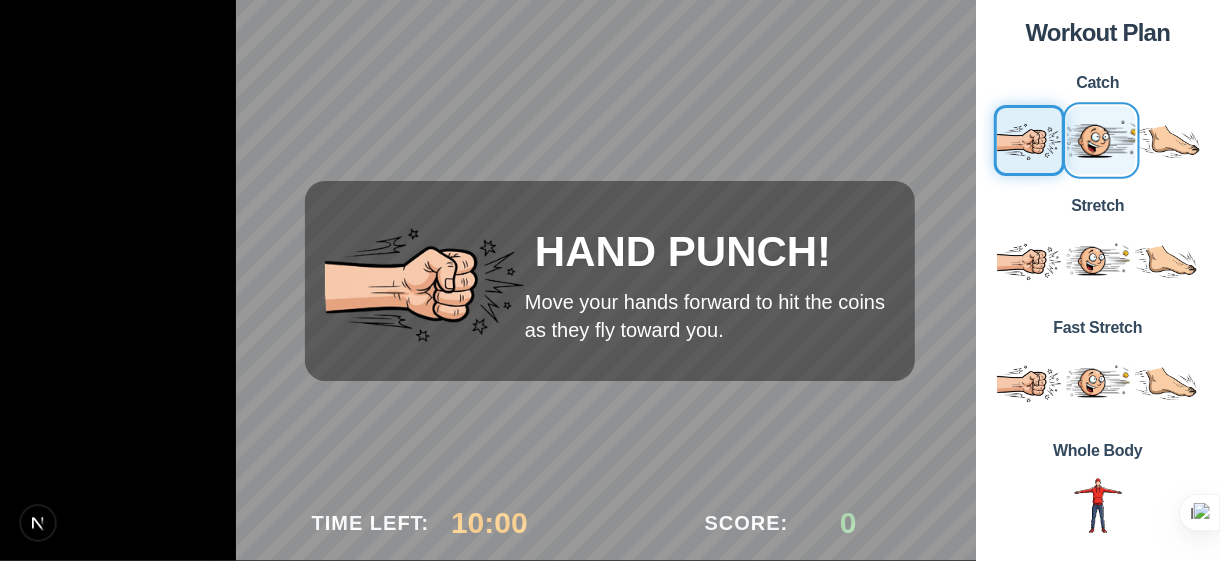 click at bounding box center (1100, 140) 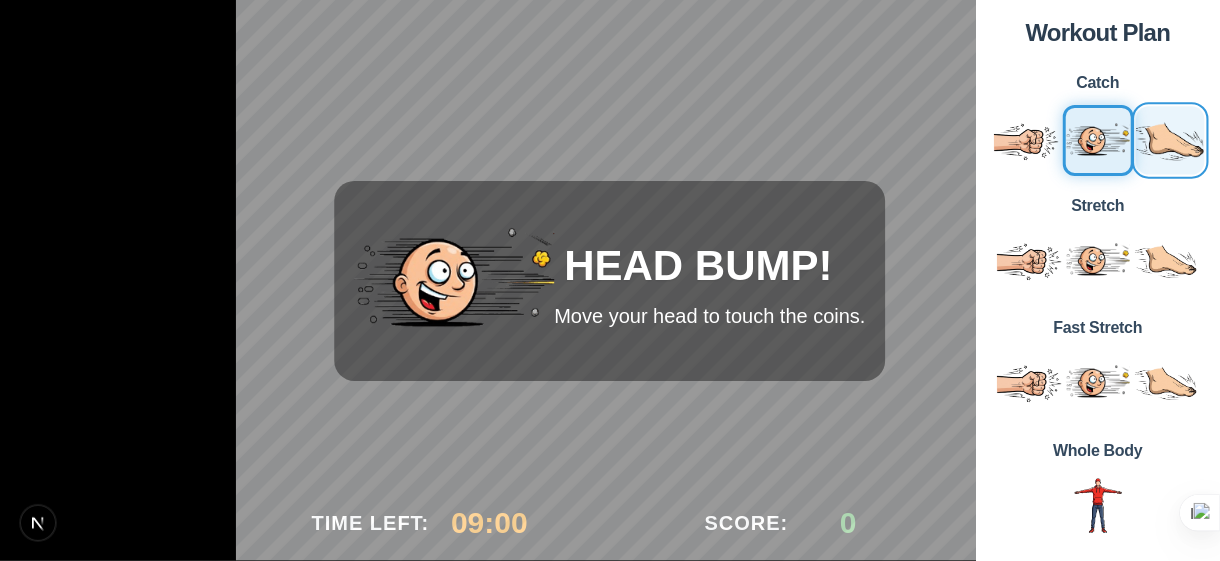 click at bounding box center [1169, 140] 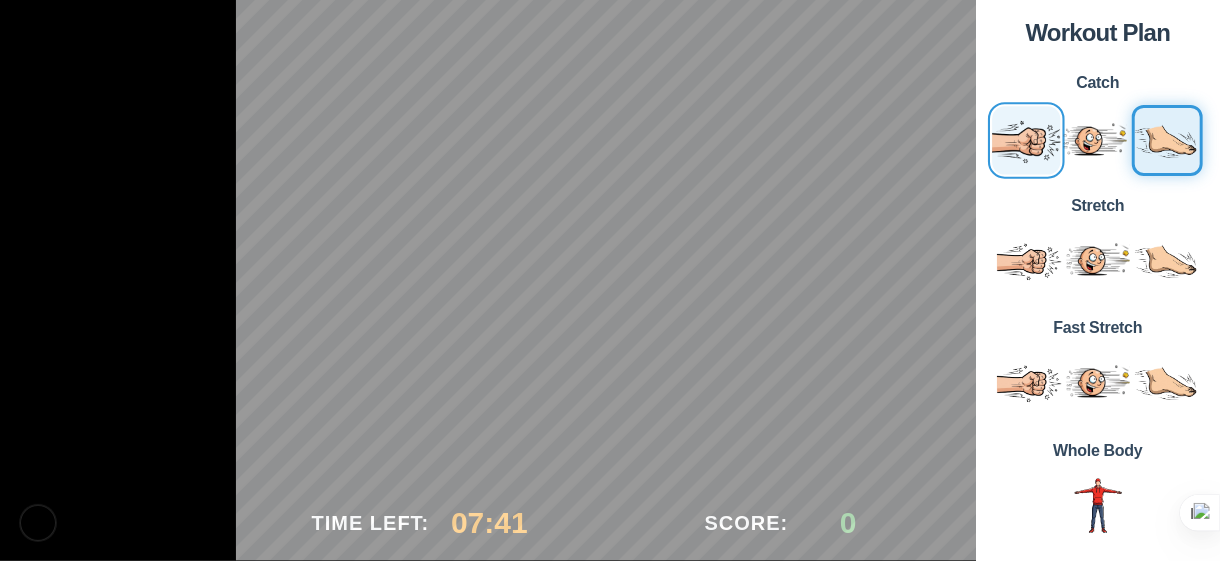 click at bounding box center (1025, 140) 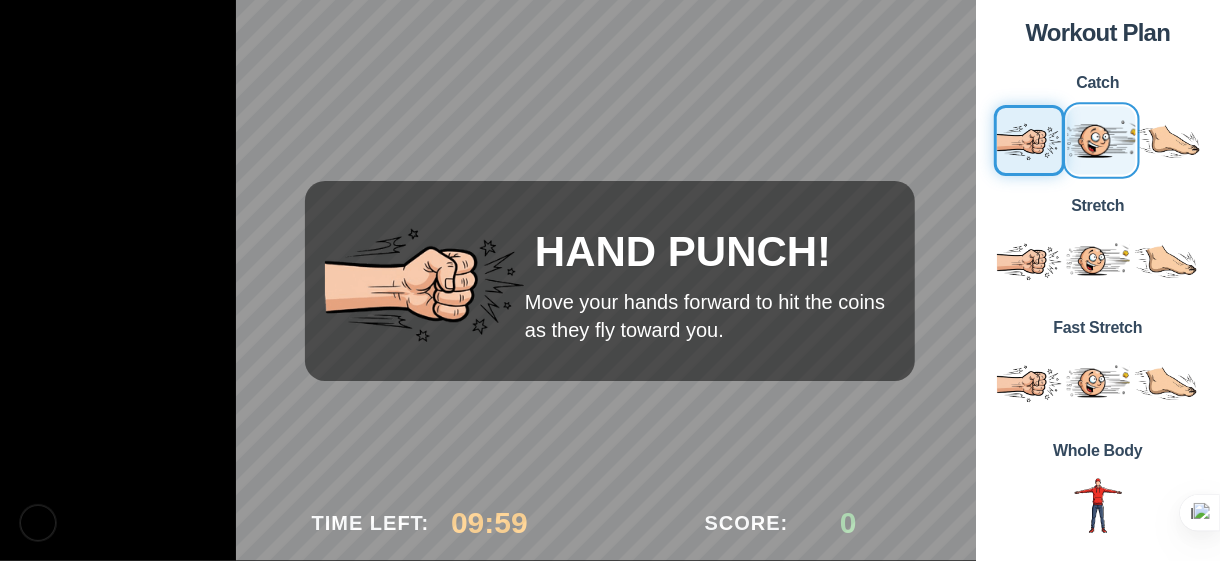 click at bounding box center [1100, 140] 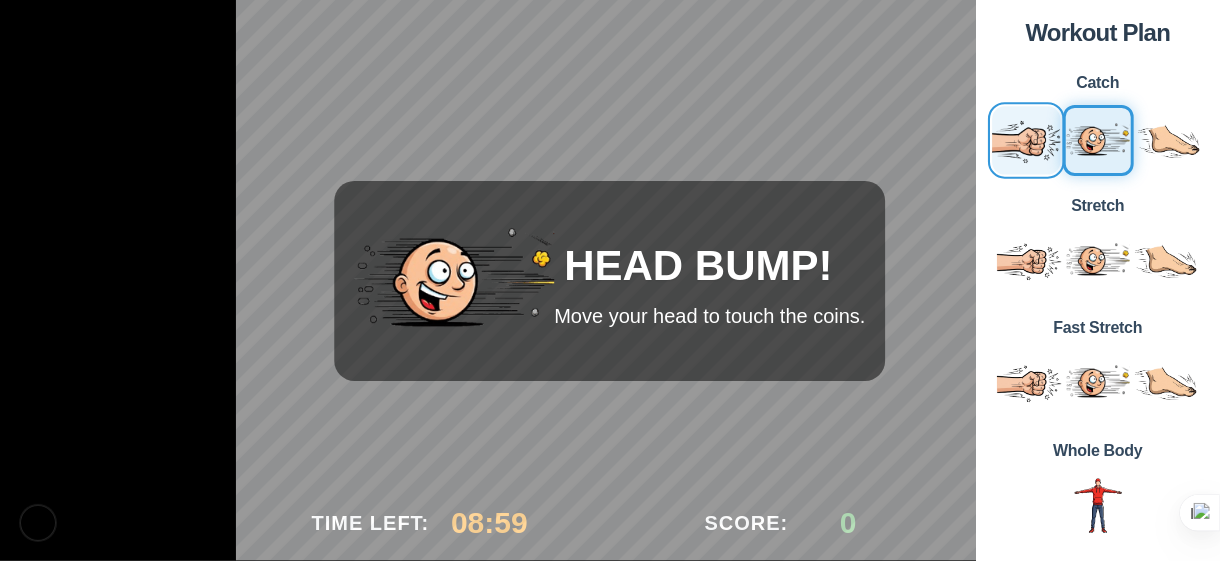 click at bounding box center [1025, 140] 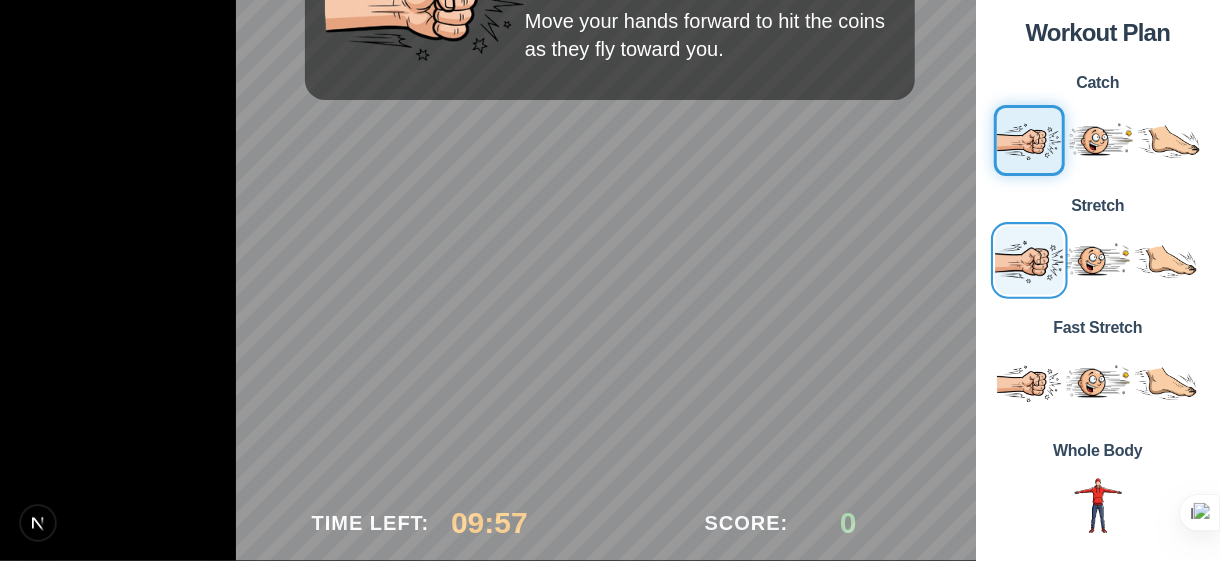 click at bounding box center [1028, 259] 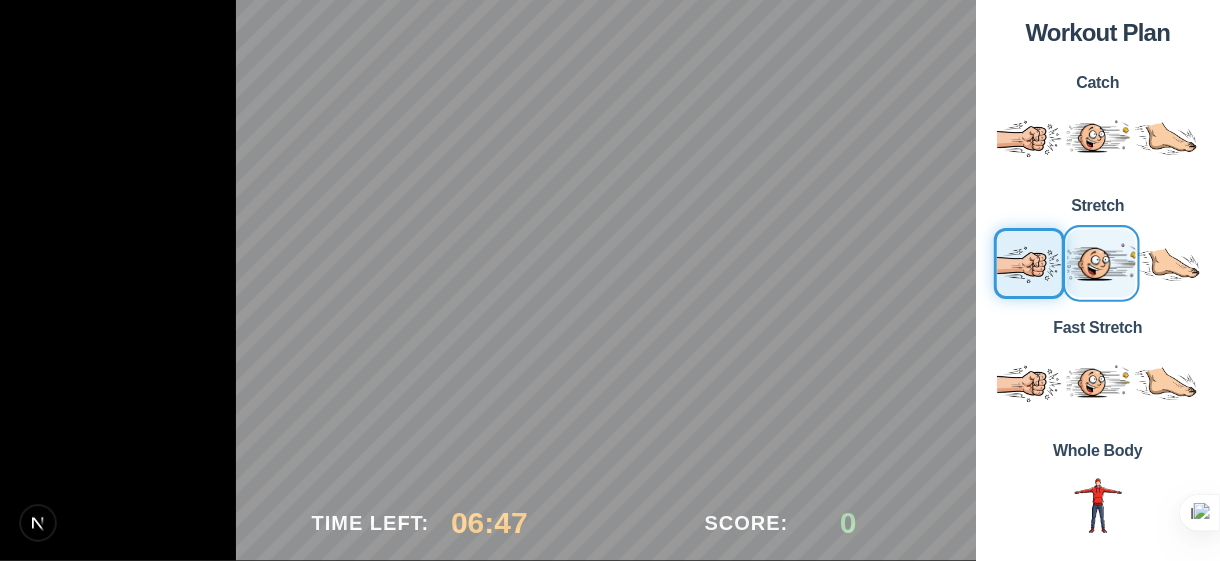 click at bounding box center [1100, 262] 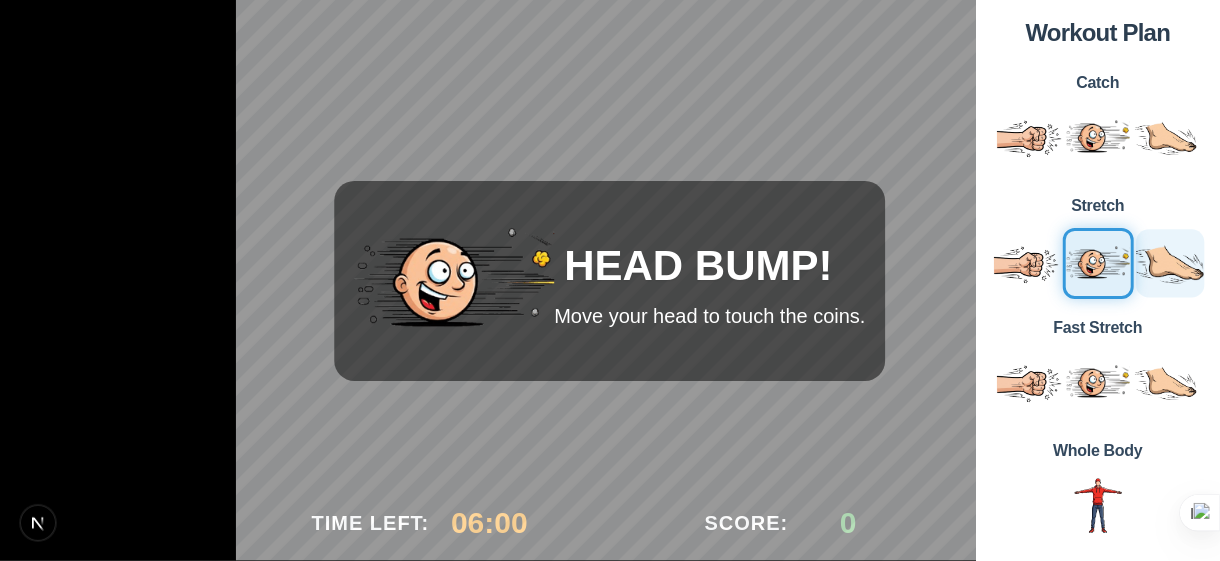click on "Stretch" at bounding box center (1098, 248) 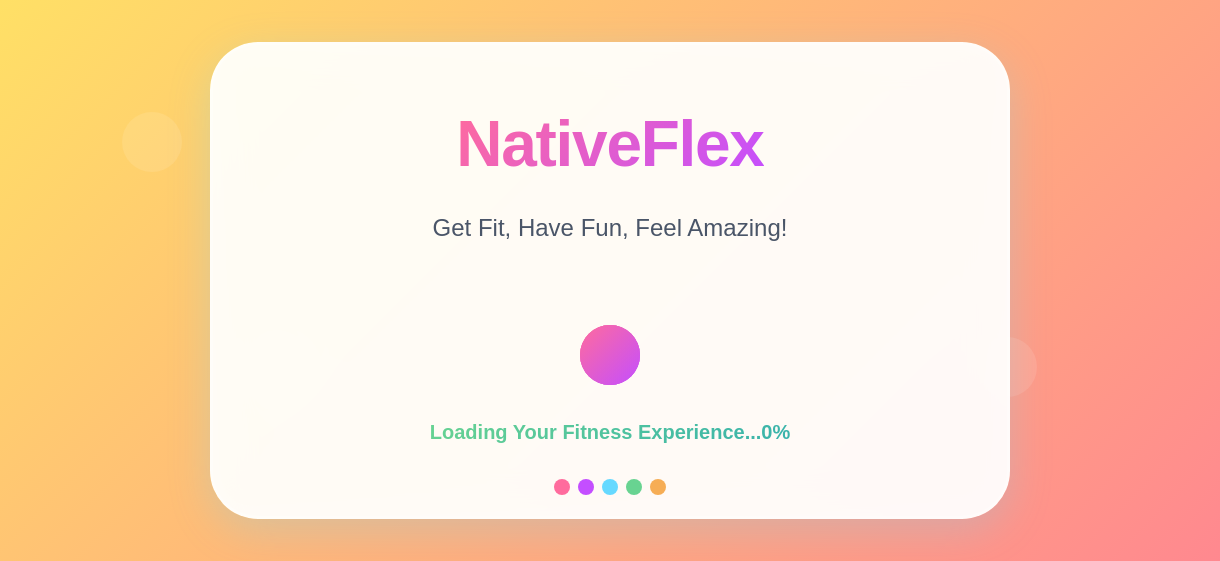 scroll, scrollTop: 0, scrollLeft: 0, axis: both 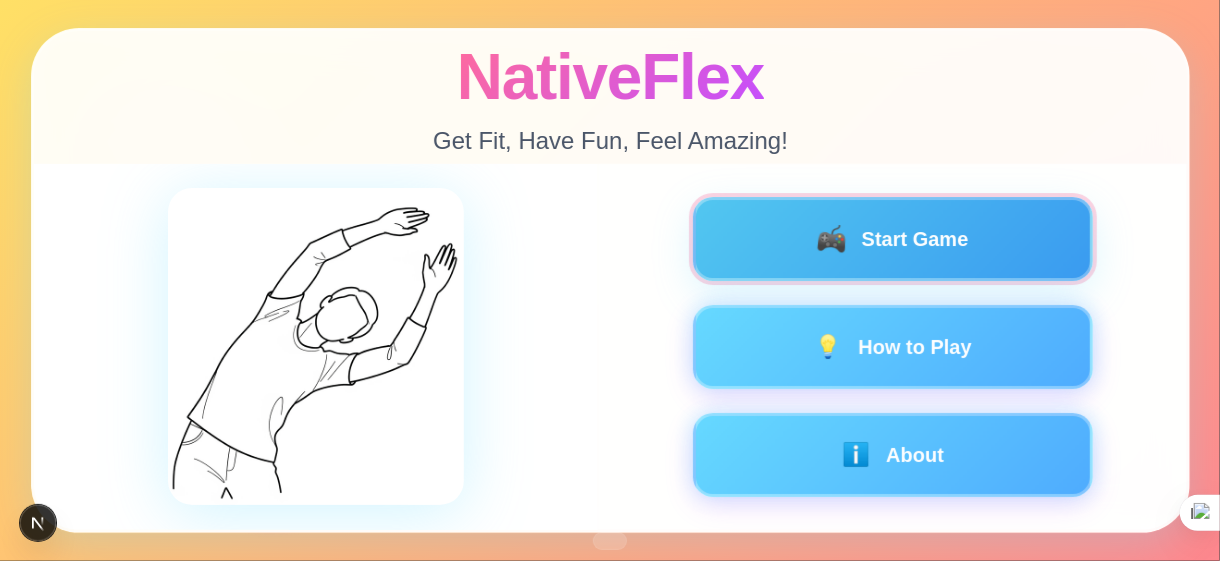 click on "🎮 Start Game" at bounding box center (892, 239) 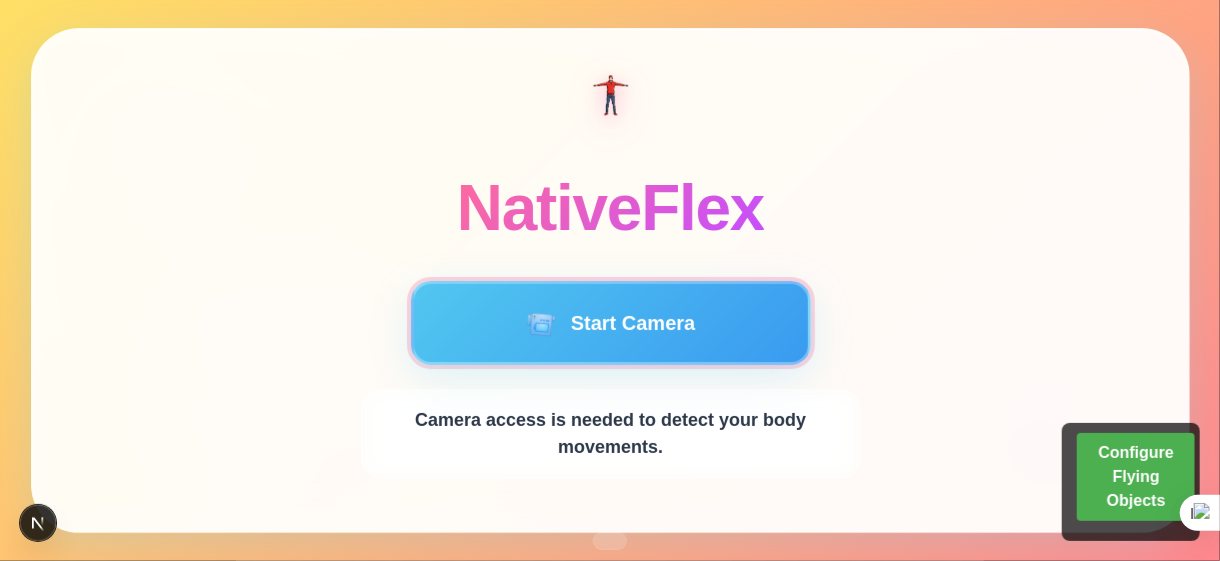 click on "📹 Start Camera" at bounding box center [610, 323] 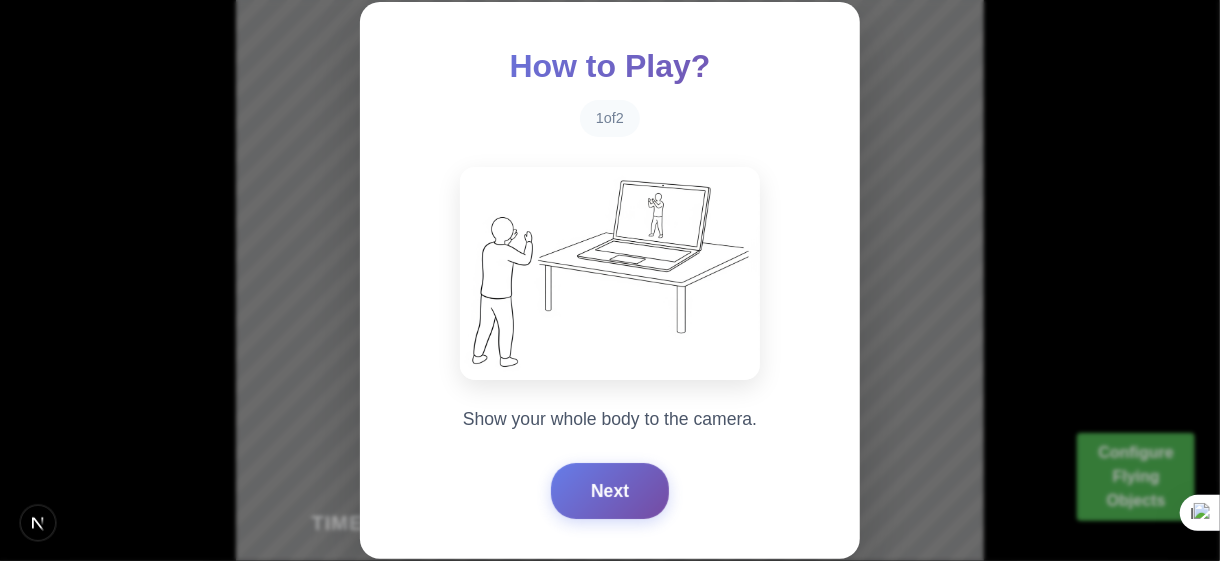click on "Next" at bounding box center [610, 491] 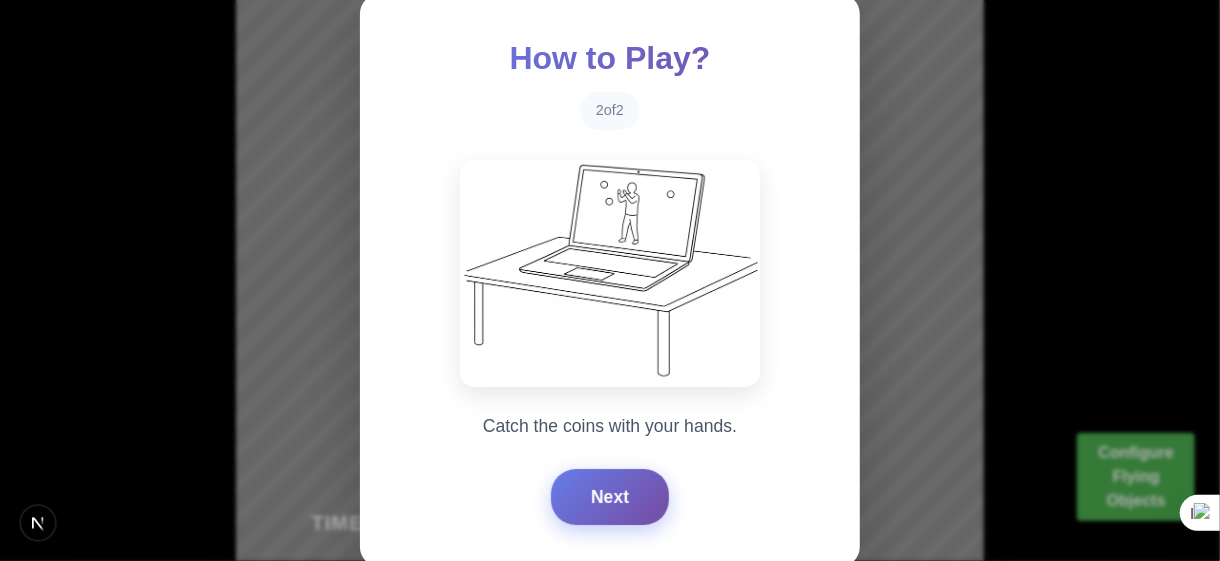 click on "Next" at bounding box center (610, 497) 